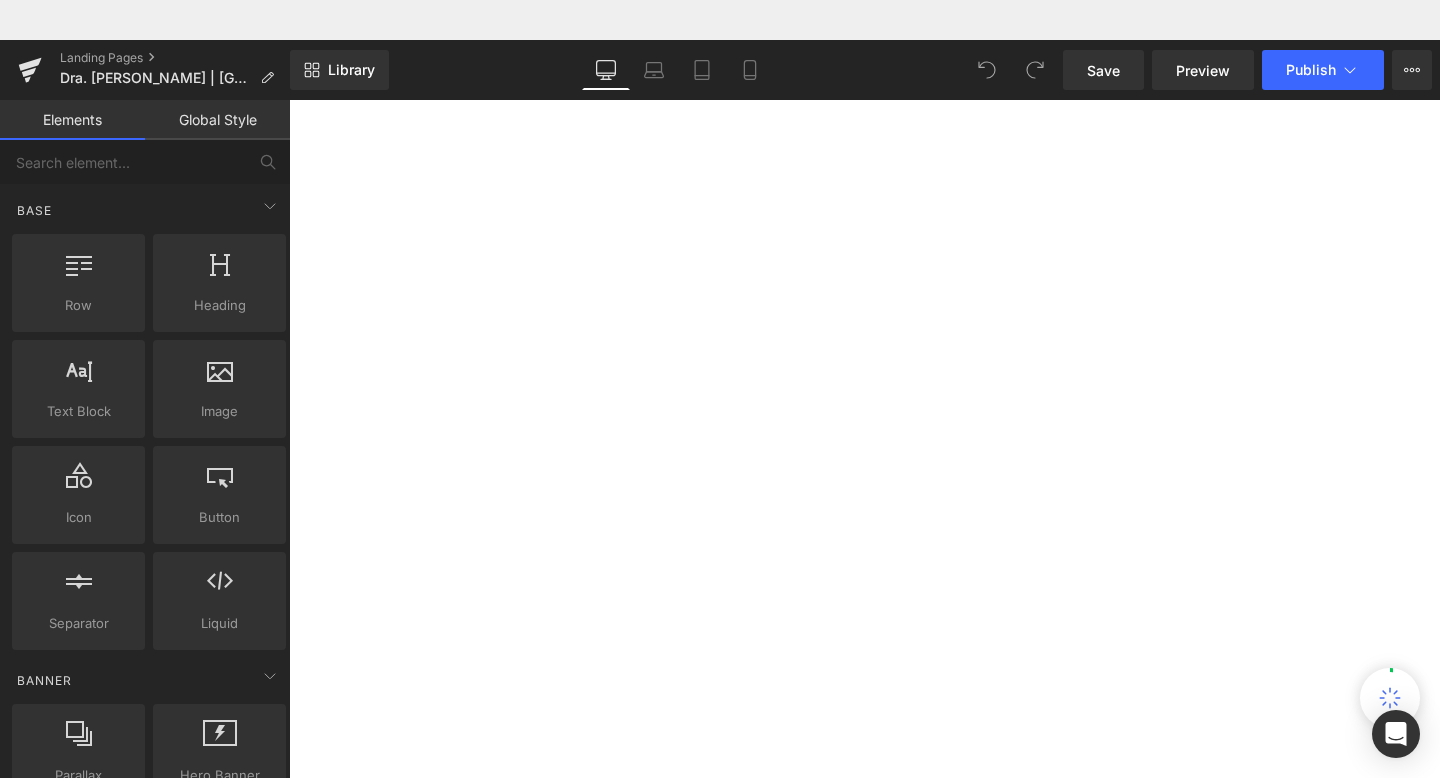 scroll, scrollTop: 0, scrollLeft: 0, axis: both 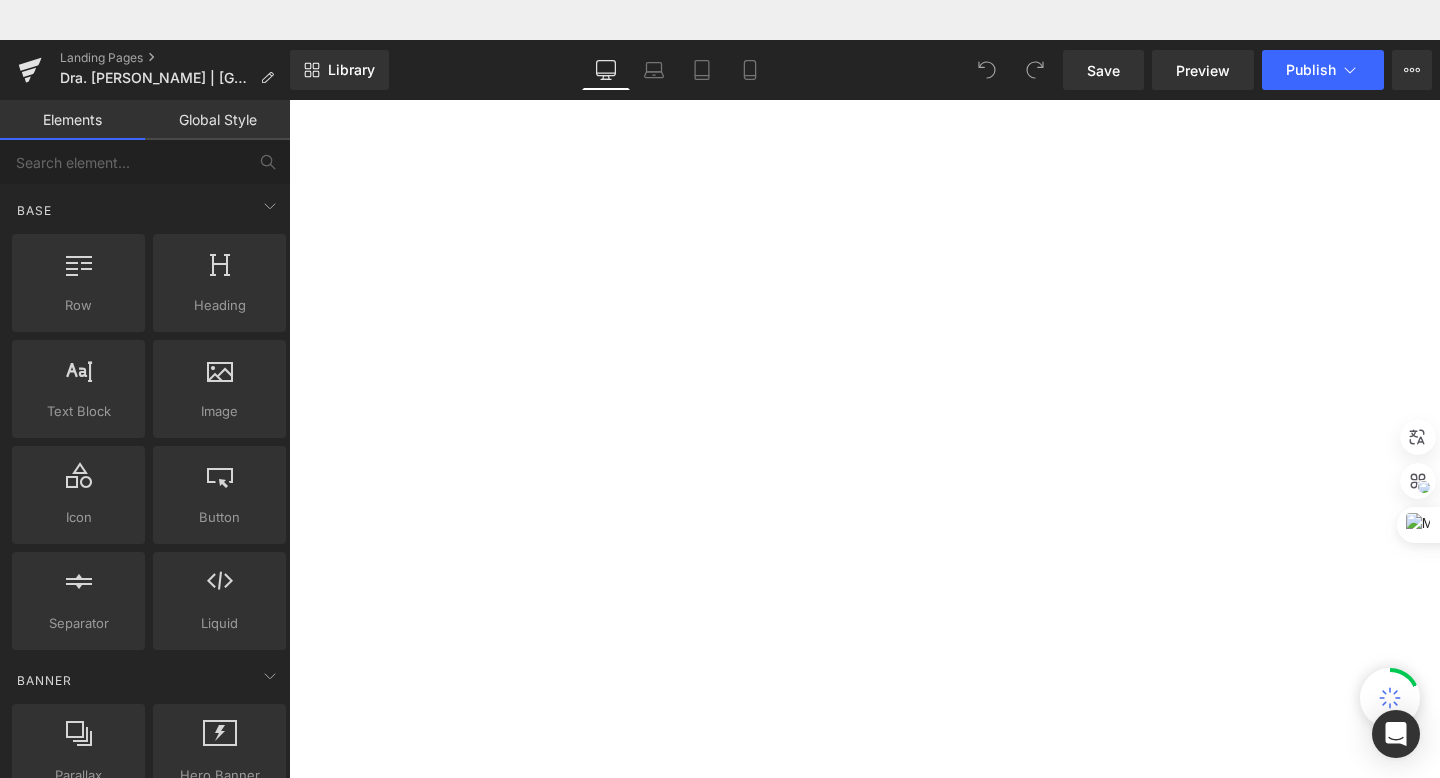 click on "Profesional:   Ada Victoria Argueta" at bounding box center [289, 60] 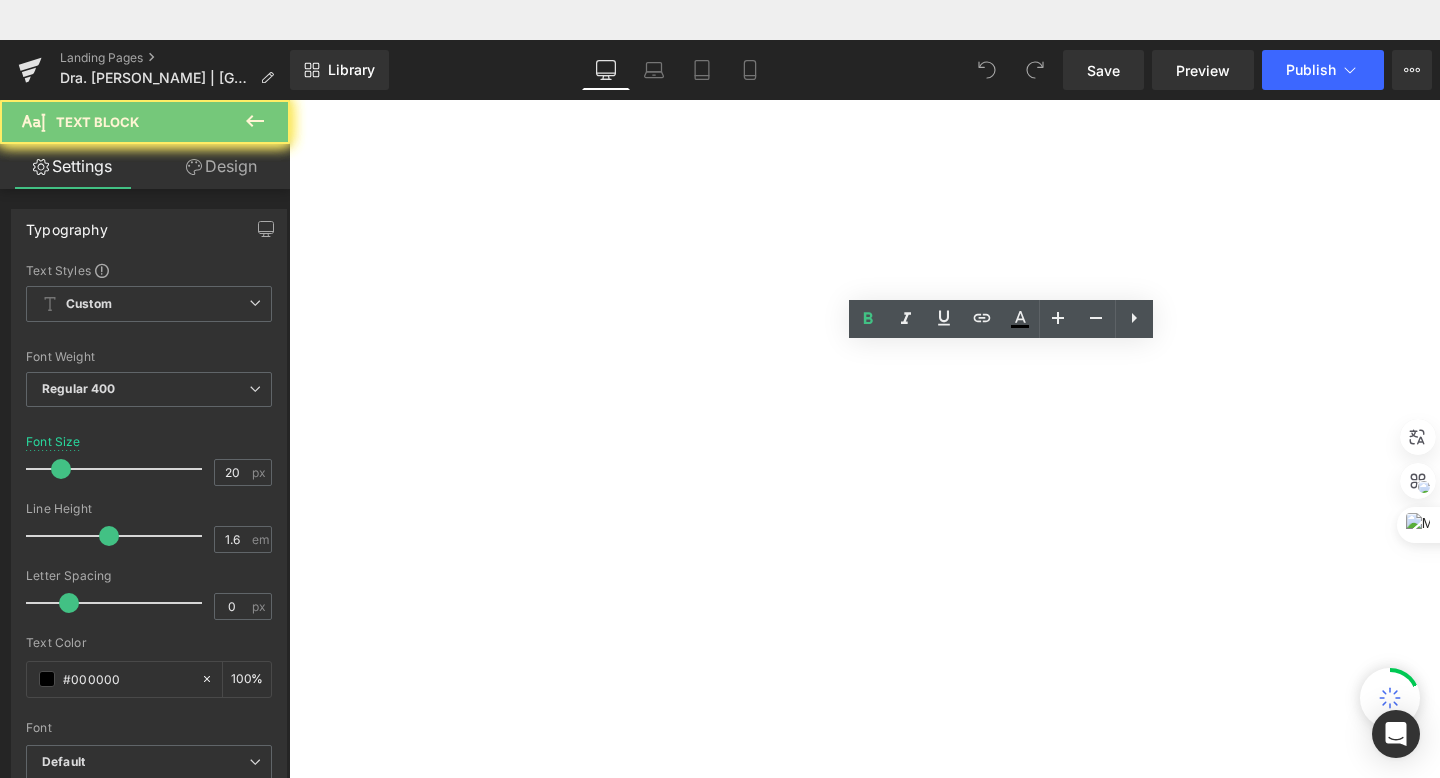 click on "Profesional:   Ada Victoria Argueta" at bounding box center [289, 60] 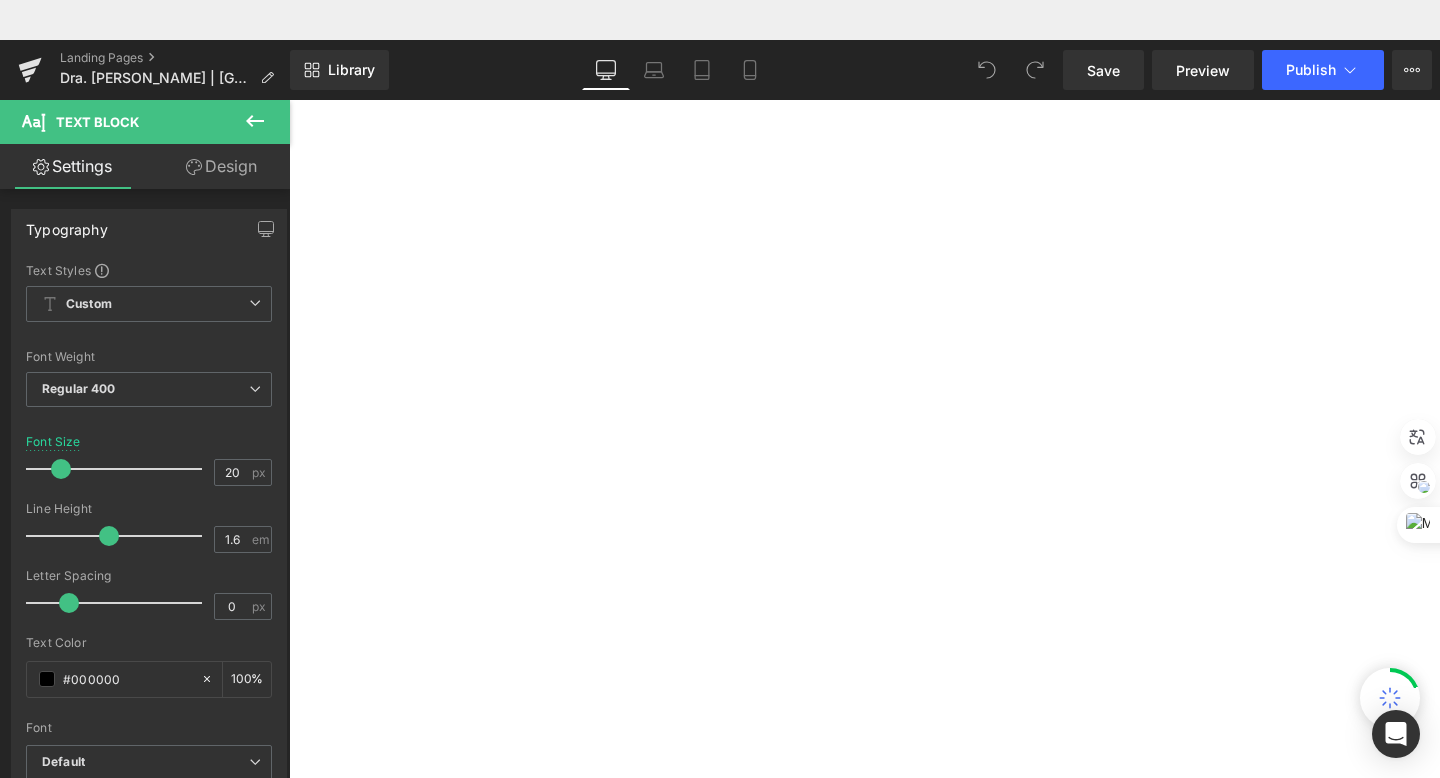 type 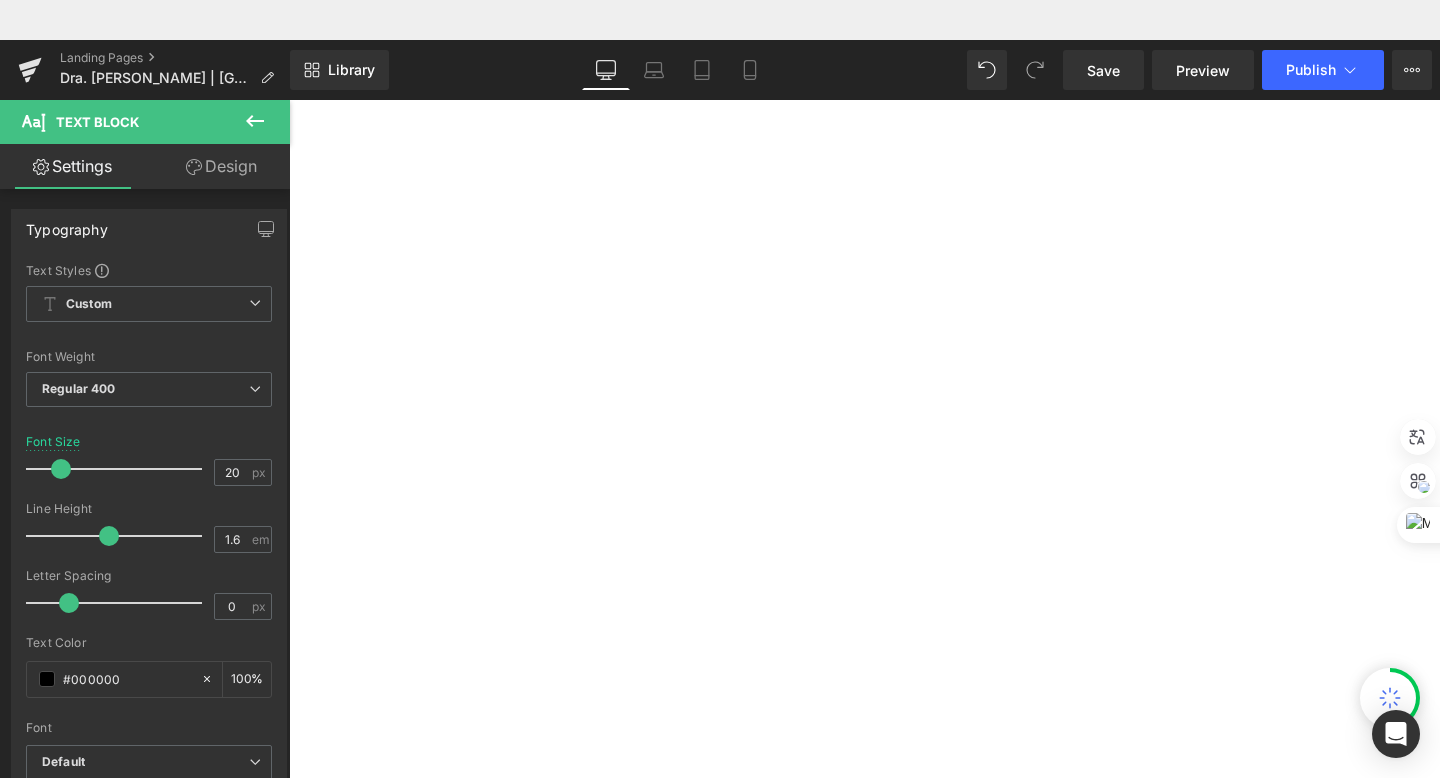 click on "Formación:  Doctora Especialista en  Dermatología y Pediatría" at bounding box center [289, 60] 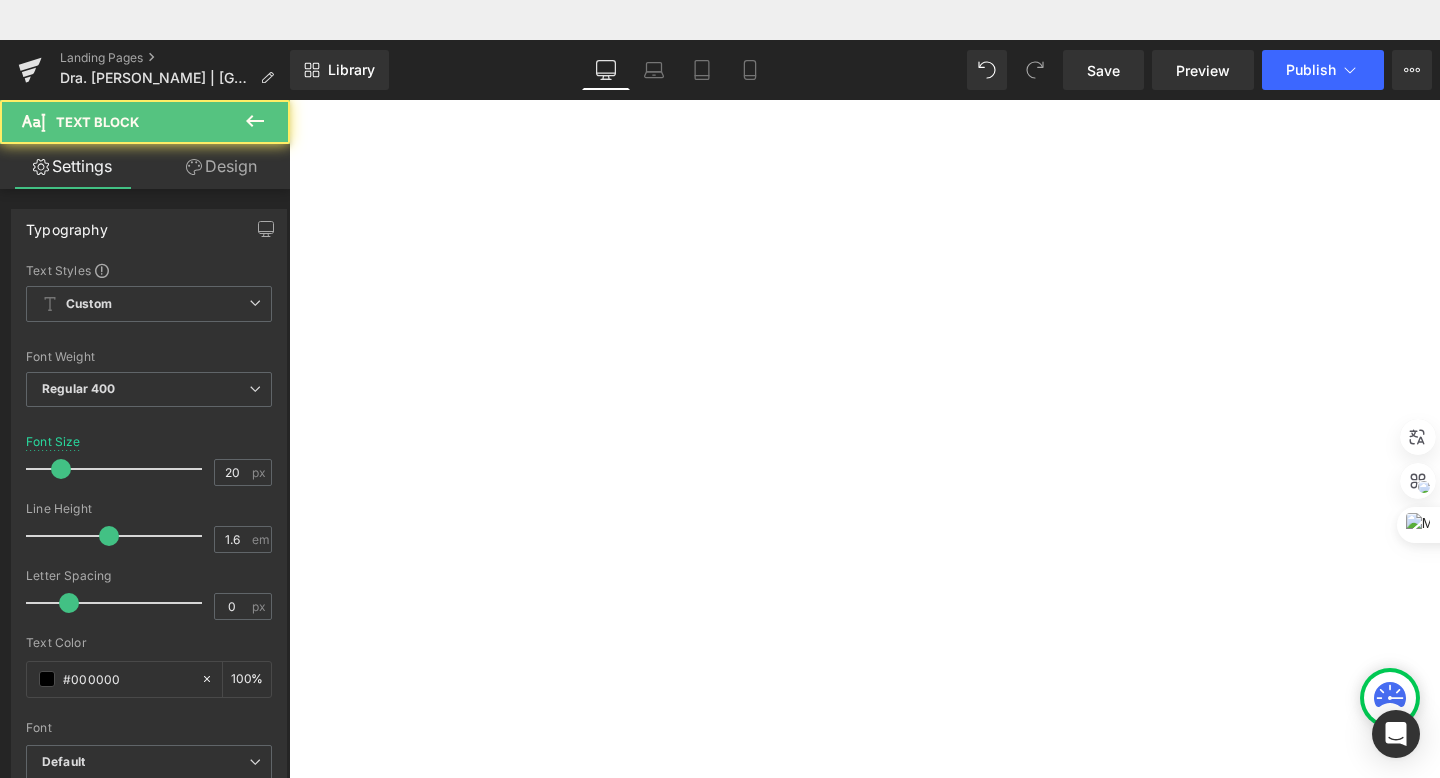 drag, startPoint x: 953, startPoint y: 528, endPoint x: 609, endPoint y: 466, distance: 349.54257 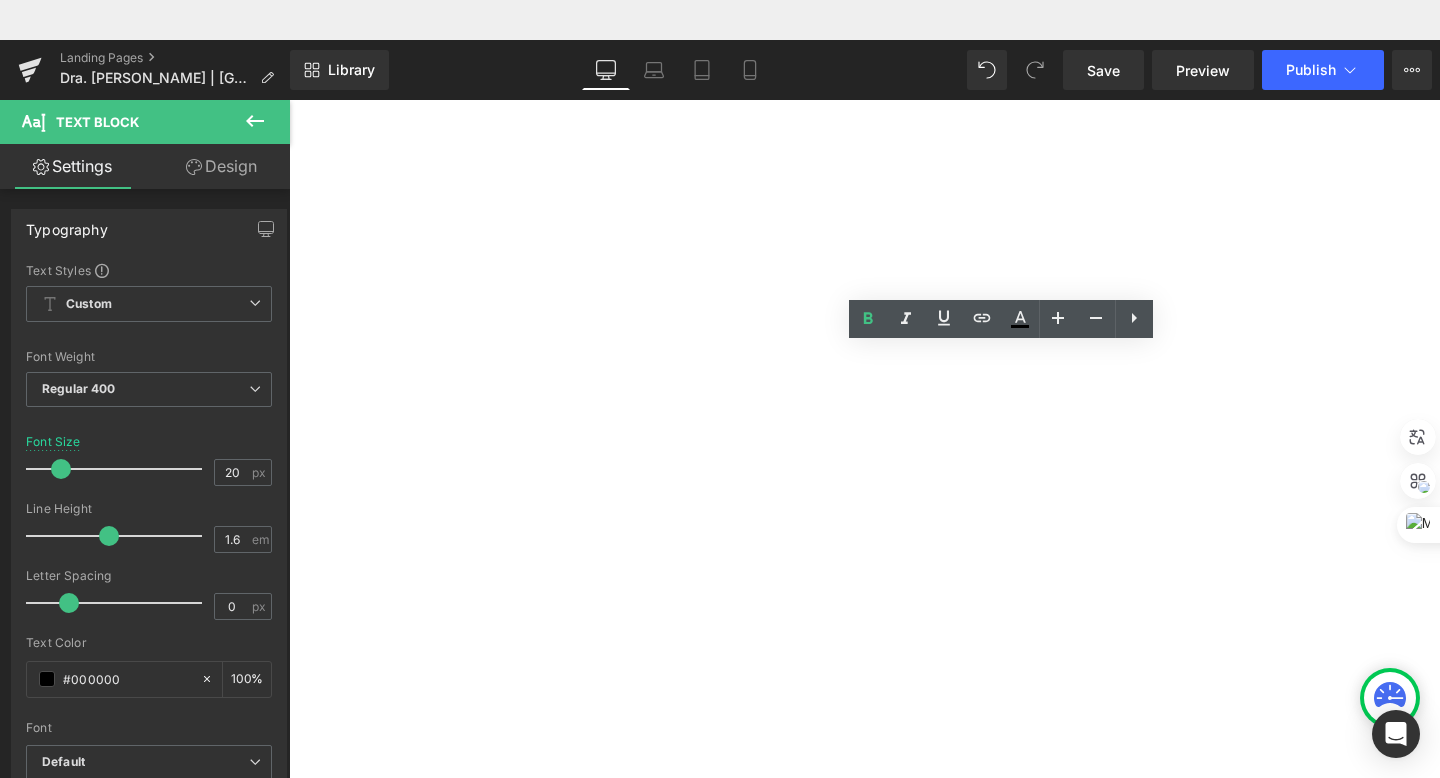 click on "Pediatría en USAC Guatemala" at bounding box center (289, 60) 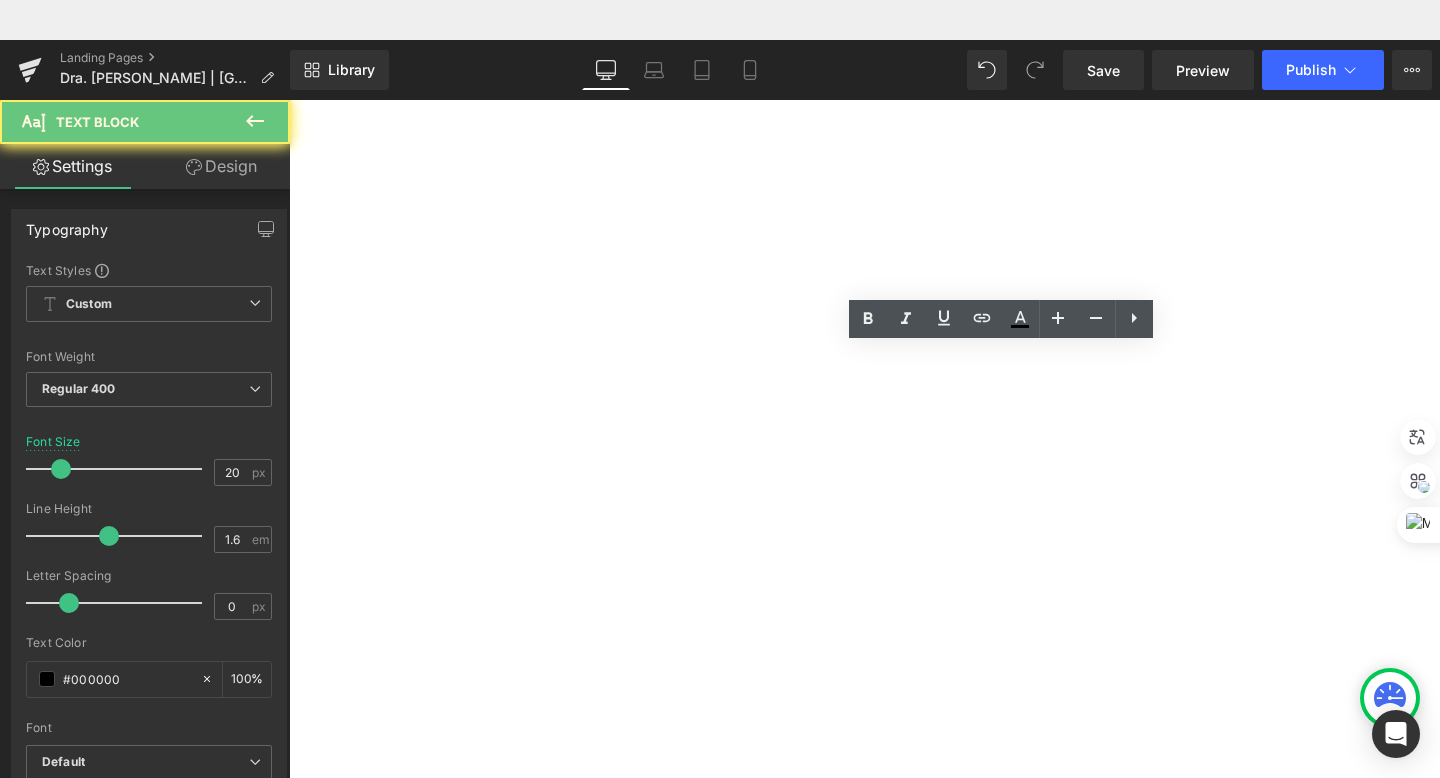 click on "Medico general de UNAH HONDURAS" at bounding box center (289, 60) 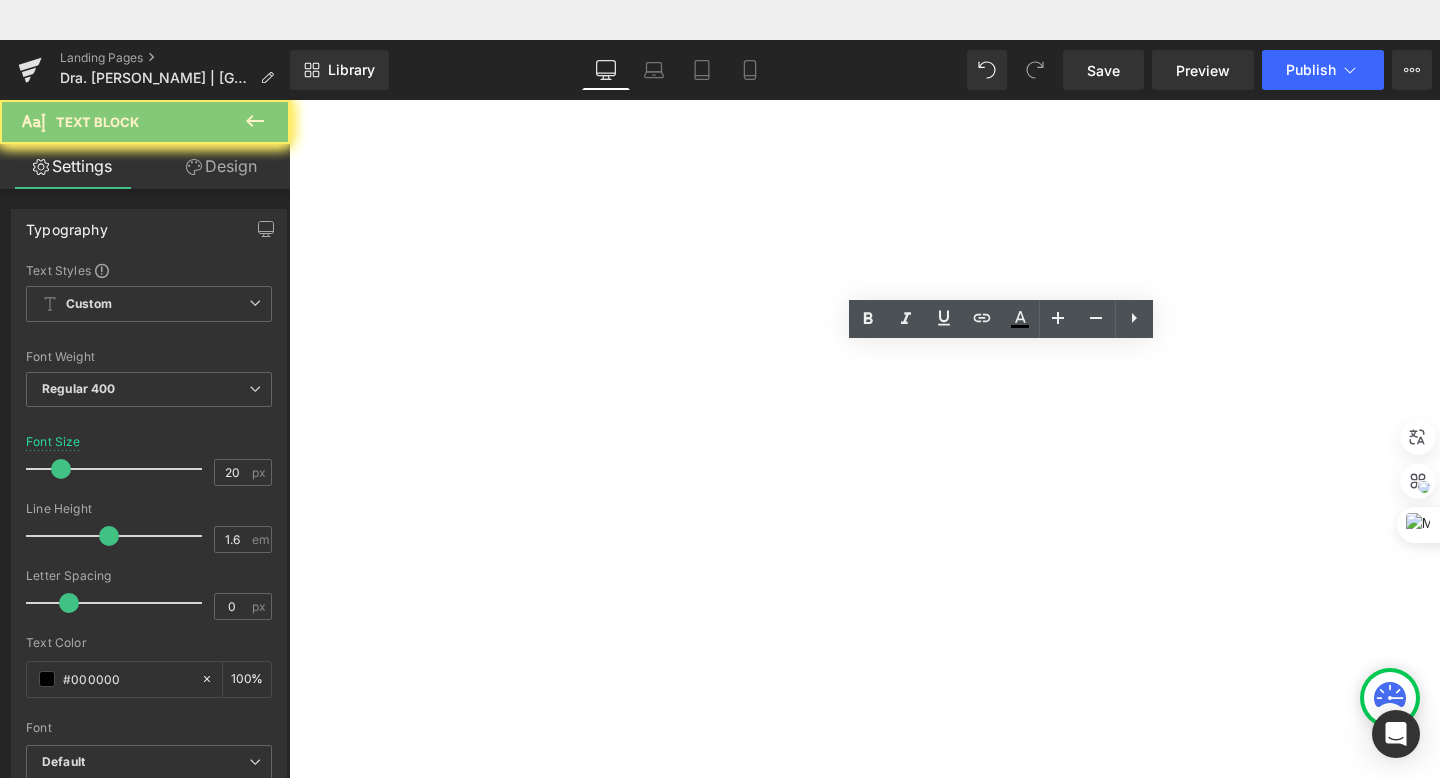 click on "Medico general de UNAH HONDURAS" at bounding box center [289, 60] 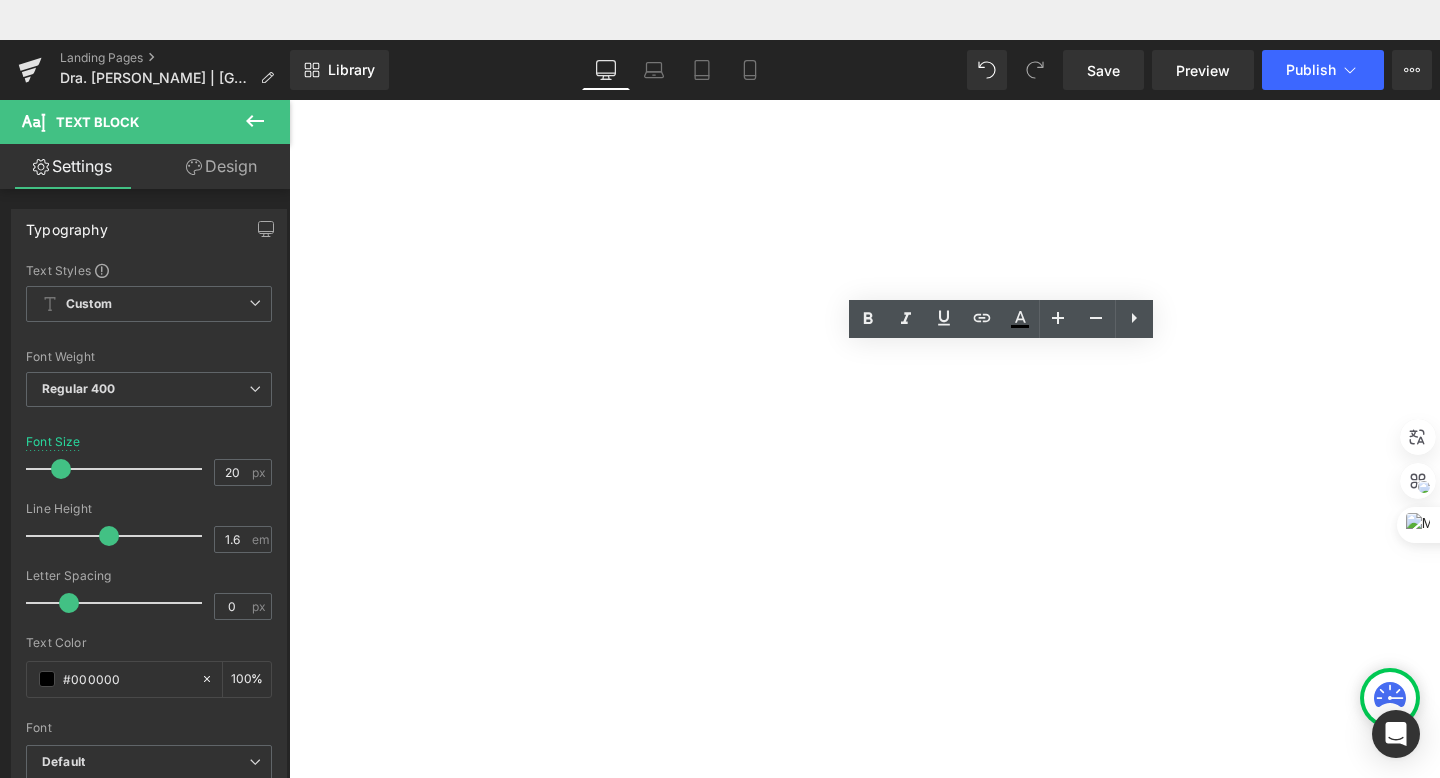 type 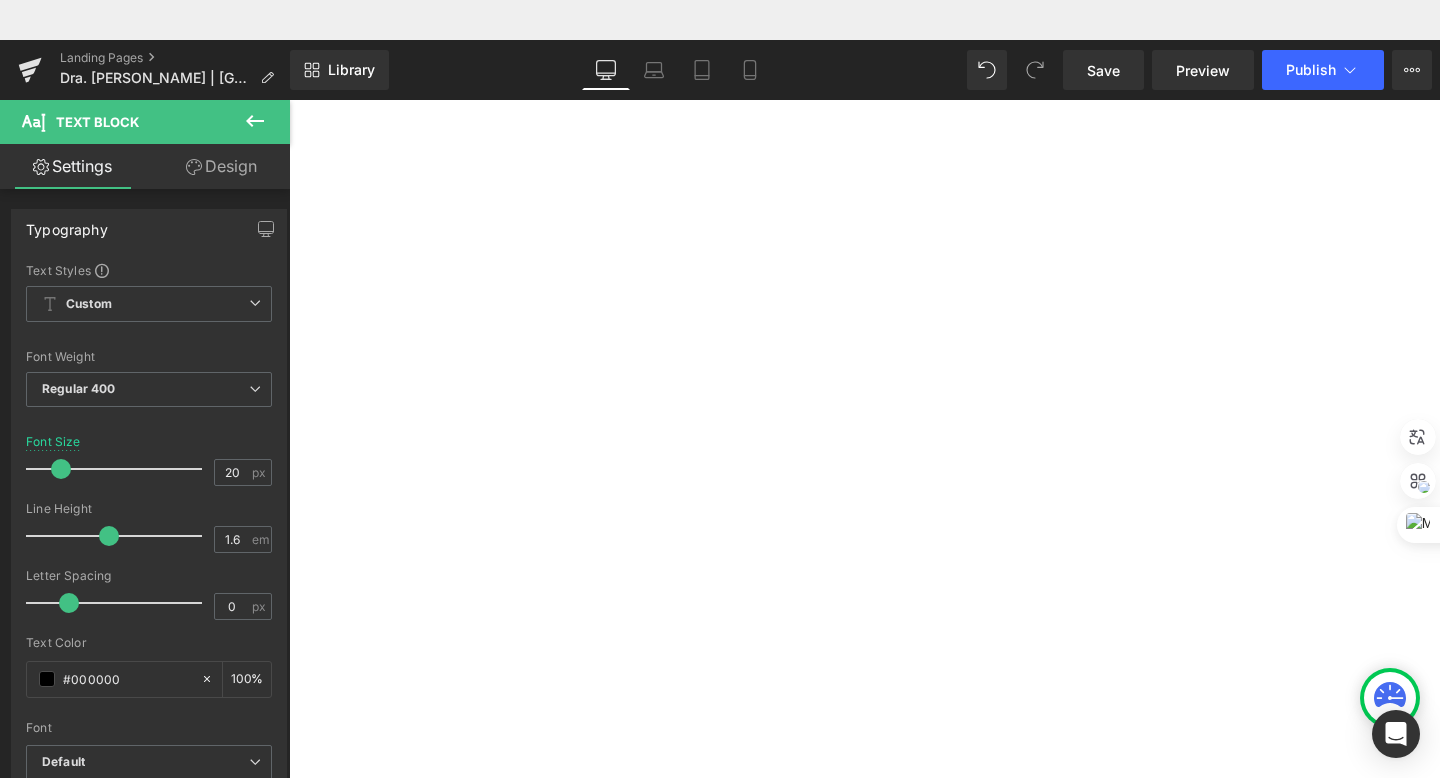 click on "Dermatologia en UNAM  México" at bounding box center [289, 60] 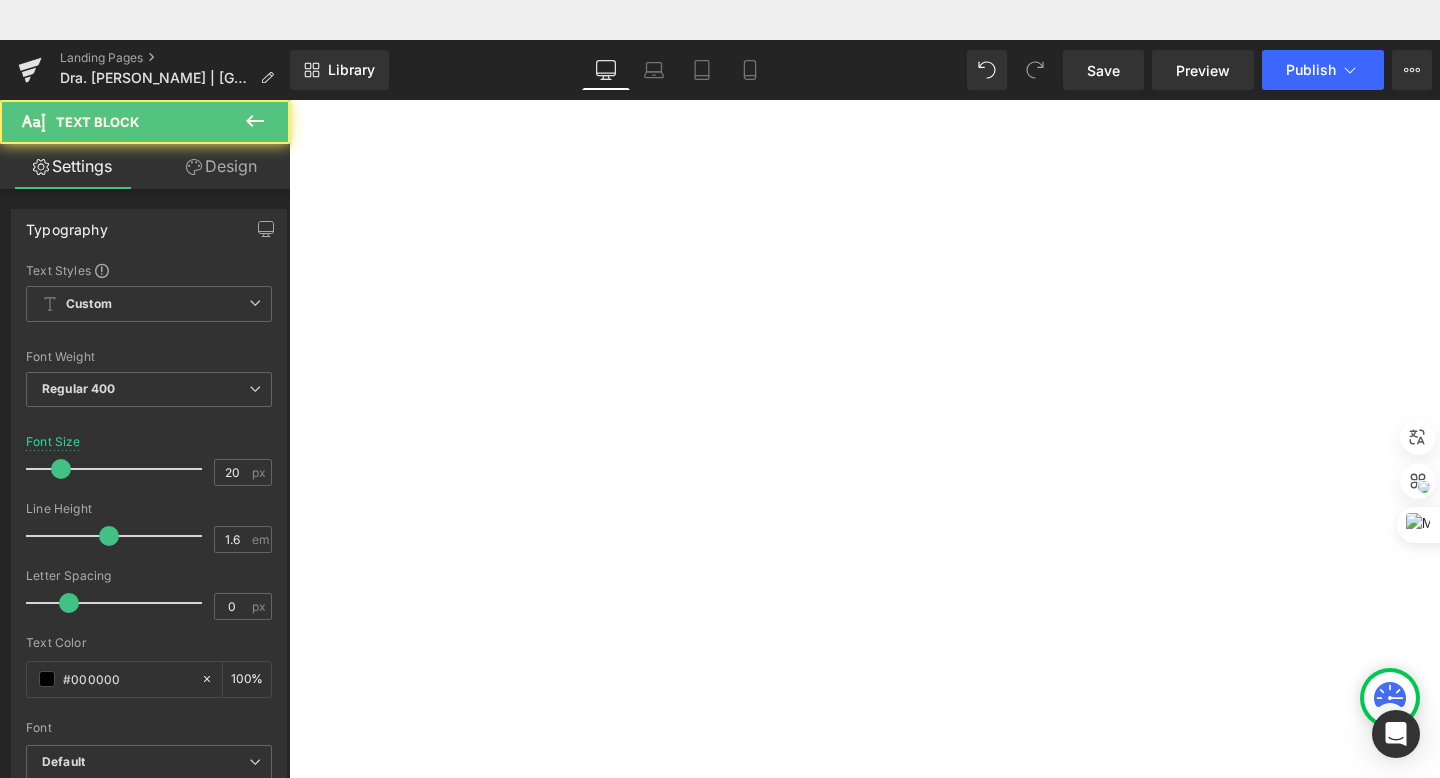 click on "Pediatría en USAC Guatemala" at bounding box center [289, 60] 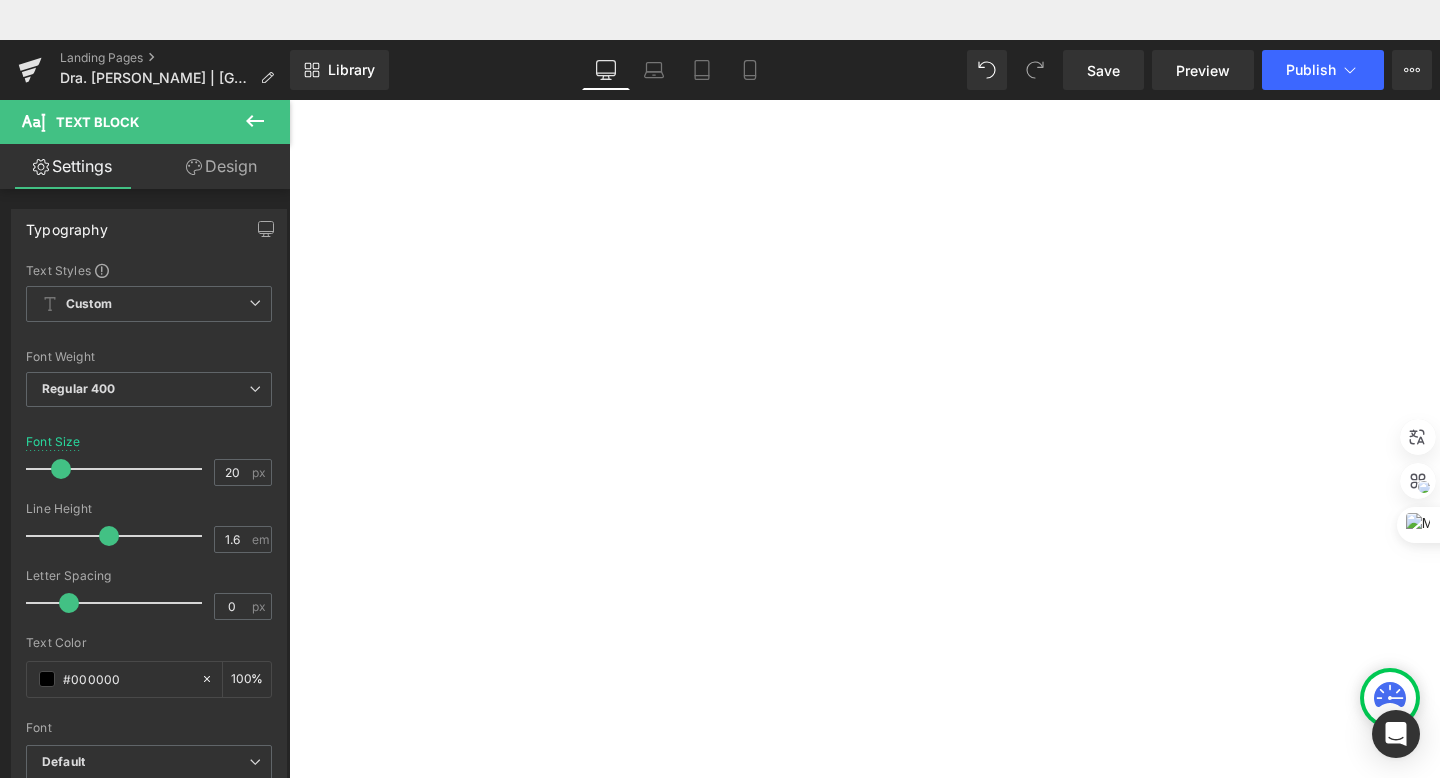 click on "Especialista en Pediatría en USAC Guatemala" at bounding box center [289, 60] 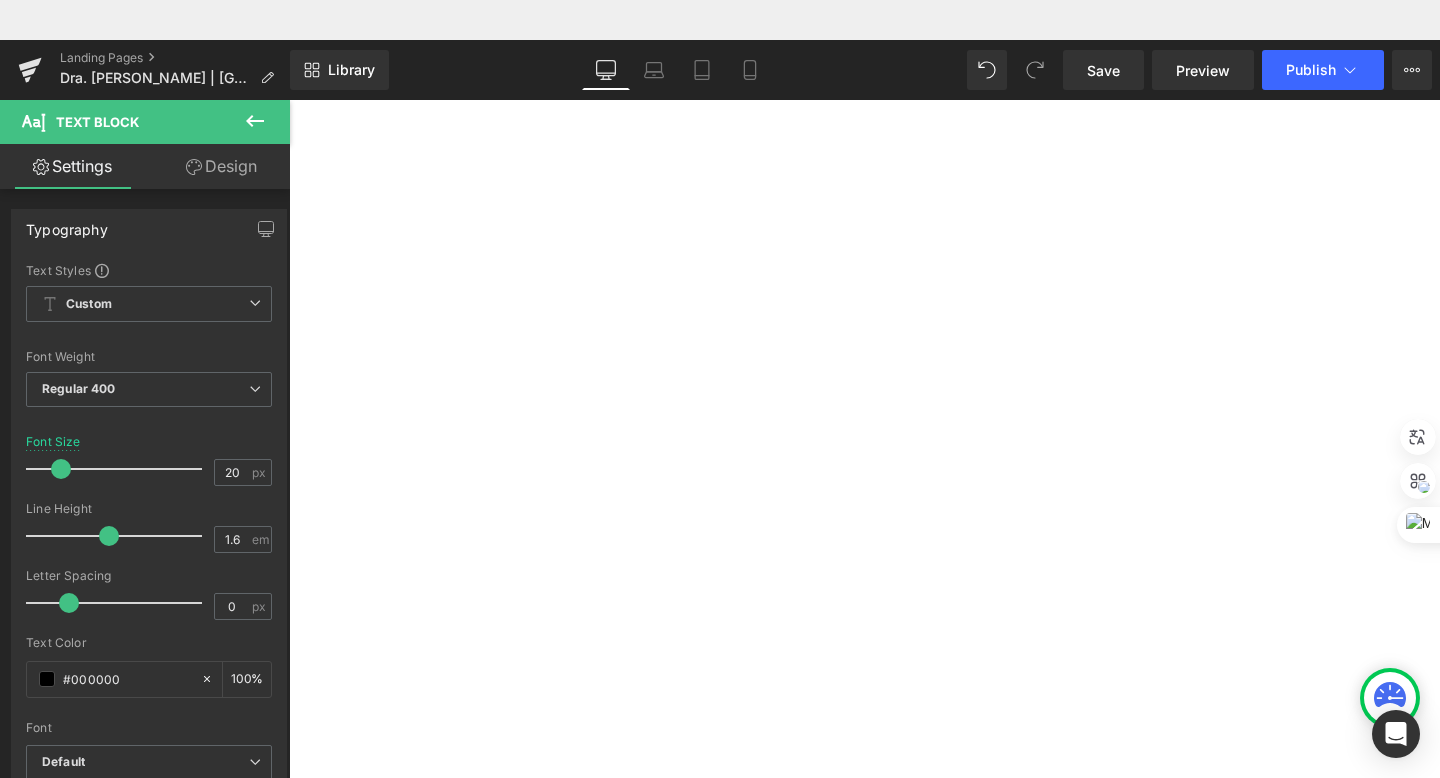 scroll, scrollTop: 1150, scrollLeft: 0, axis: vertical 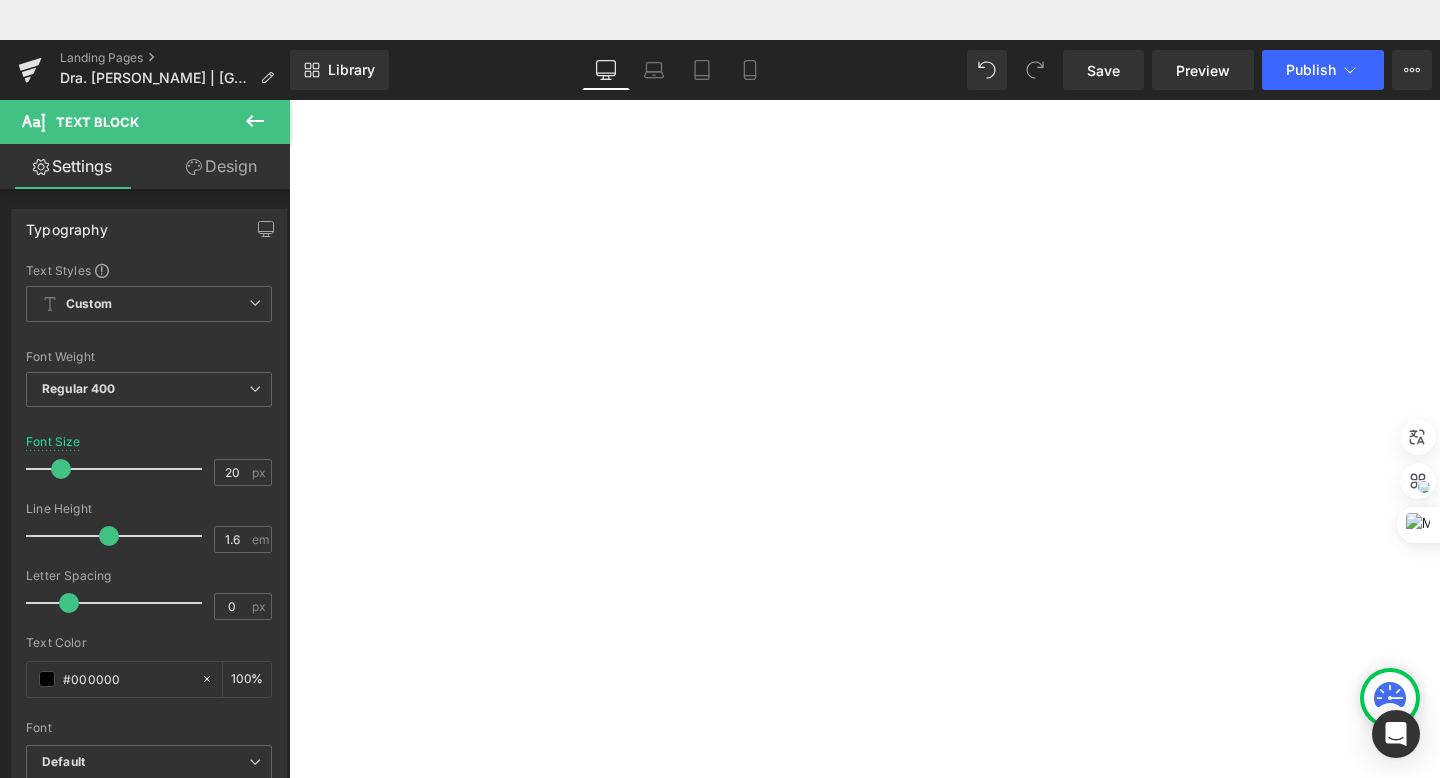 click on "⏱️ Lunes, Miércoles y Viernes | 9:00 am a 3:00 pm" at bounding box center [289, 60] 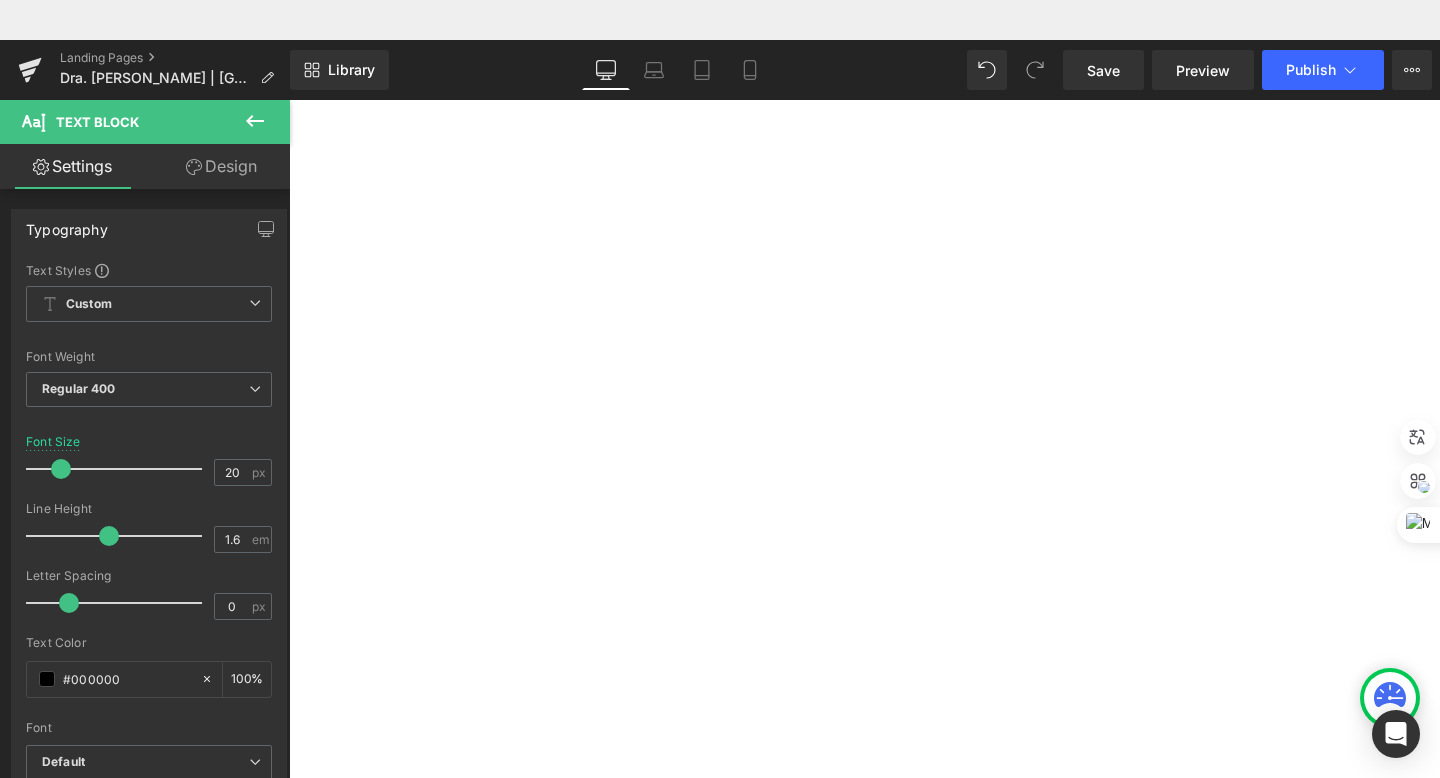 scroll, scrollTop: 70, scrollLeft: 0, axis: vertical 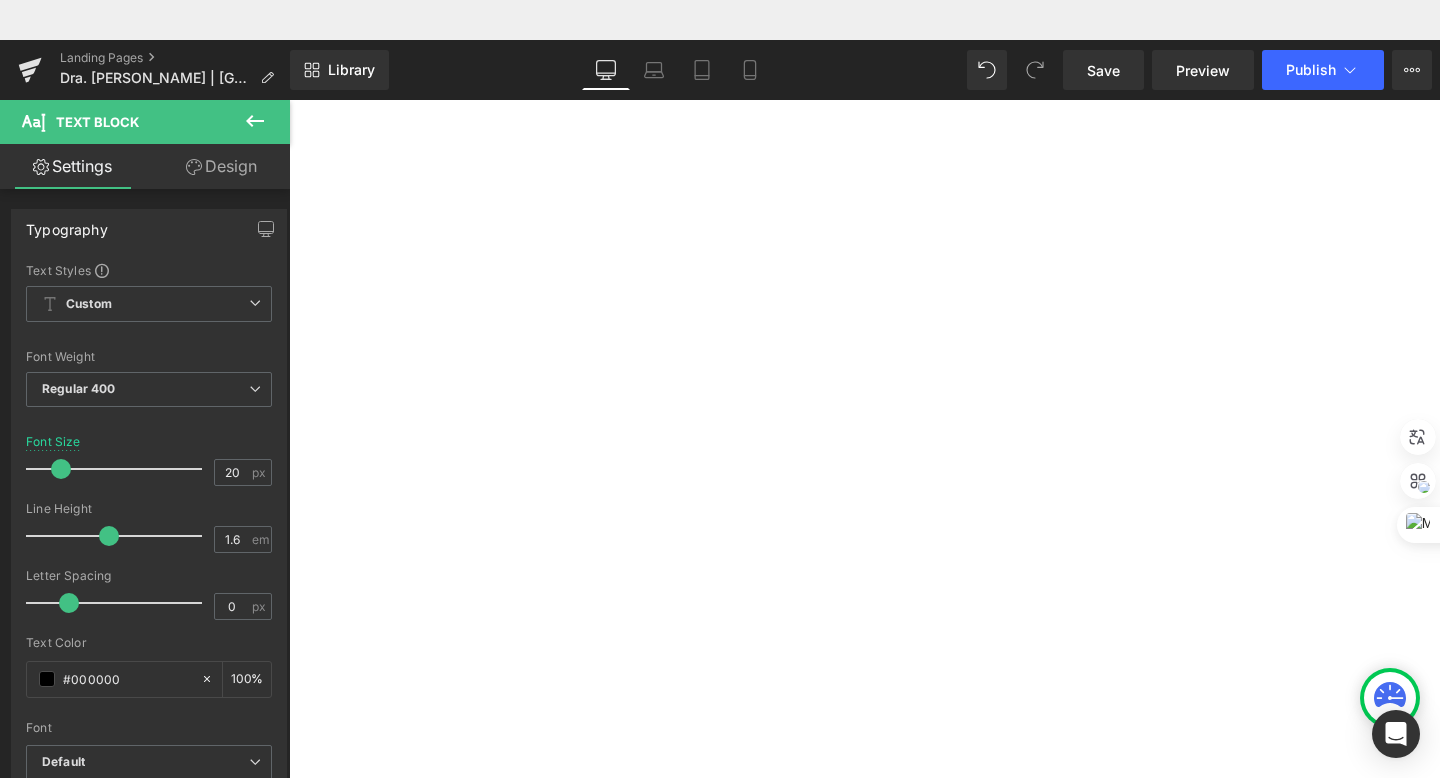 click at bounding box center [289, 60] 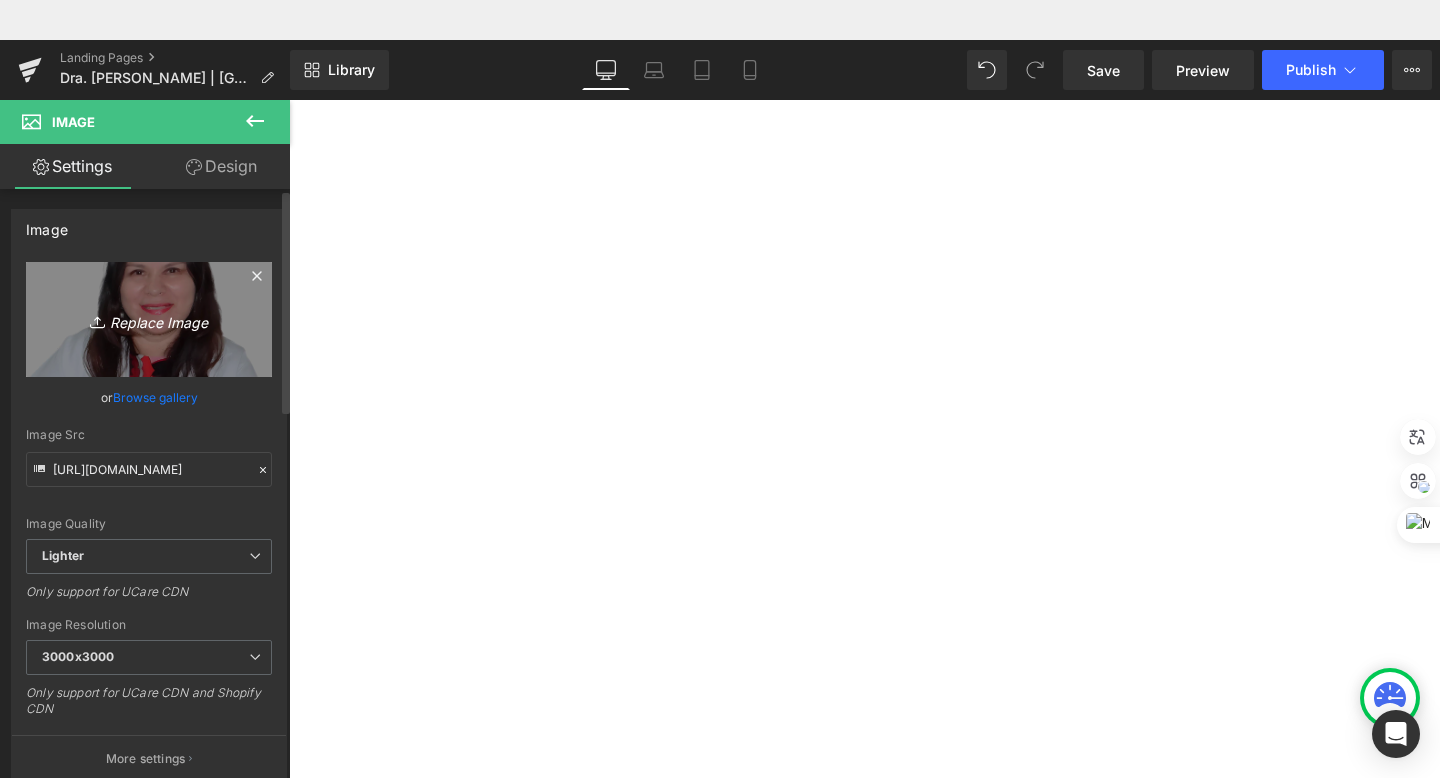 click on "Replace Image" at bounding box center (149, 319) 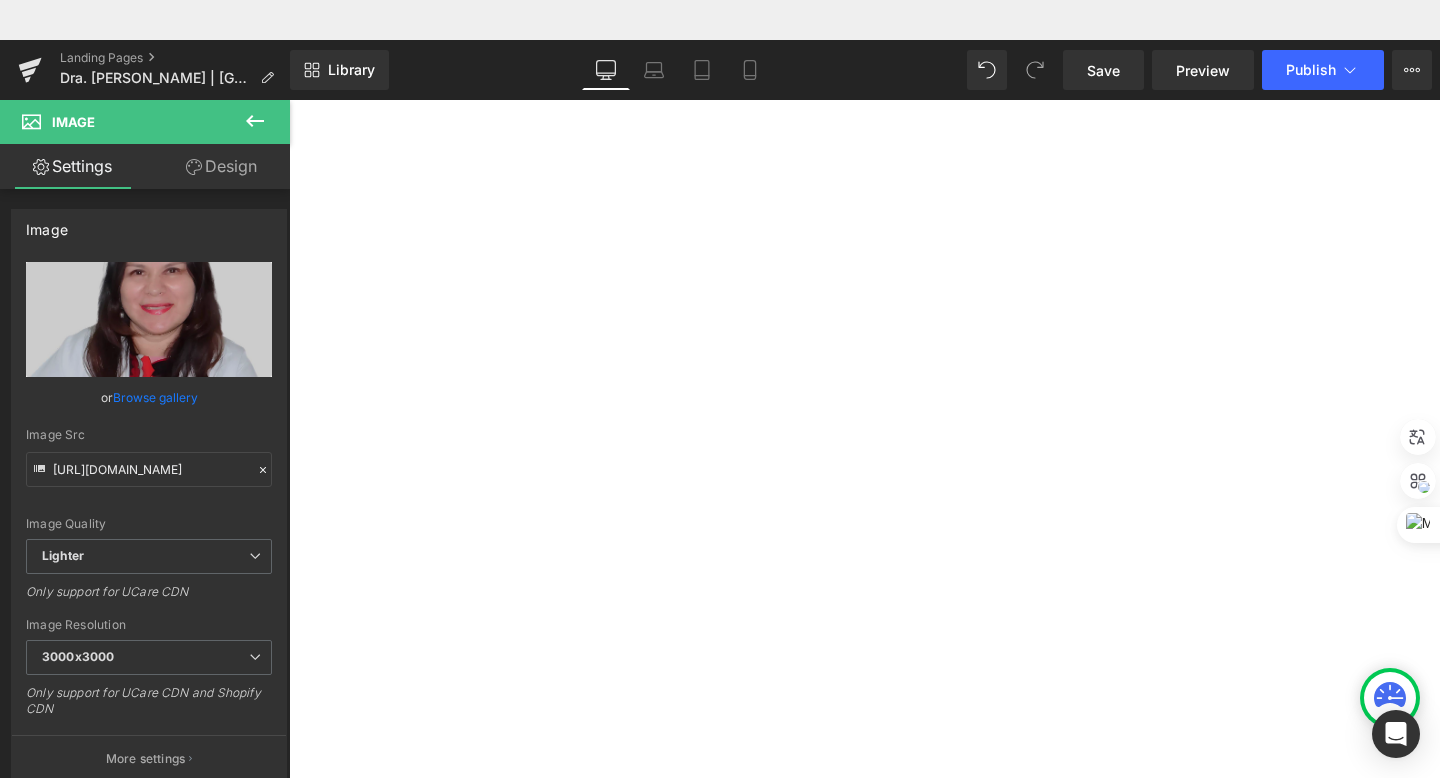 type on "C:\fakepath\Dra Ada Argueta foto perfil.jpg" 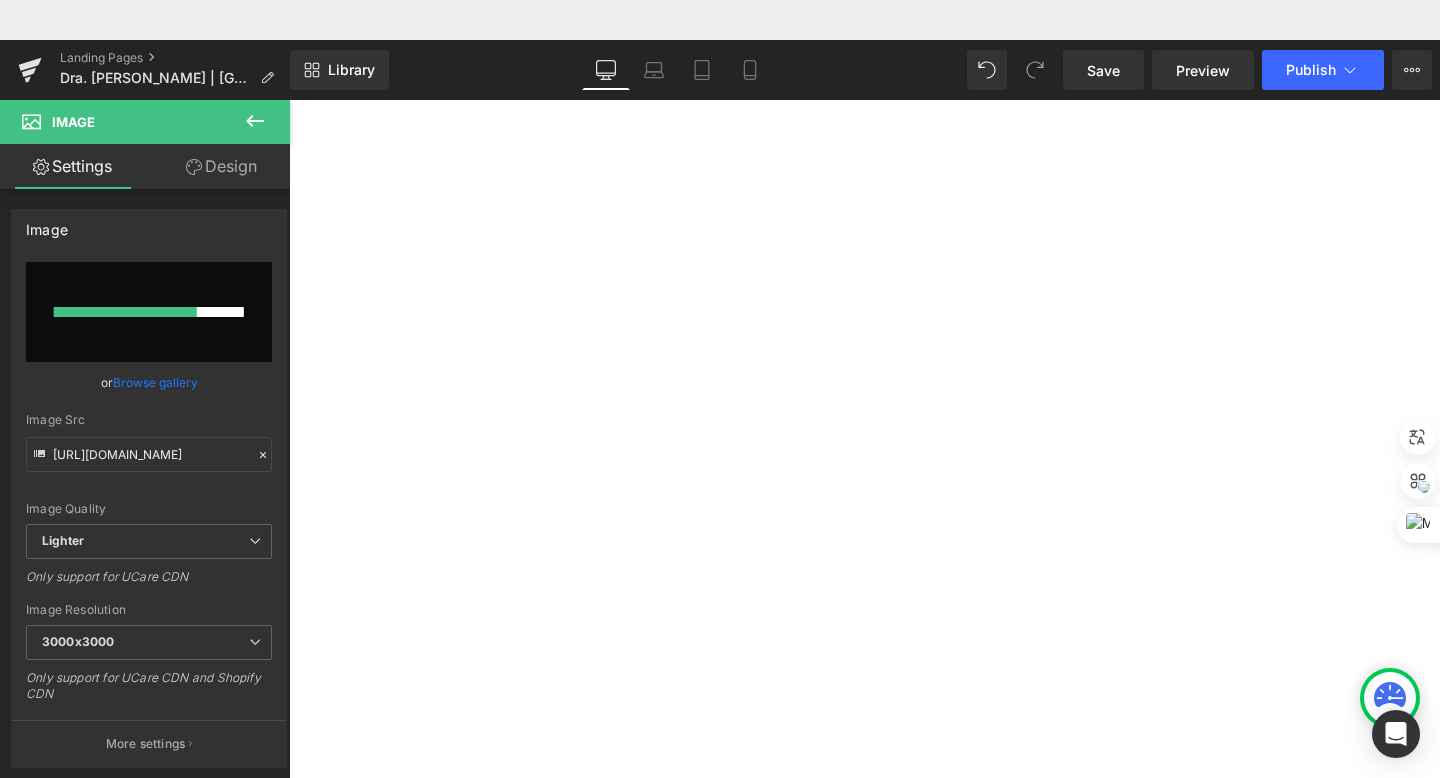 type 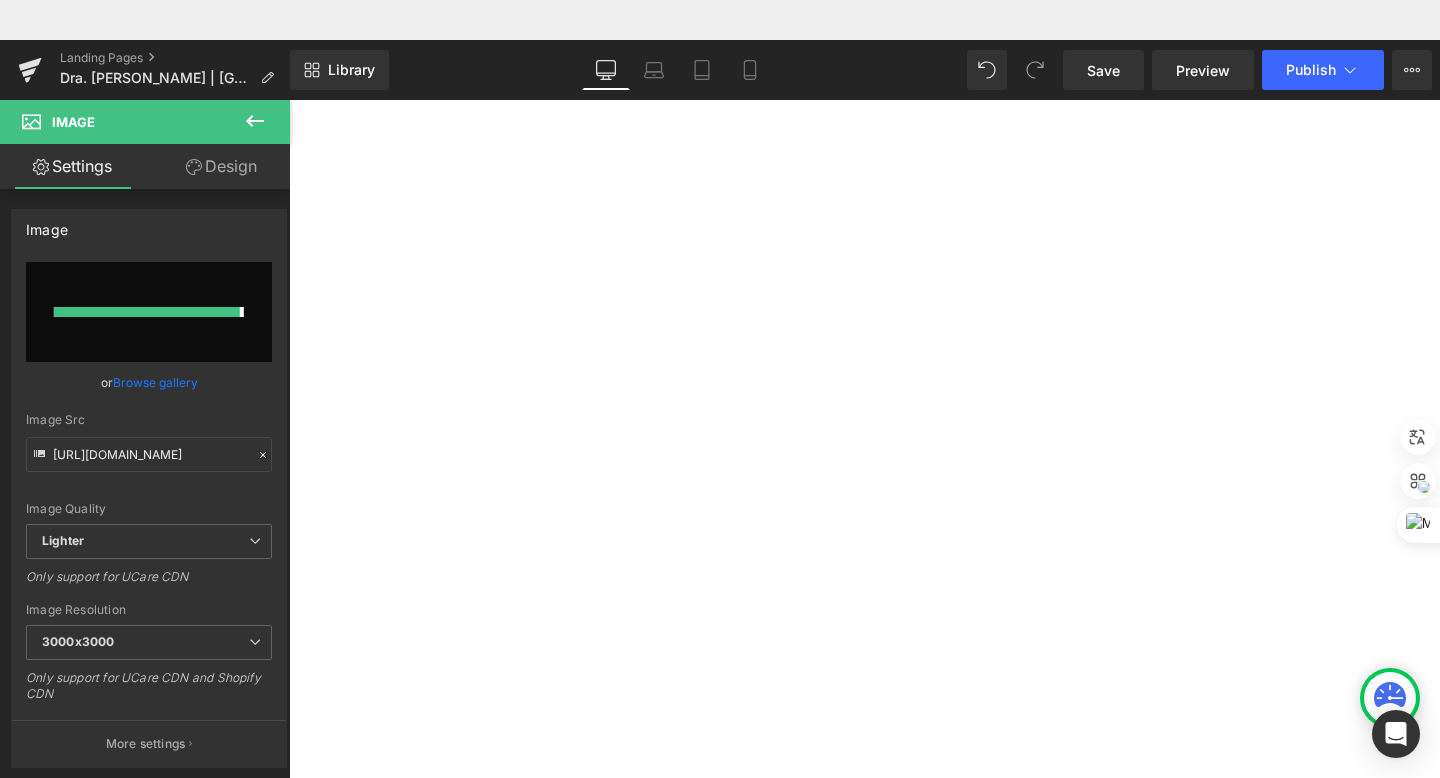 type on "https://ucarecdn.com/42ebc862-0b21-4641-8440-1e46bdd8fc39/-/format/auto/-/preview/3000x3000/-/quality/lighter/Dra%20Ada%20Argueta%20foto%20perfil.jpg" 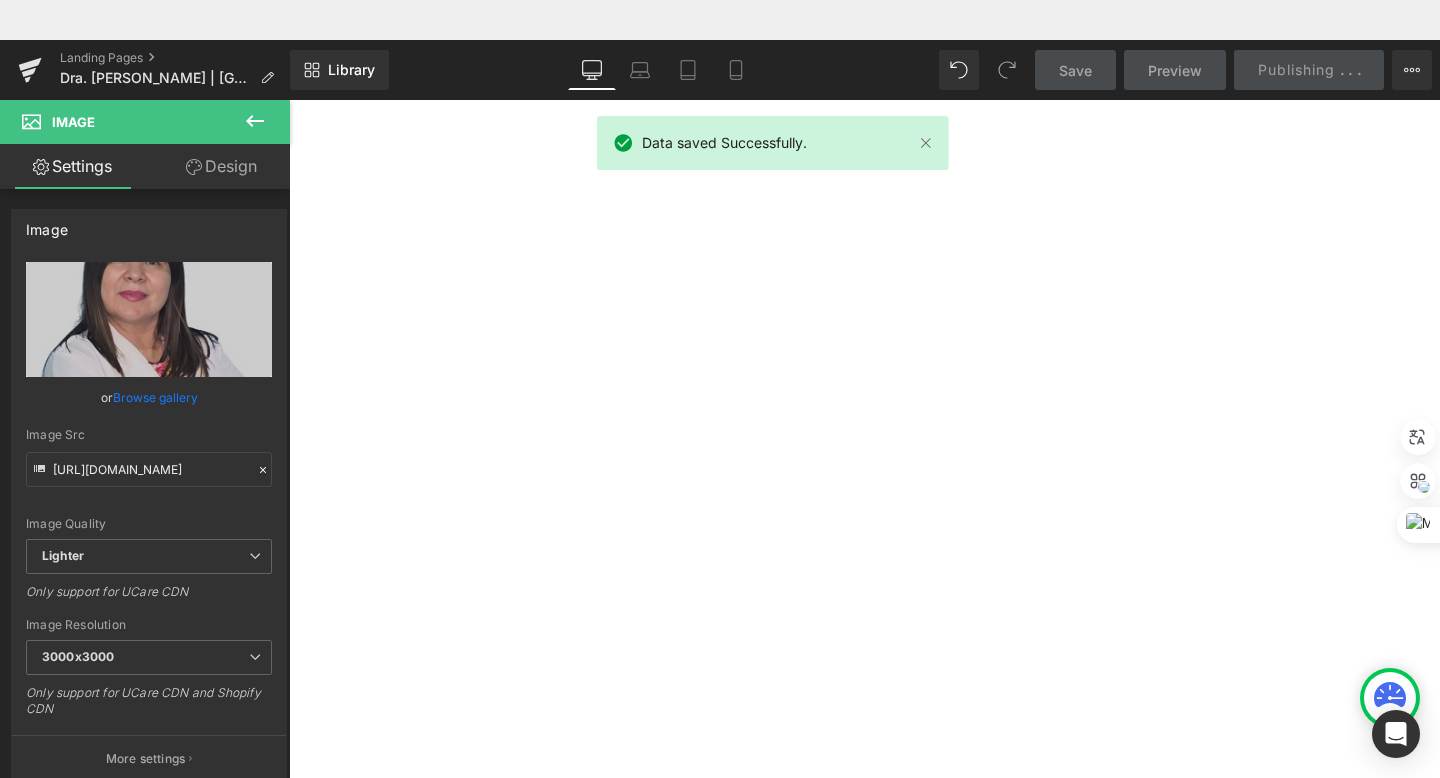 scroll, scrollTop: 1704, scrollLeft: 0, axis: vertical 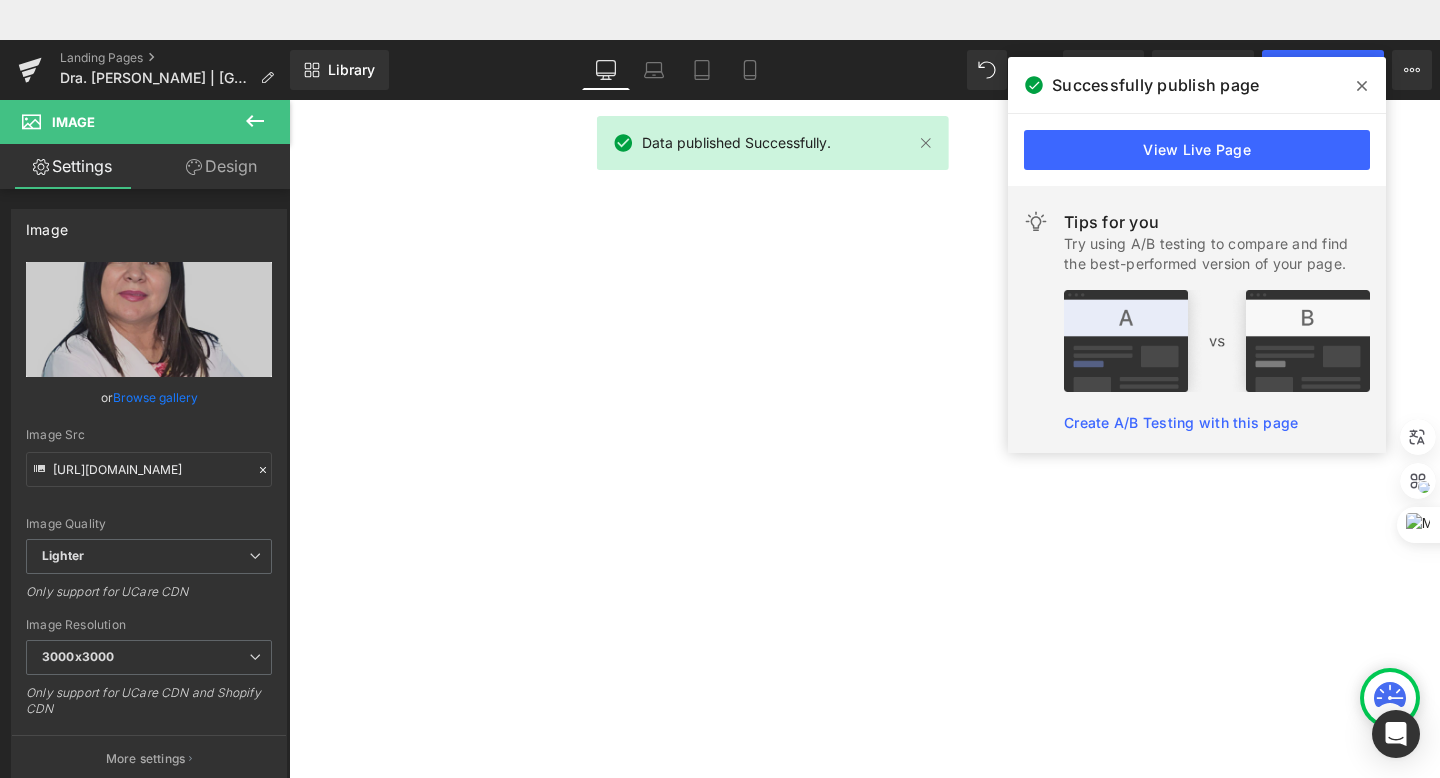 click on "Text Block" at bounding box center [289, 60] 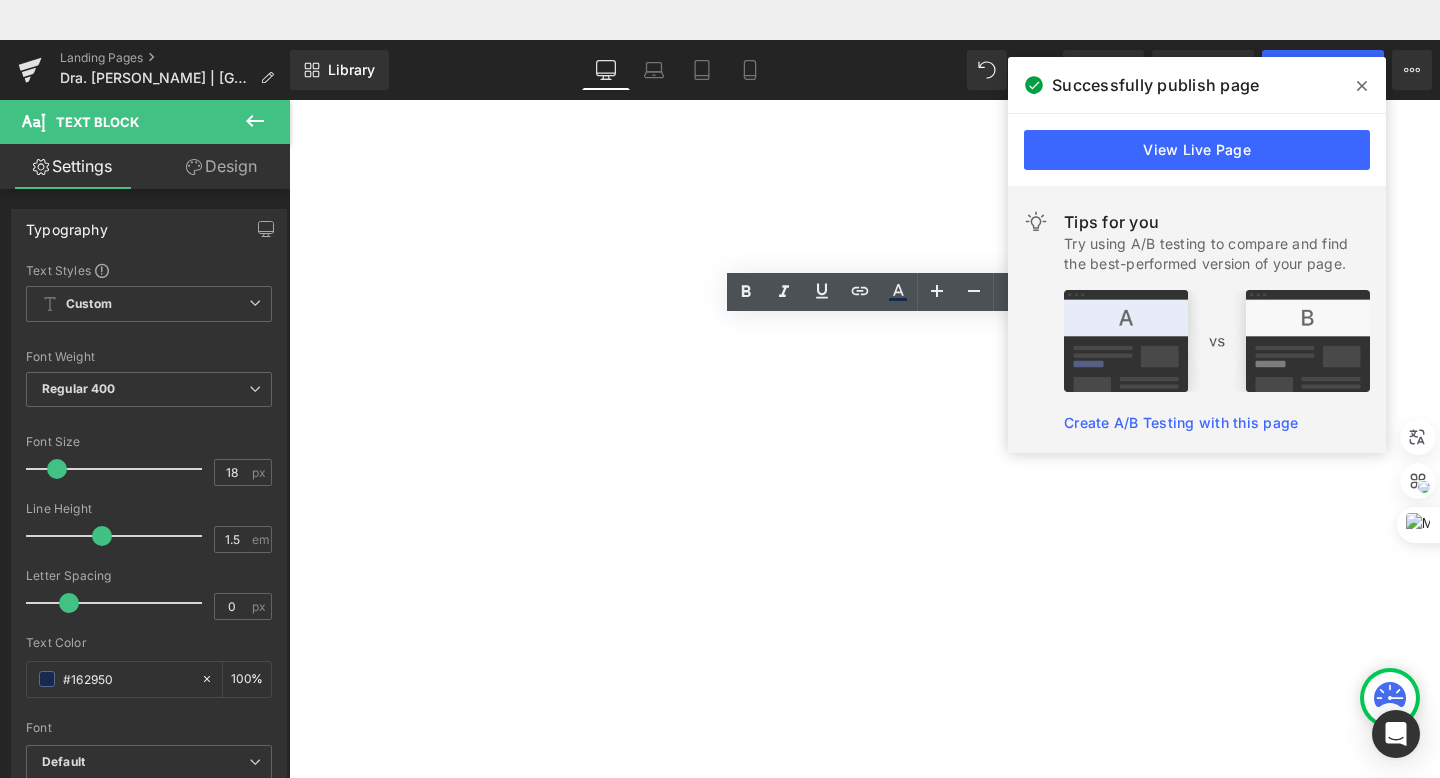 click on "Icon" at bounding box center (289, 60) 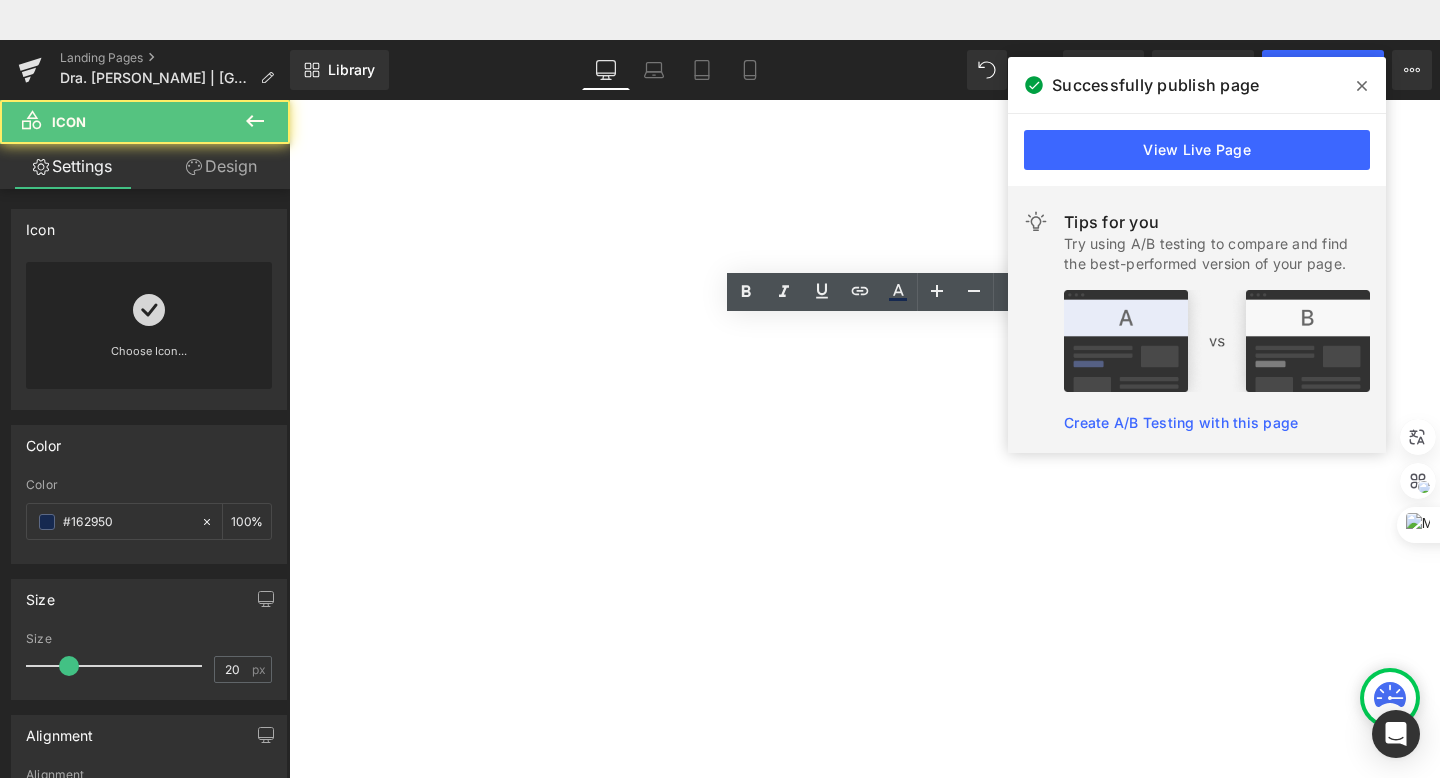click on "La Dra. Ada Argueta le atiende en Olancho: Text Block
Icon
Centro Médico Monte Sinaí, Catacamas
Text Block
Icon
Dermoláser, Juticalp Text Block
Icon List         Row" at bounding box center [289, 60] 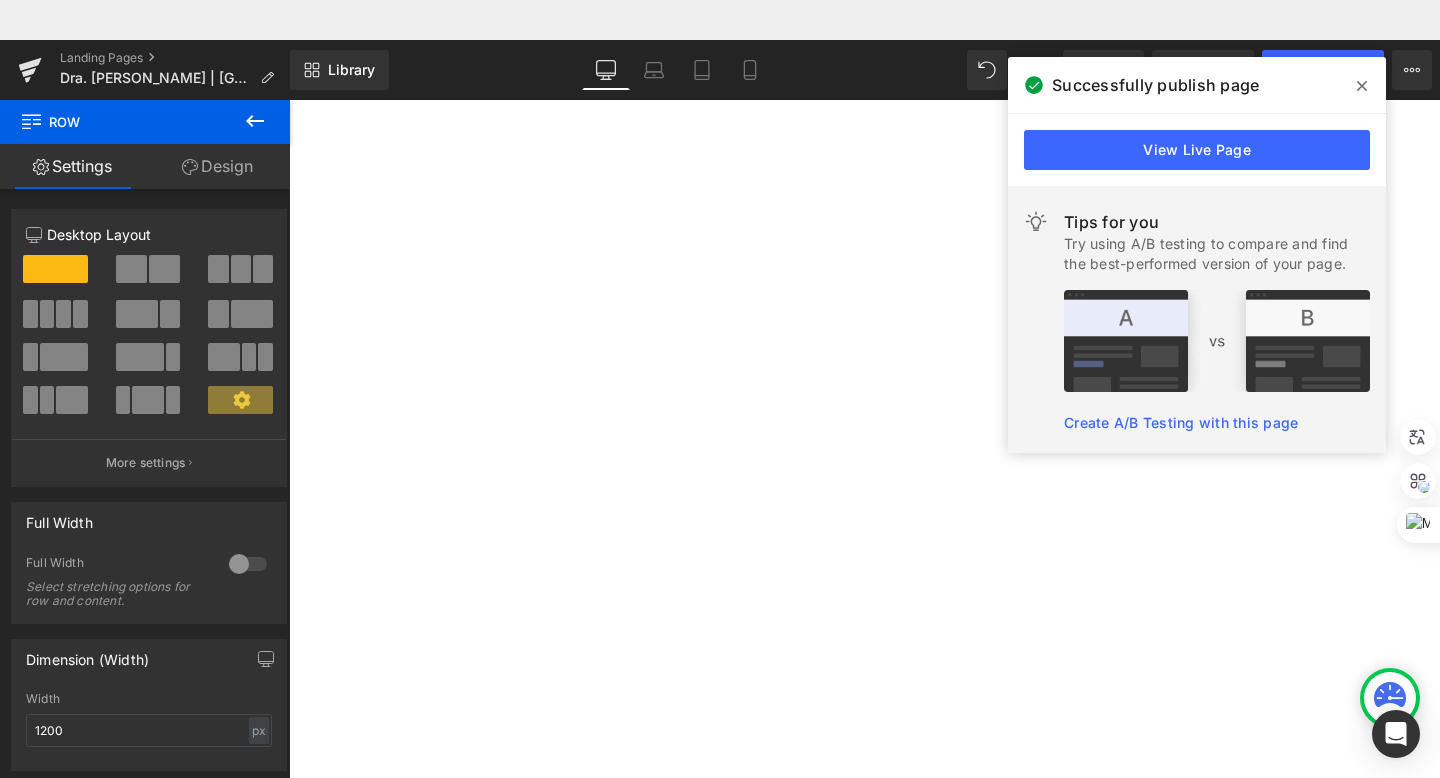 click 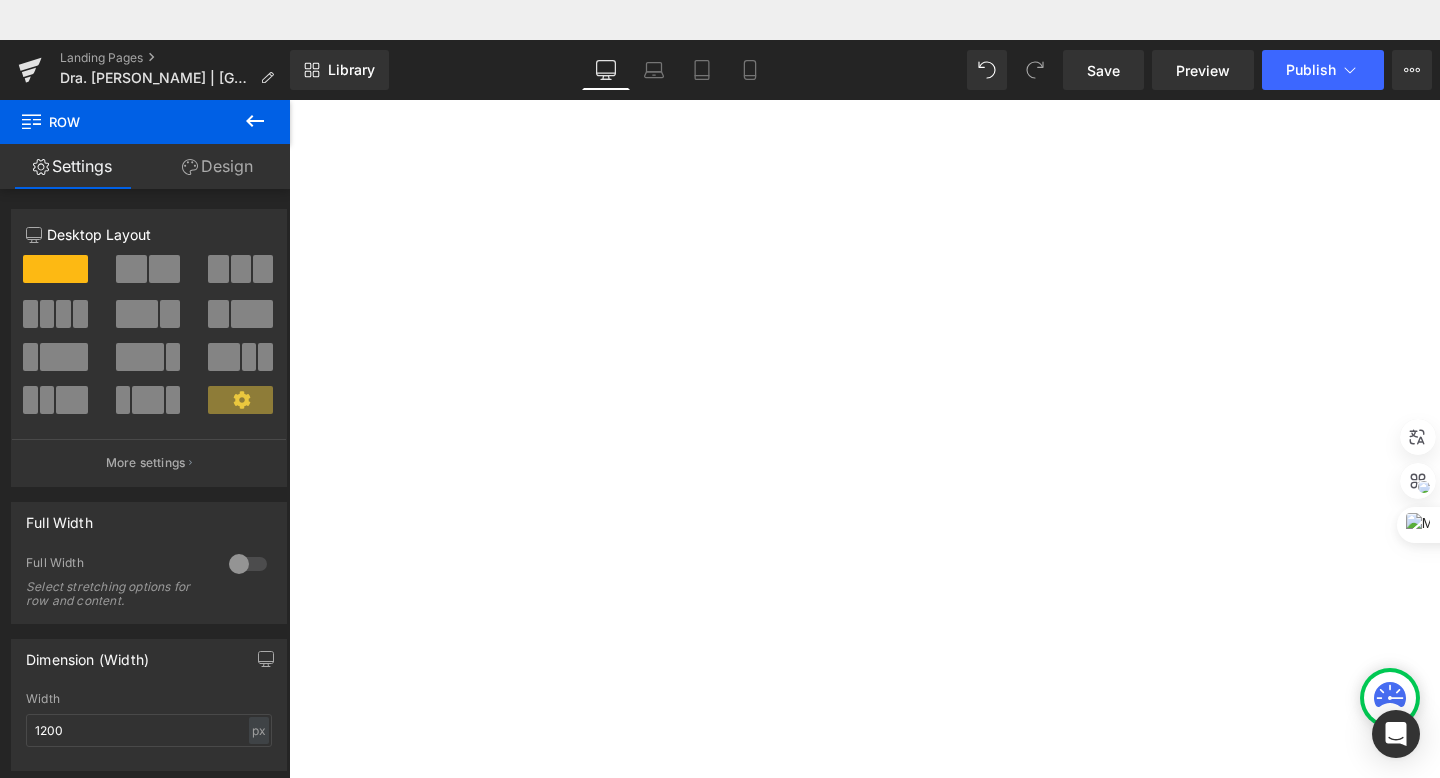 click on "Icon
Centro Médico Monte Sinaí, Catacamas
Text Block
Icon
Dermoláser, Juticalp Text Block" at bounding box center [289, 60] 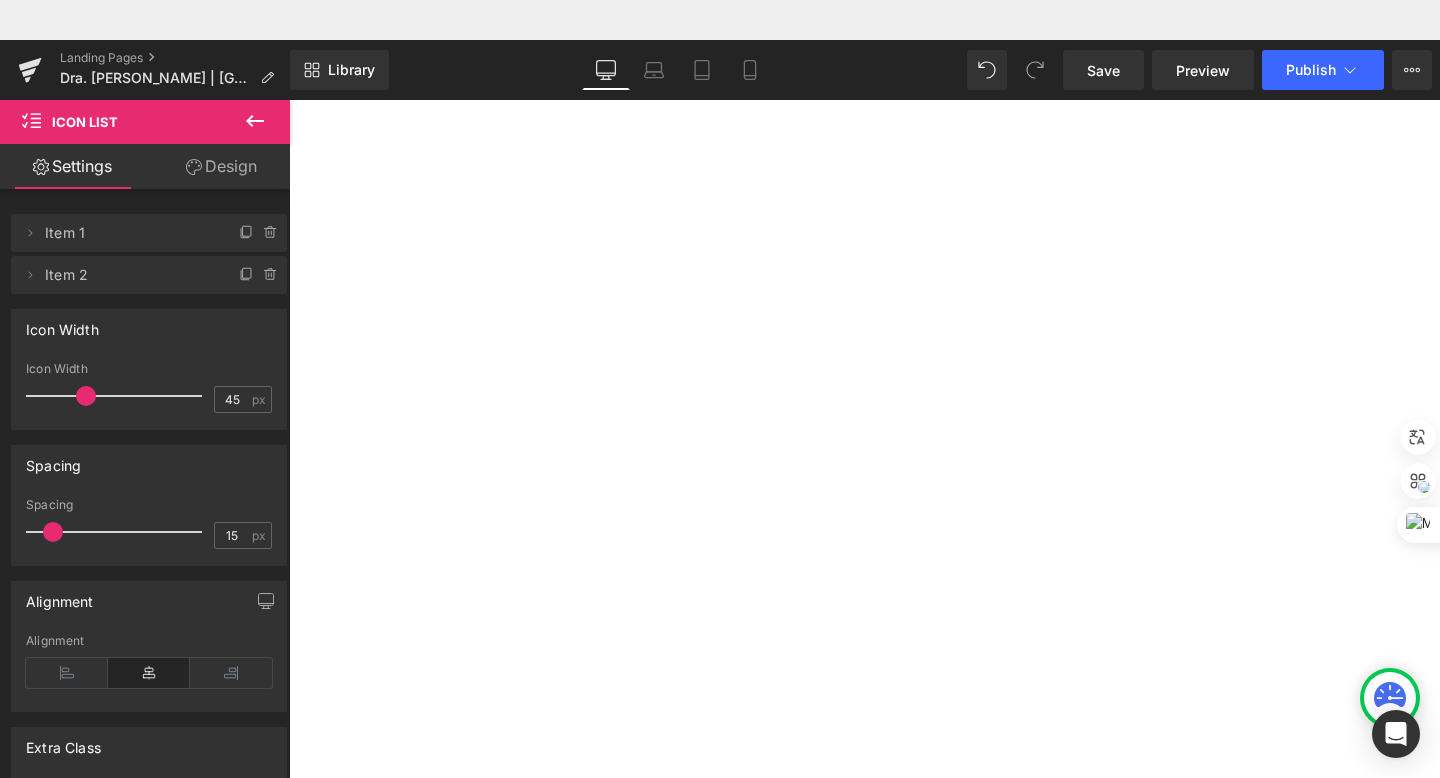 click on "Dermoláser, Juticalp" at bounding box center [289, 60] 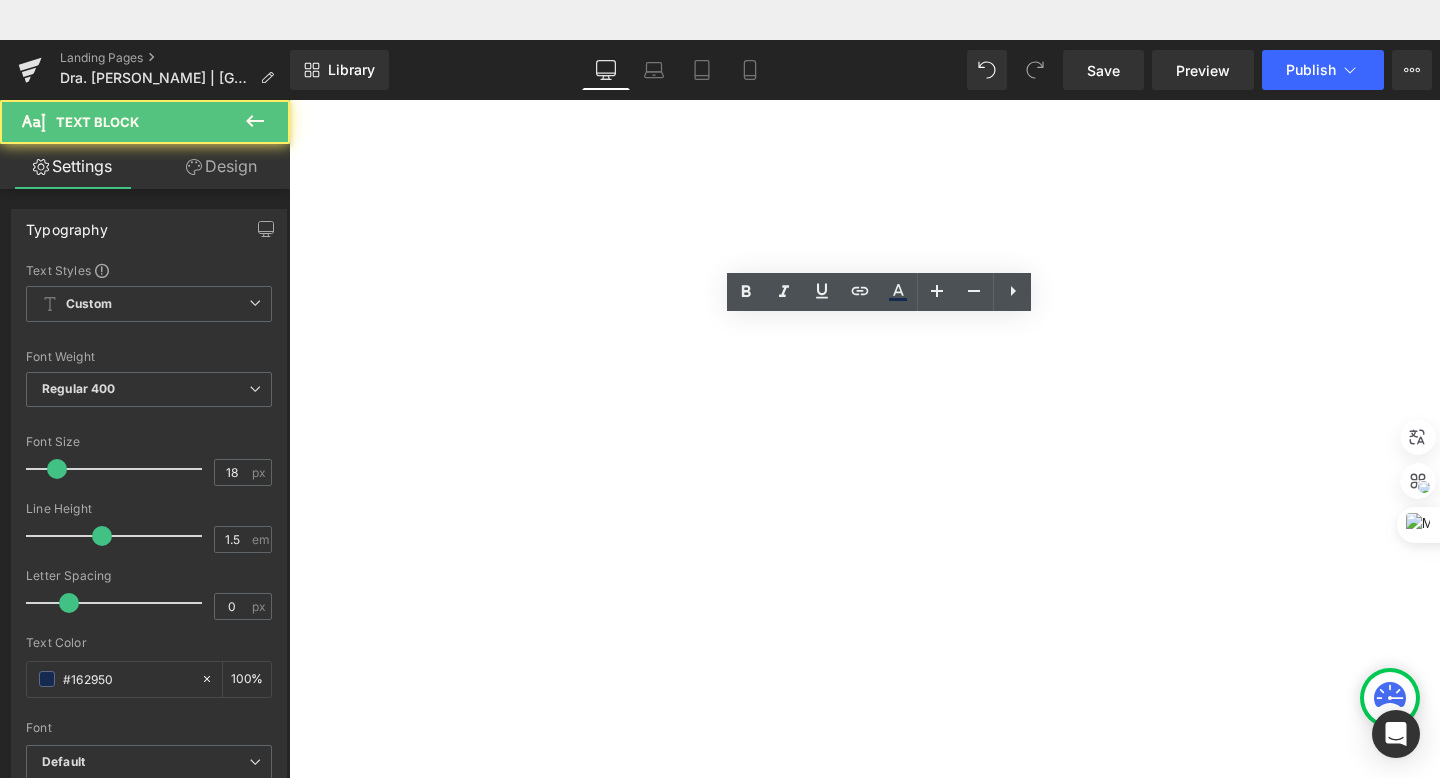 type 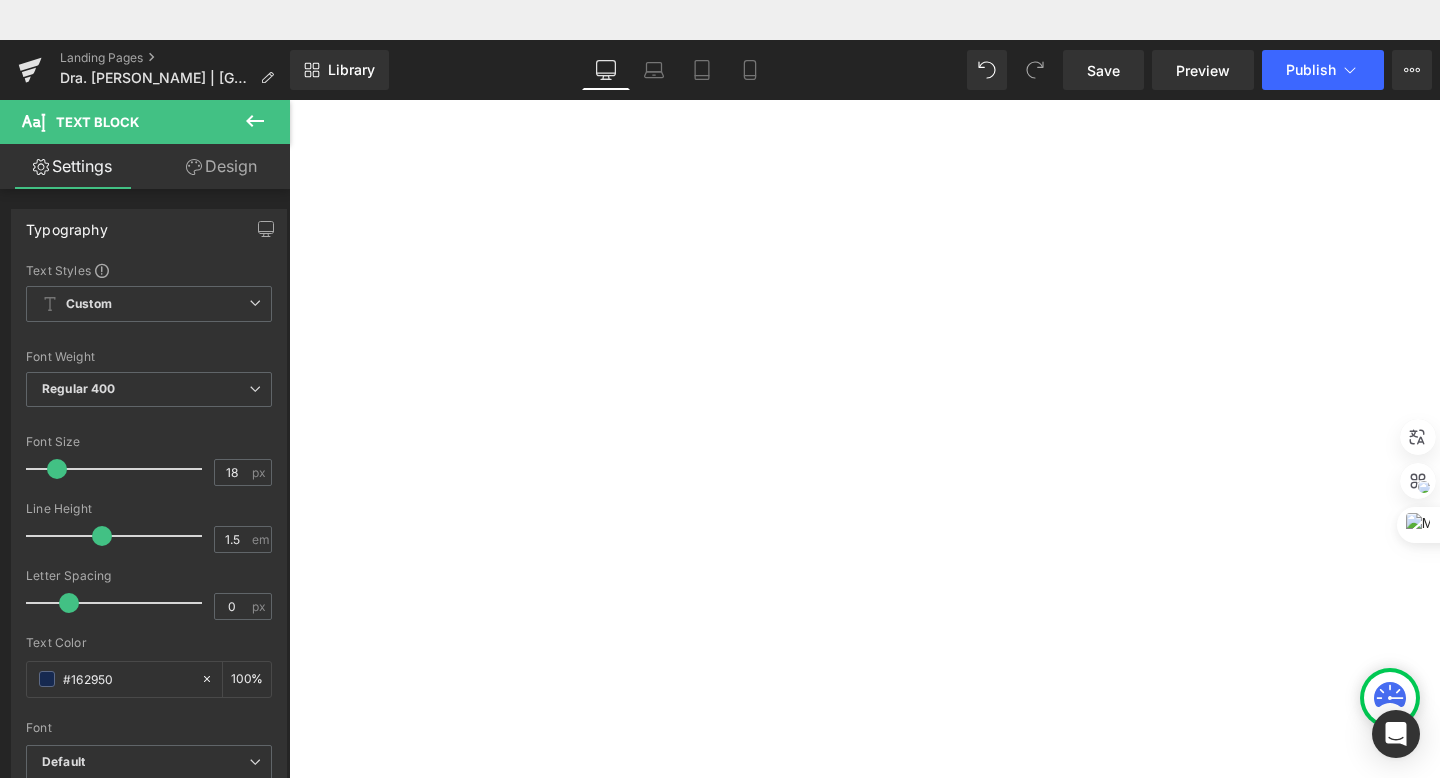 click on "Icon
Centro Médico Monte Sinaí, Catacamas
Text Block
Icon
Dermoláser, Juticalpa Text Block" at bounding box center [289, 60] 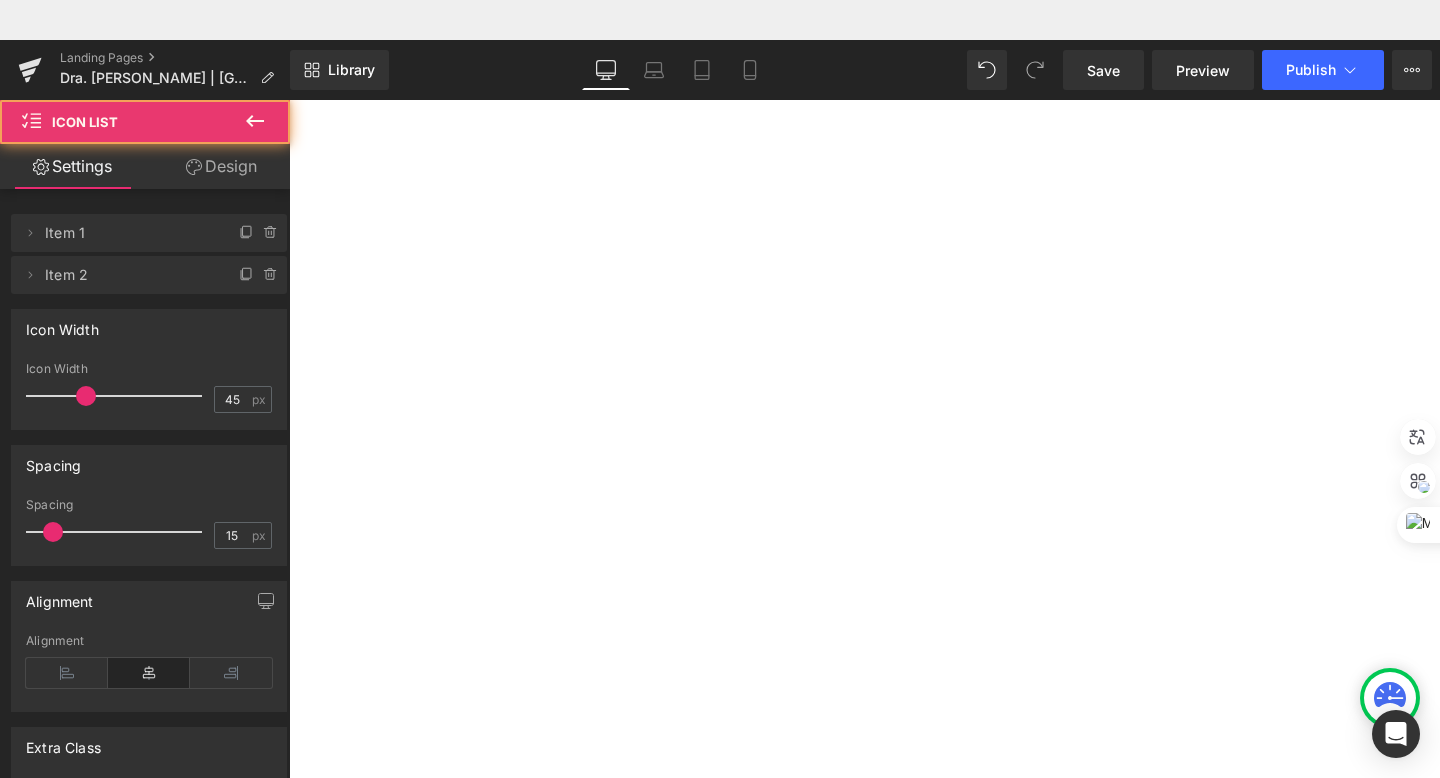 click on "Icon
Centro Médico Monte Sinaí, Catacamas
Text Block
Icon
Dermoláser, Juticalpa Text Block" at bounding box center [289, 60] 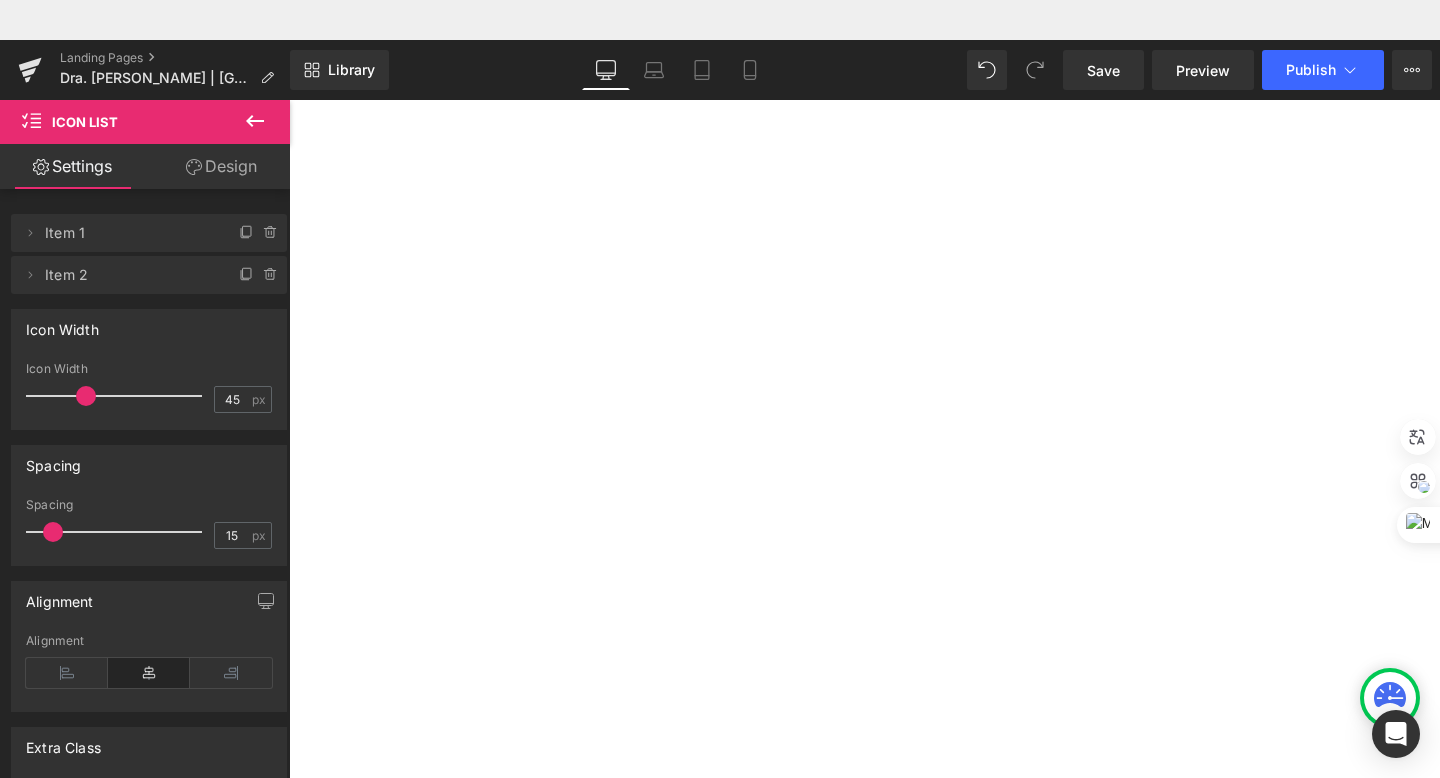 scroll, scrollTop: 1087, scrollLeft: 0, axis: vertical 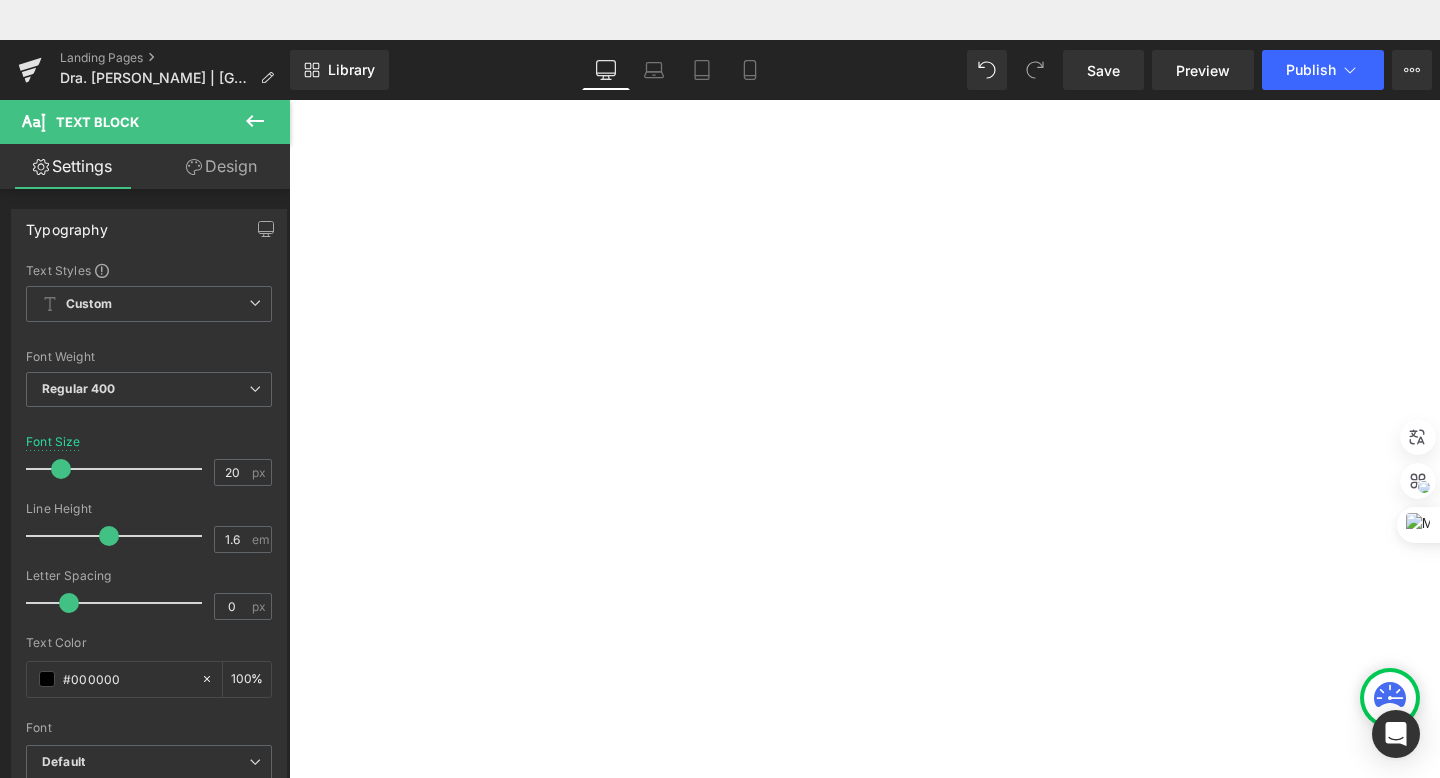 click at bounding box center (289, 60) 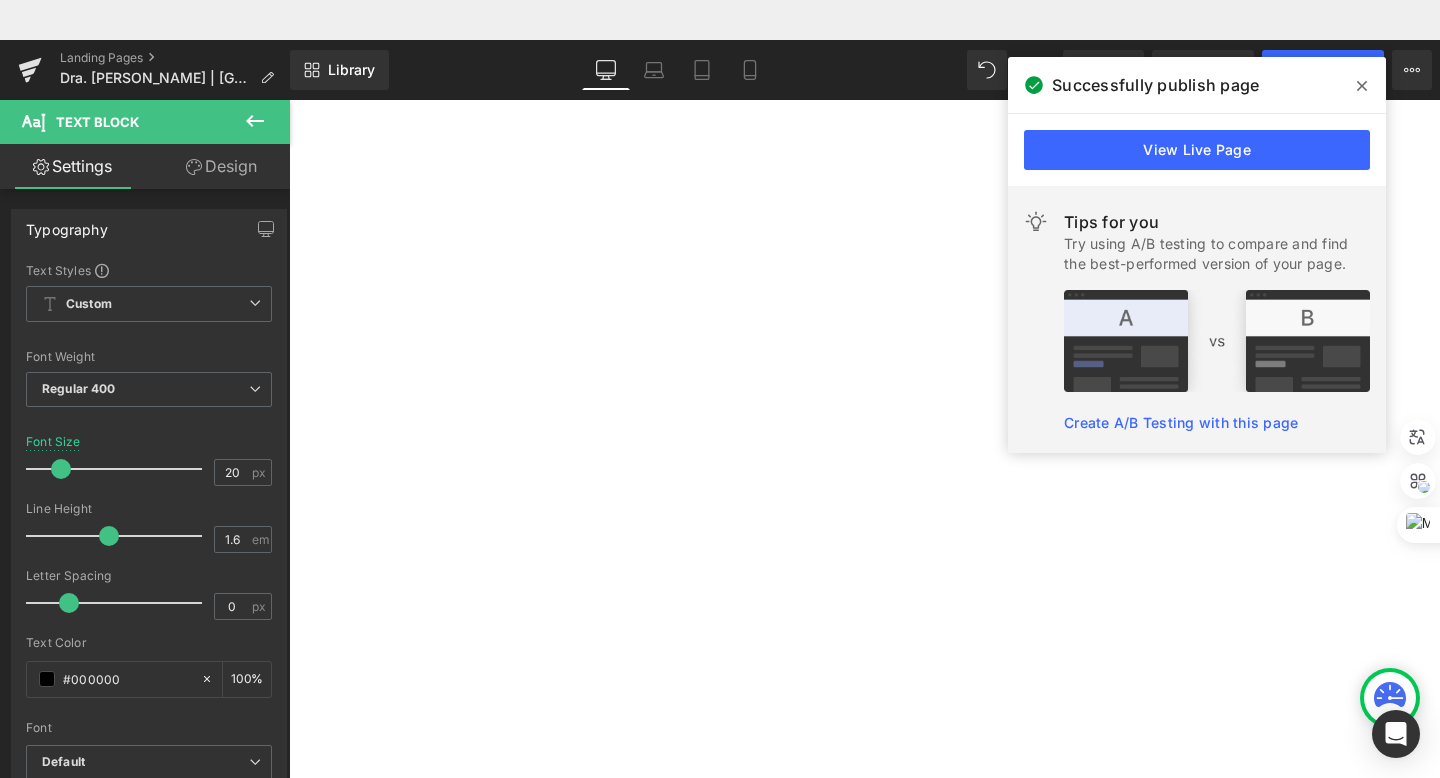 scroll, scrollTop: 1867, scrollLeft: 0, axis: vertical 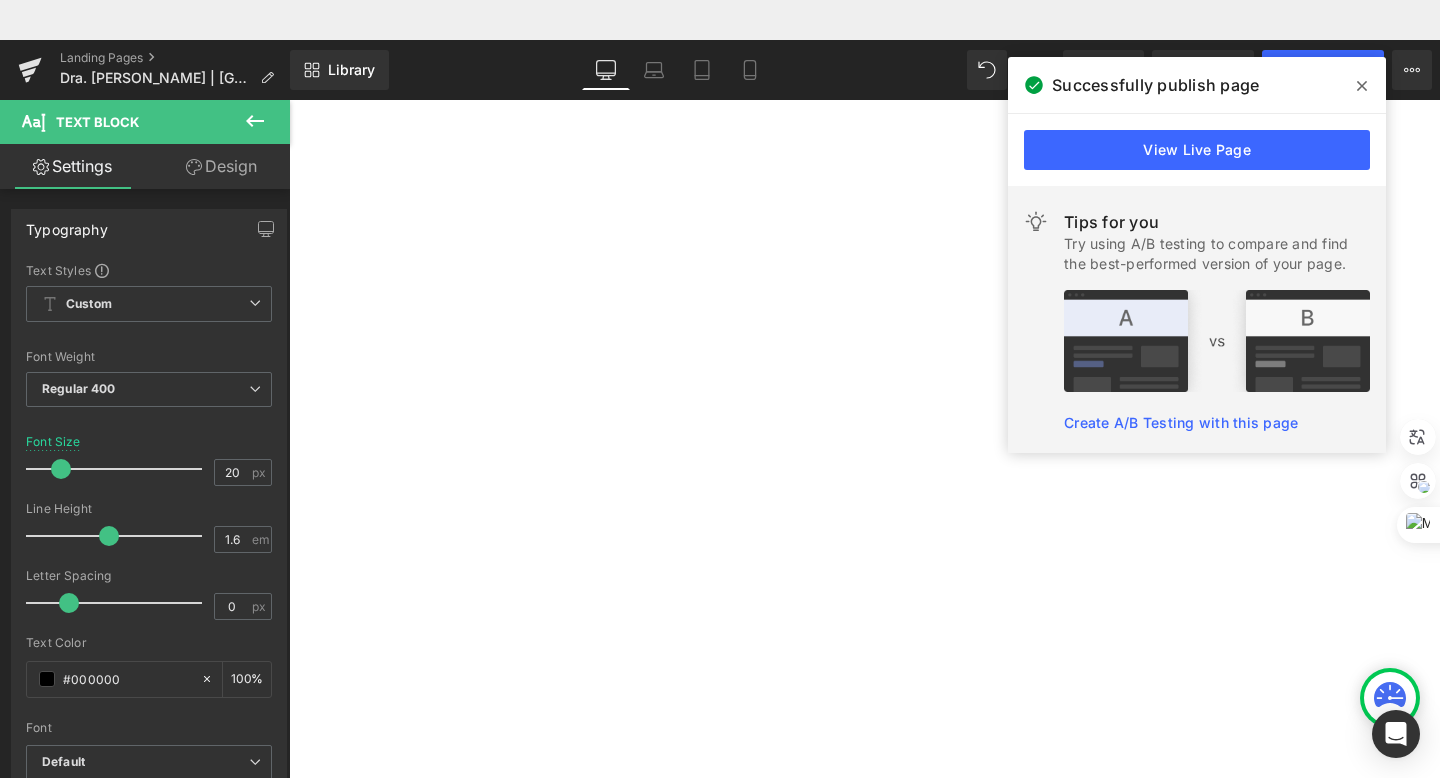 click on "Image         "Renueva tu piel en las mejores manos."  -Dra. Ada Argueta Heading         Row         Row" at bounding box center [289, 60] 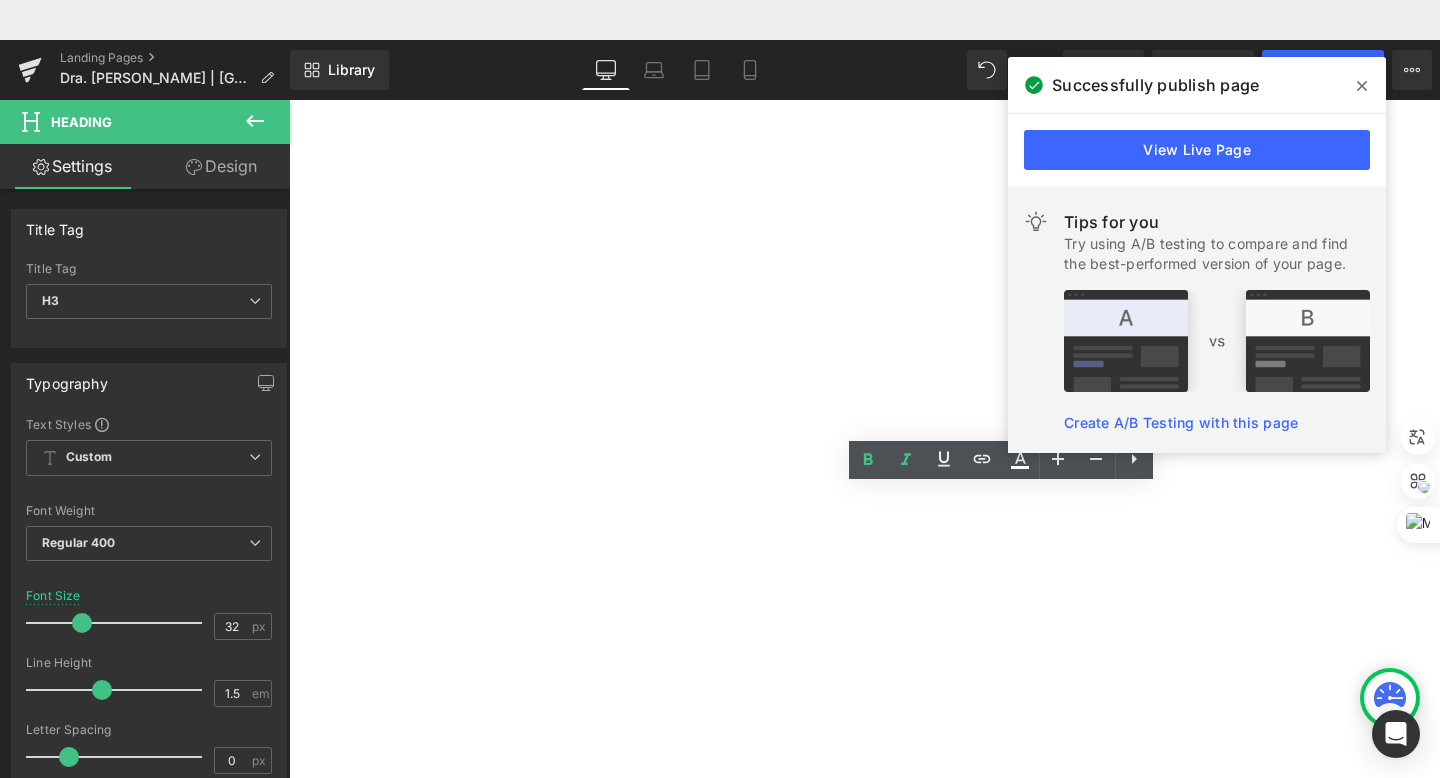 click at bounding box center [1362, 86] 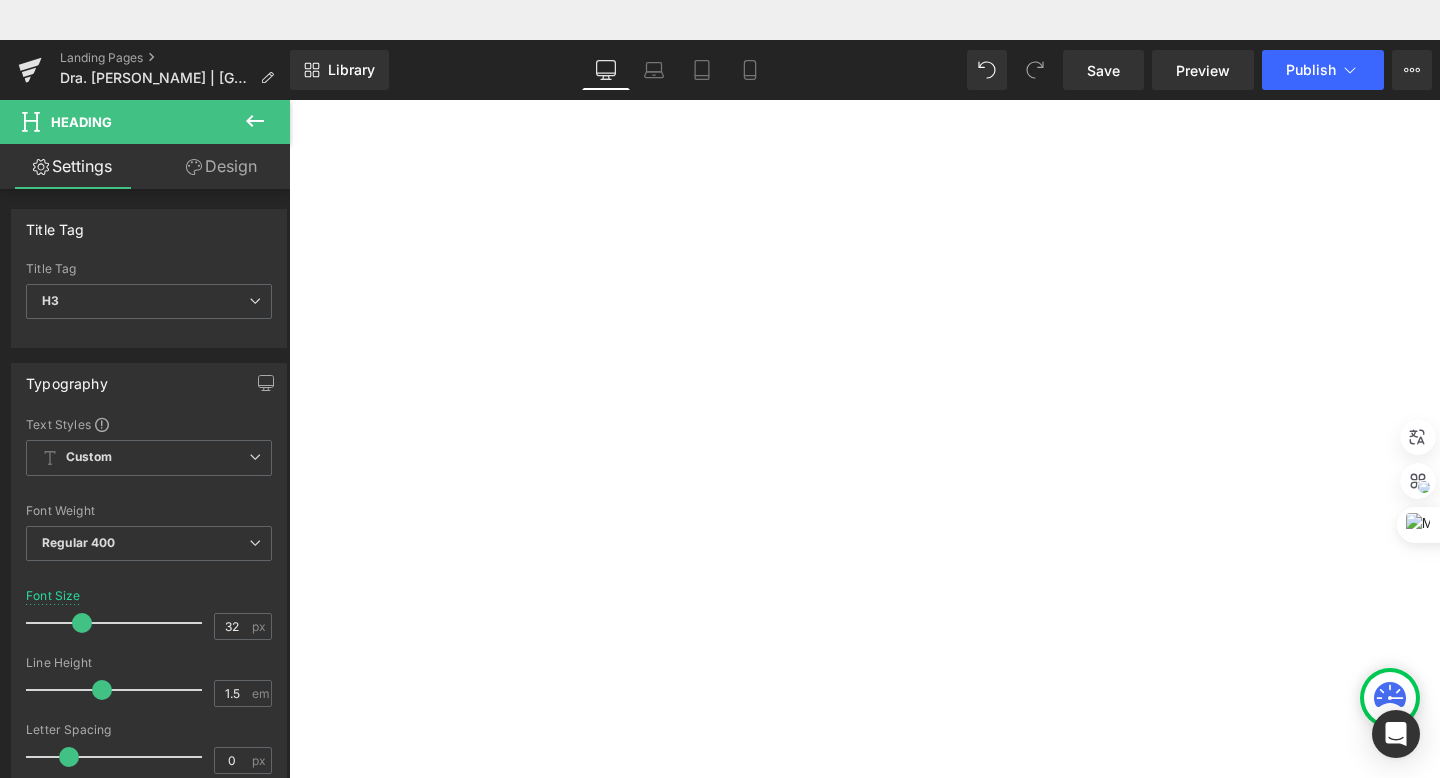 click on ""Renueva tu piel en las mejores manos."" at bounding box center (289, 60) 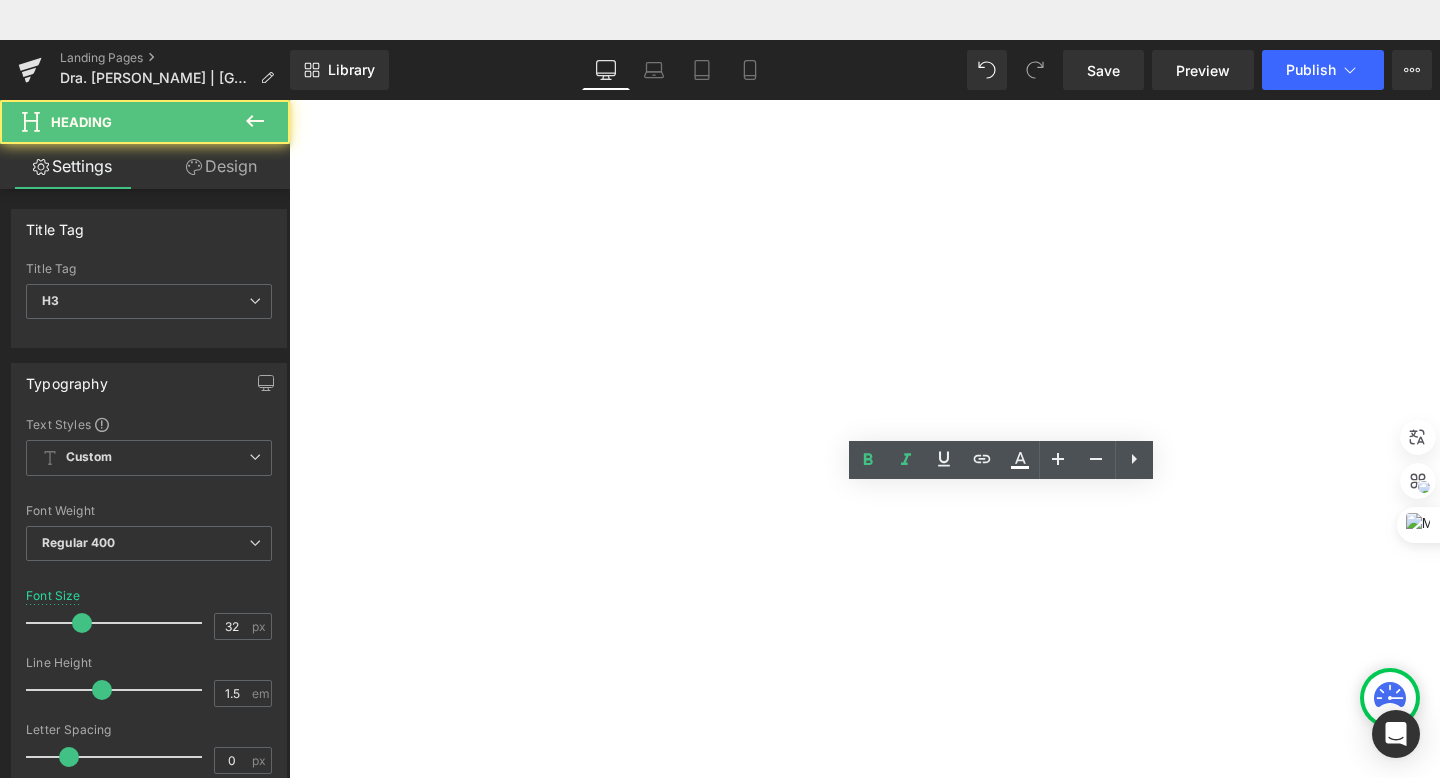 click on ""Renueva tu piel en las mejores manos."" at bounding box center (289, 60) 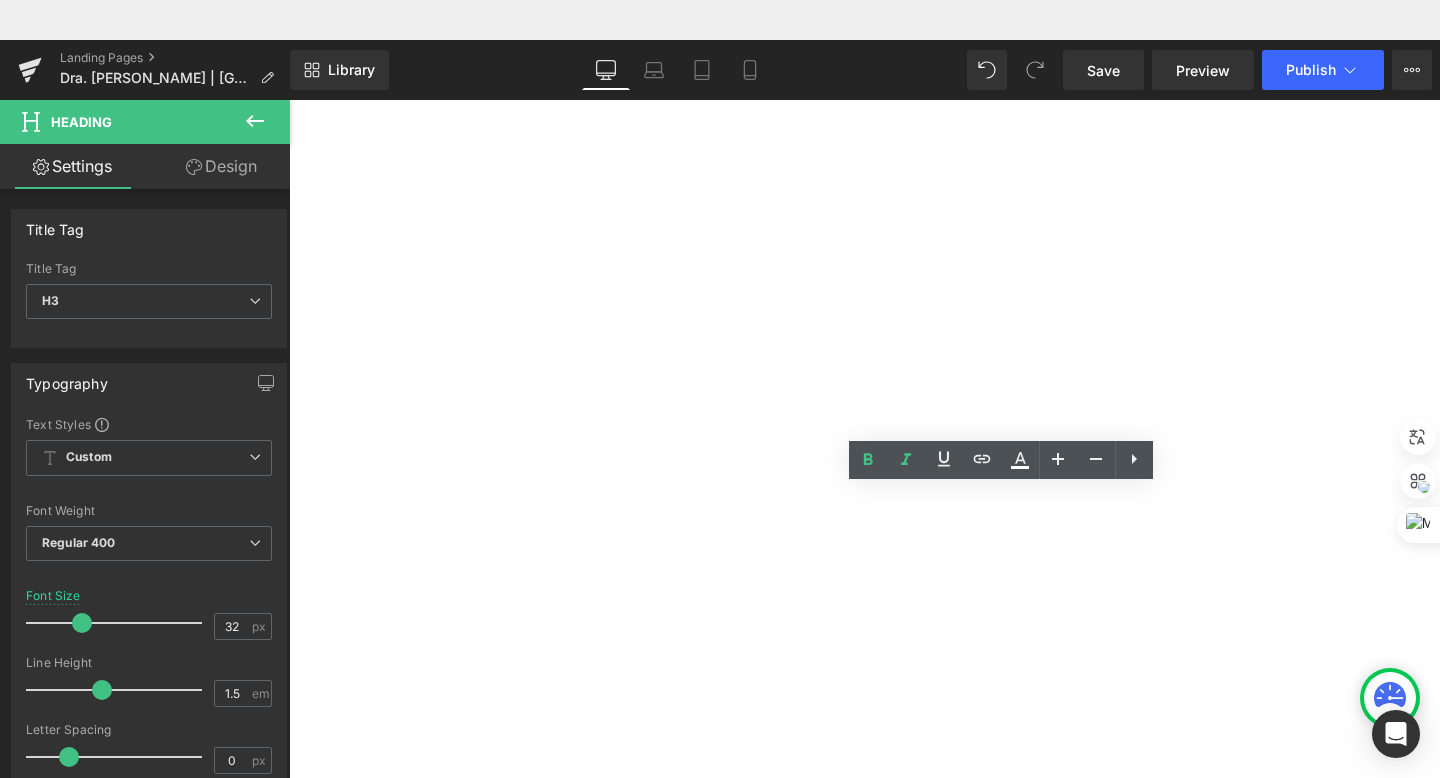 type 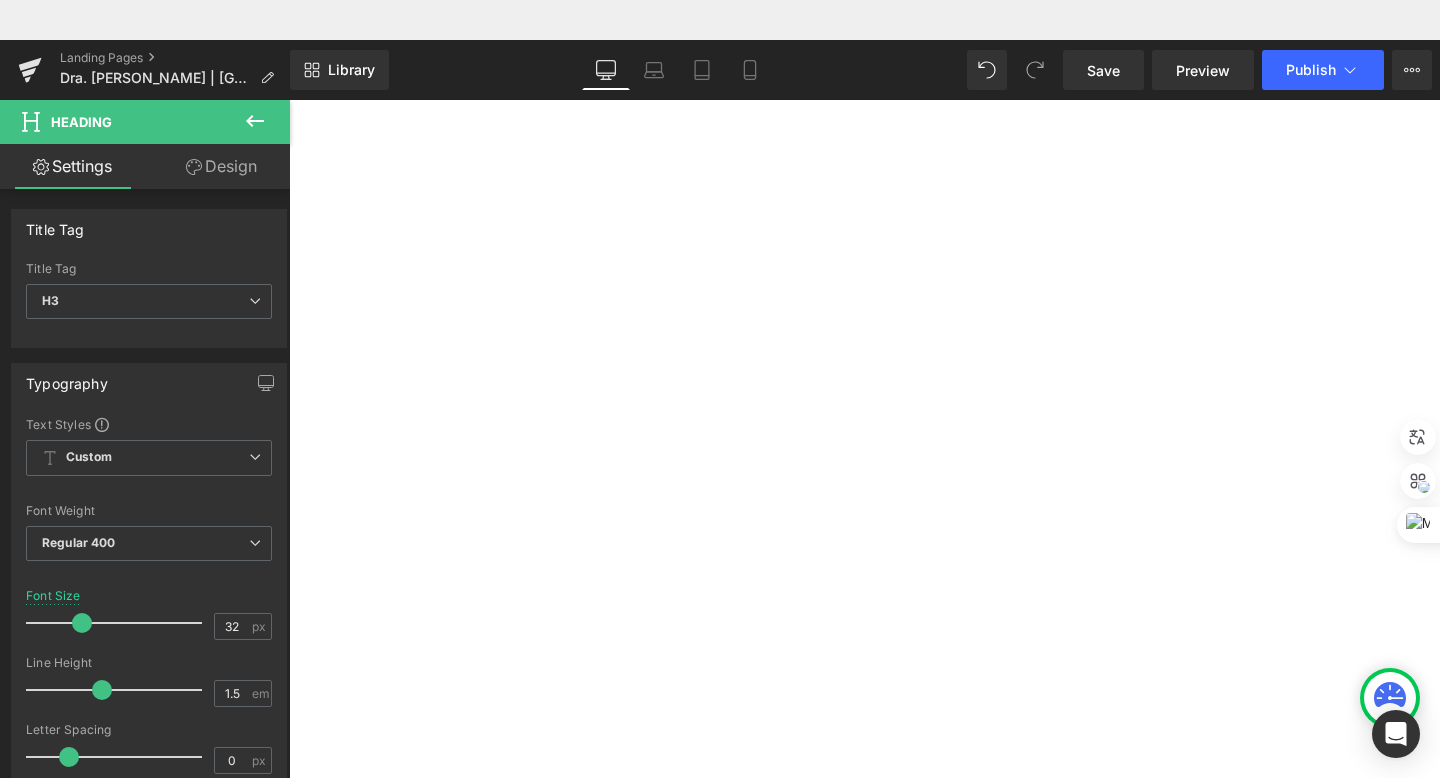 click on "Image         "Para el cuidado de tu piel, DERMOLASER debe ser."  -Dra. Ada Argueta Heading         Row" at bounding box center (289, 60) 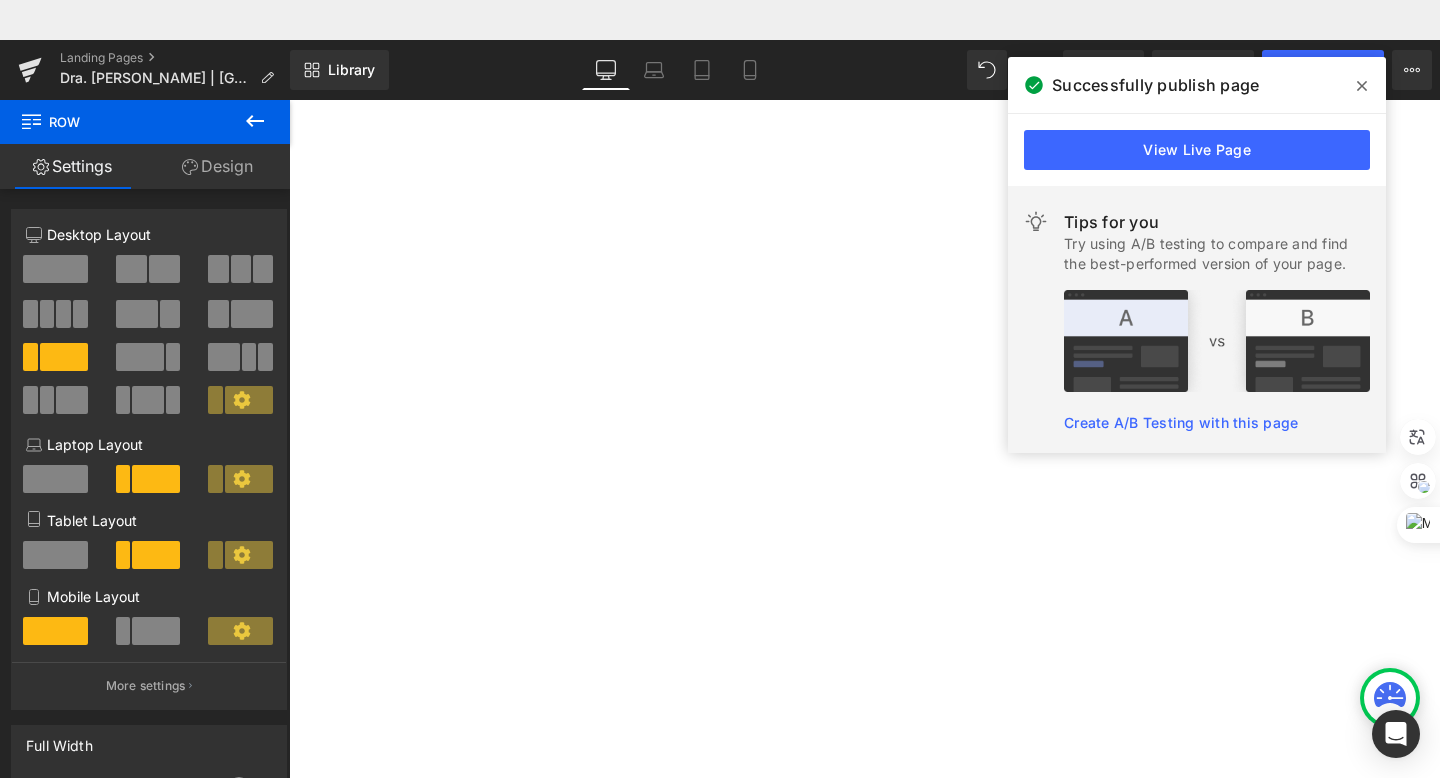scroll, scrollTop: 666, scrollLeft: 0, axis: vertical 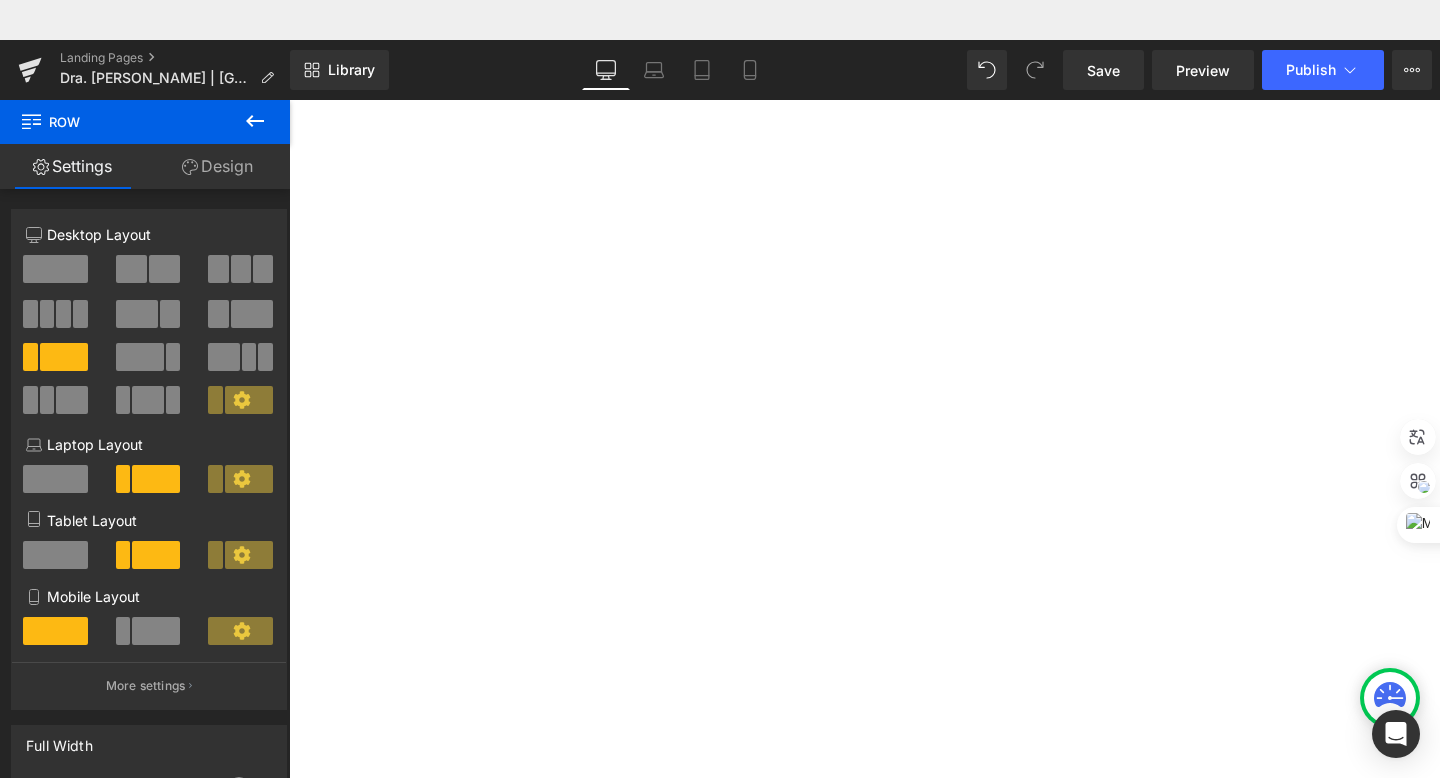 click on "Dermatología y Pediatría" at bounding box center [289, 60] 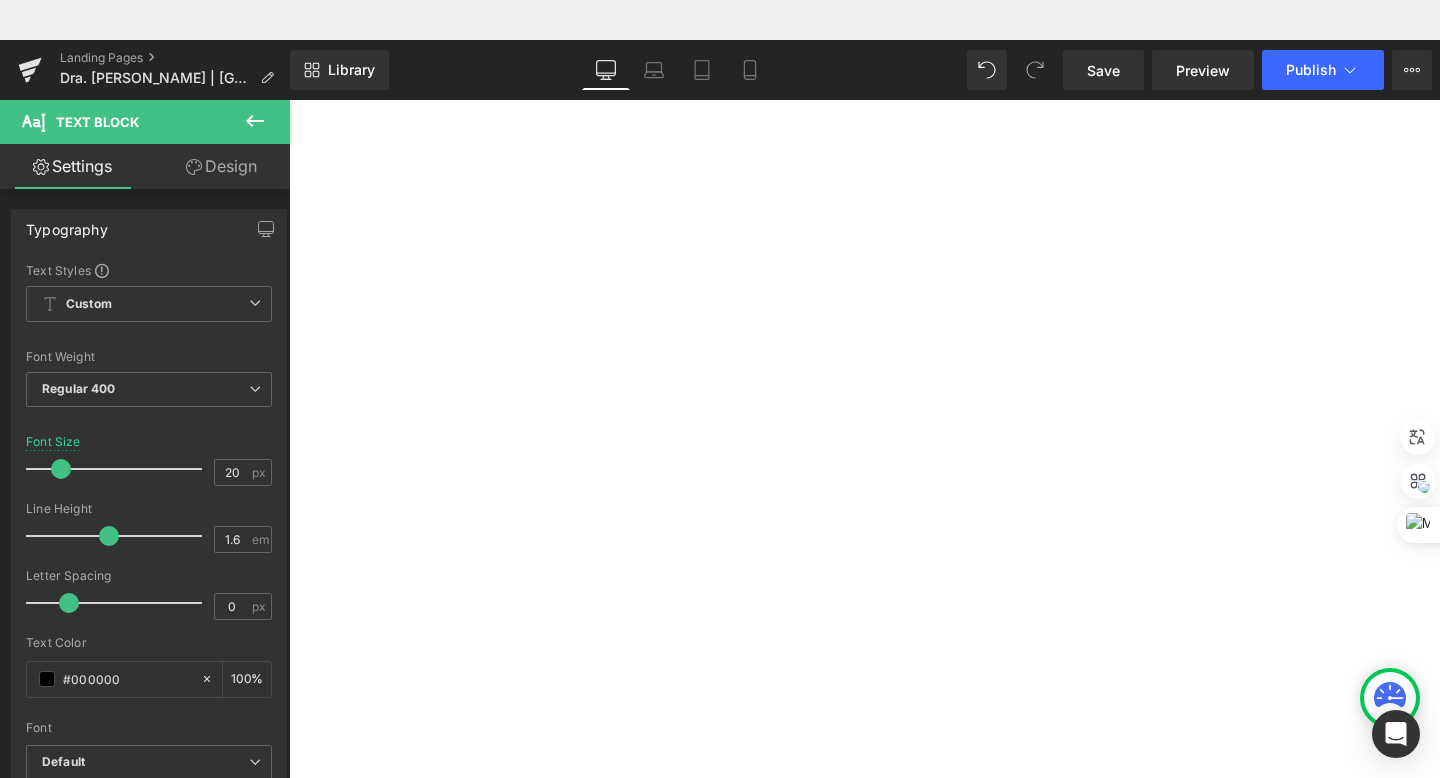 click on "Formación:  Doctora Especialista en  Pediatría" at bounding box center (289, 60) 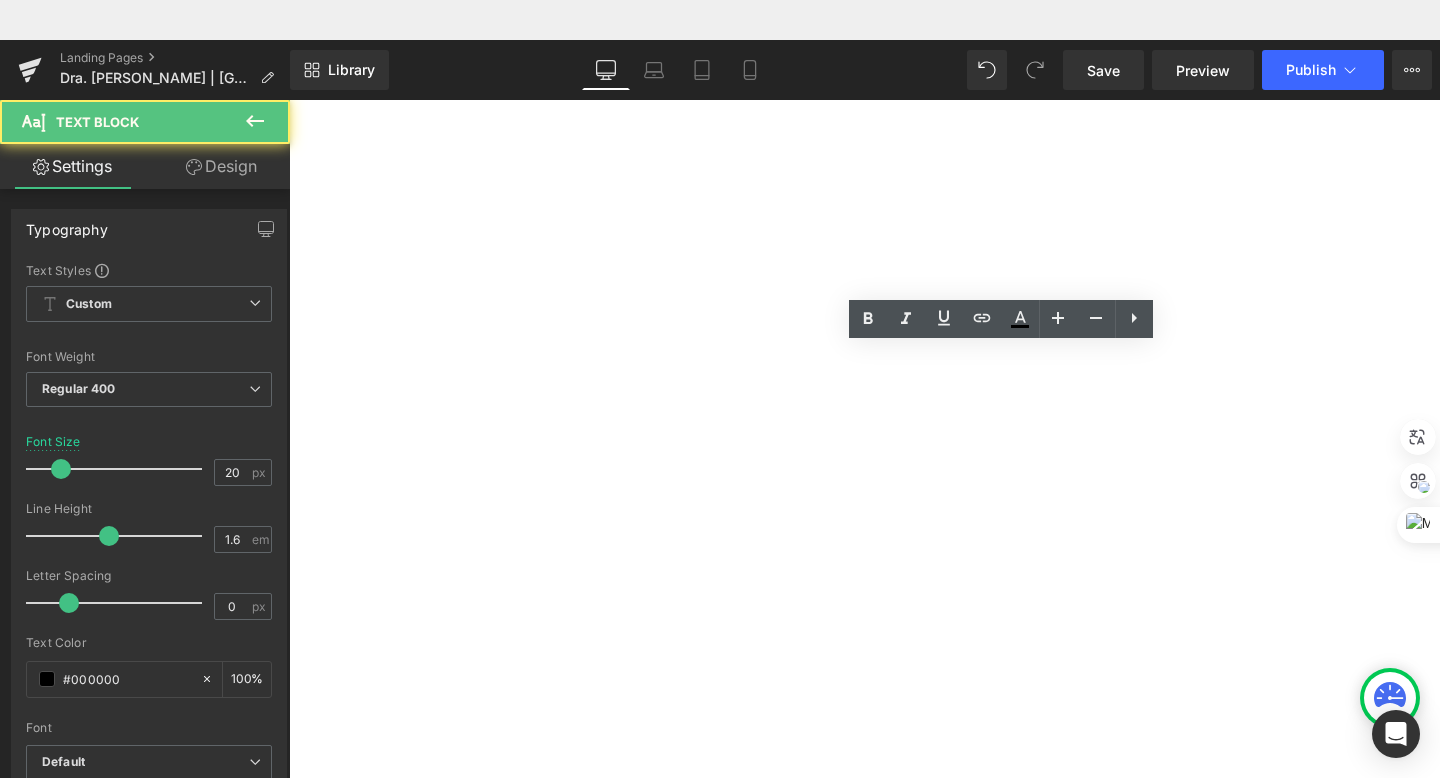 click on "Especialista en Pediatría | [GEOGRAPHIC_DATA], [GEOGRAPHIC_DATA]" at bounding box center (289, 60) 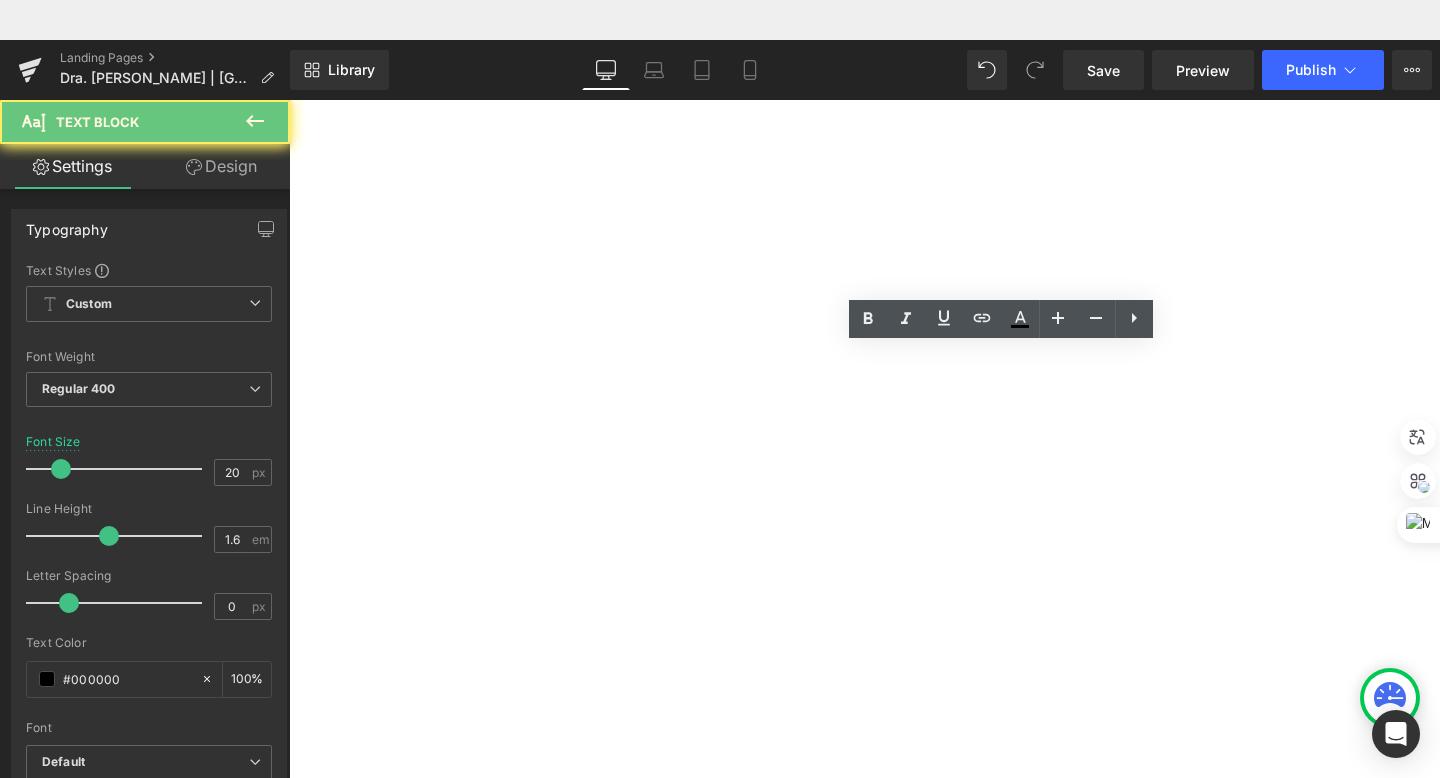 click on "Especialista en Pediatría | [GEOGRAPHIC_DATA], [GEOGRAPHIC_DATA]" at bounding box center [289, 60] 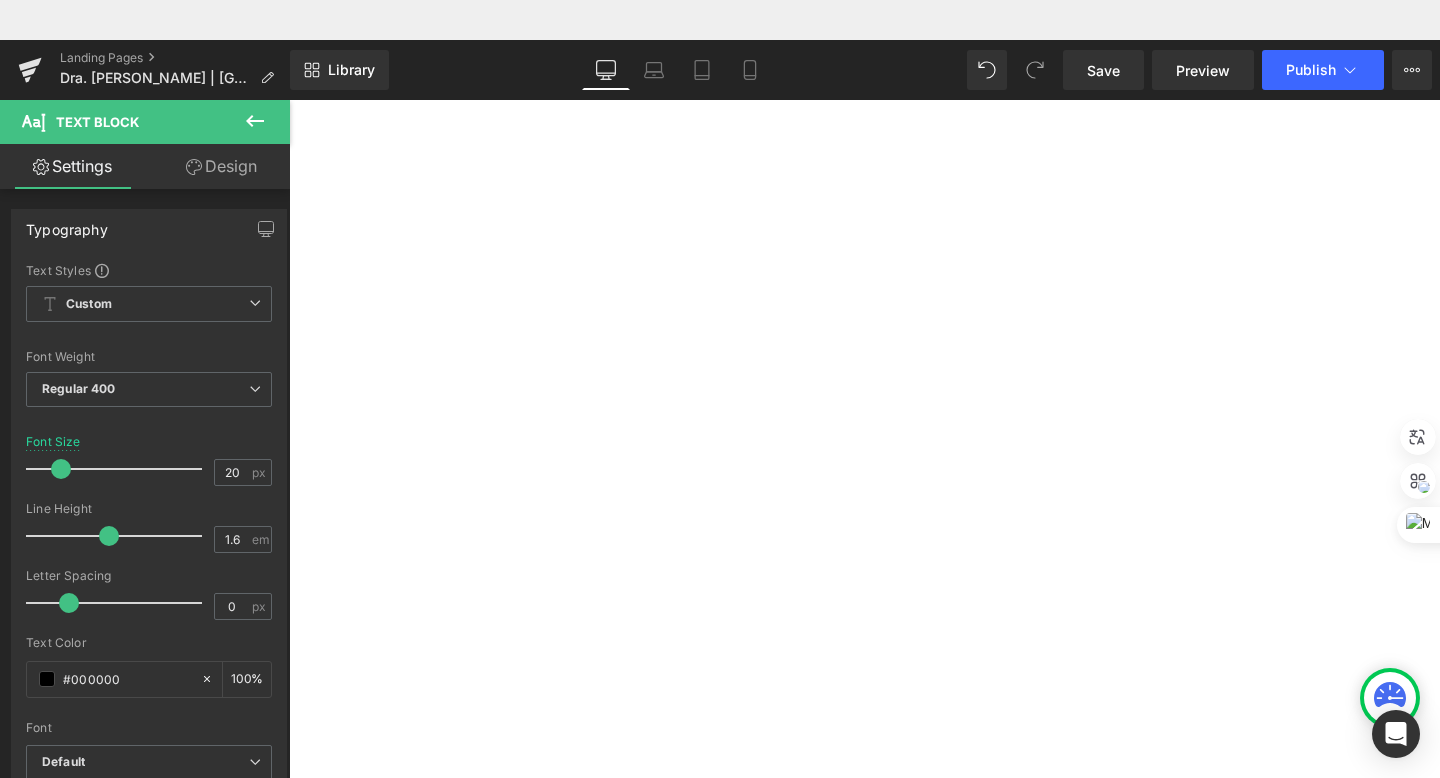 click on "Especialista en Dermatología | [GEOGRAPHIC_DATA],  [GEOGRAPHIC_DATA]" at bounding box center [289, 60] 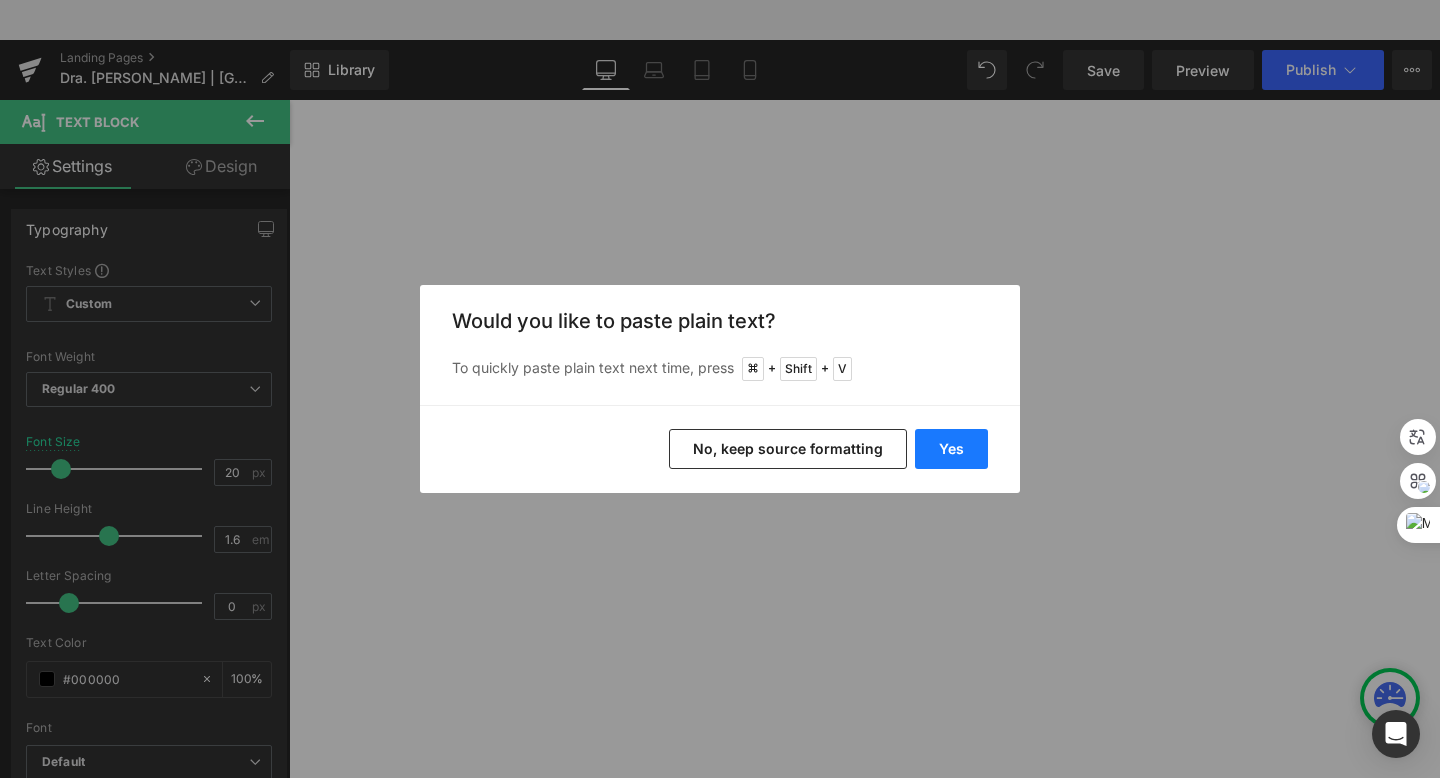 click on "Yes" at bounding box center [951, 449] 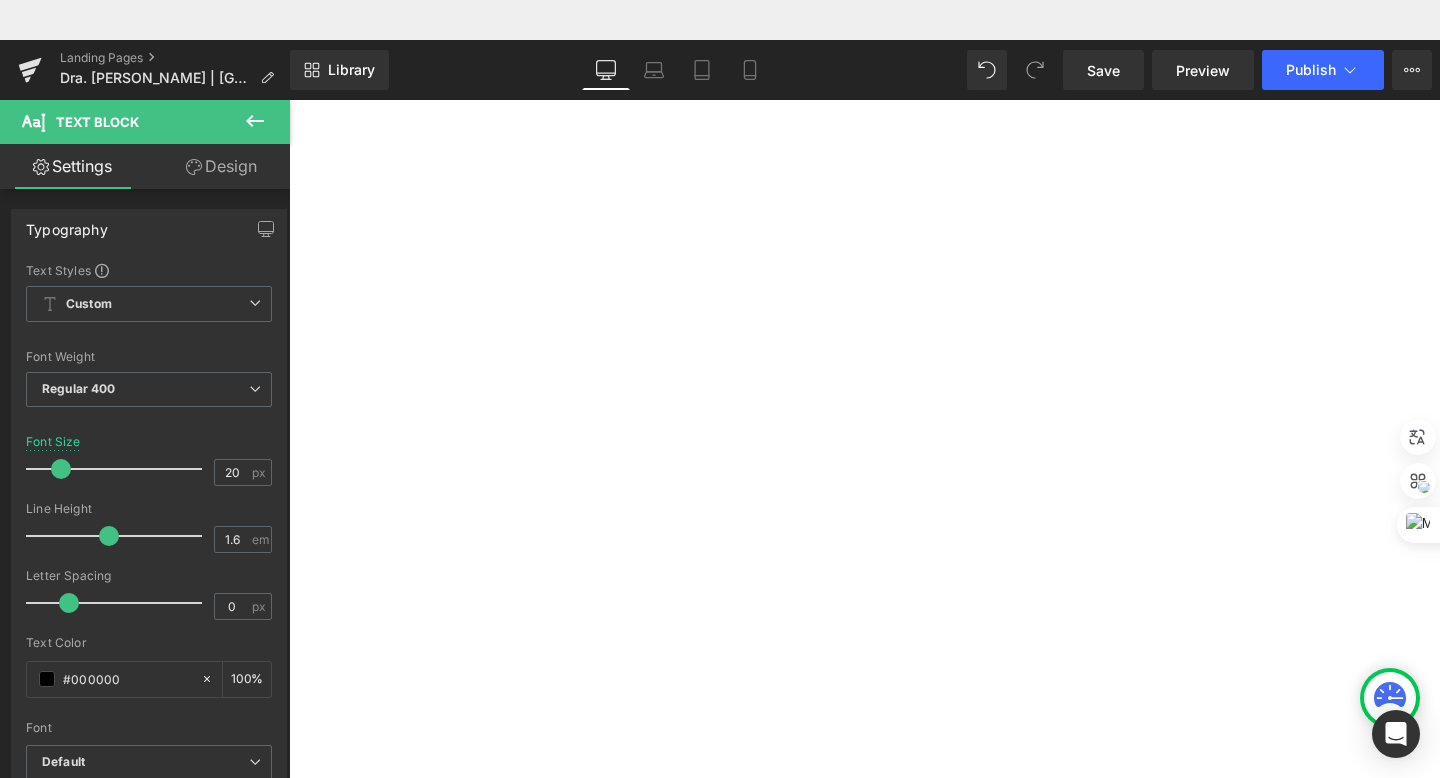 click at bounding box center [289, 60] 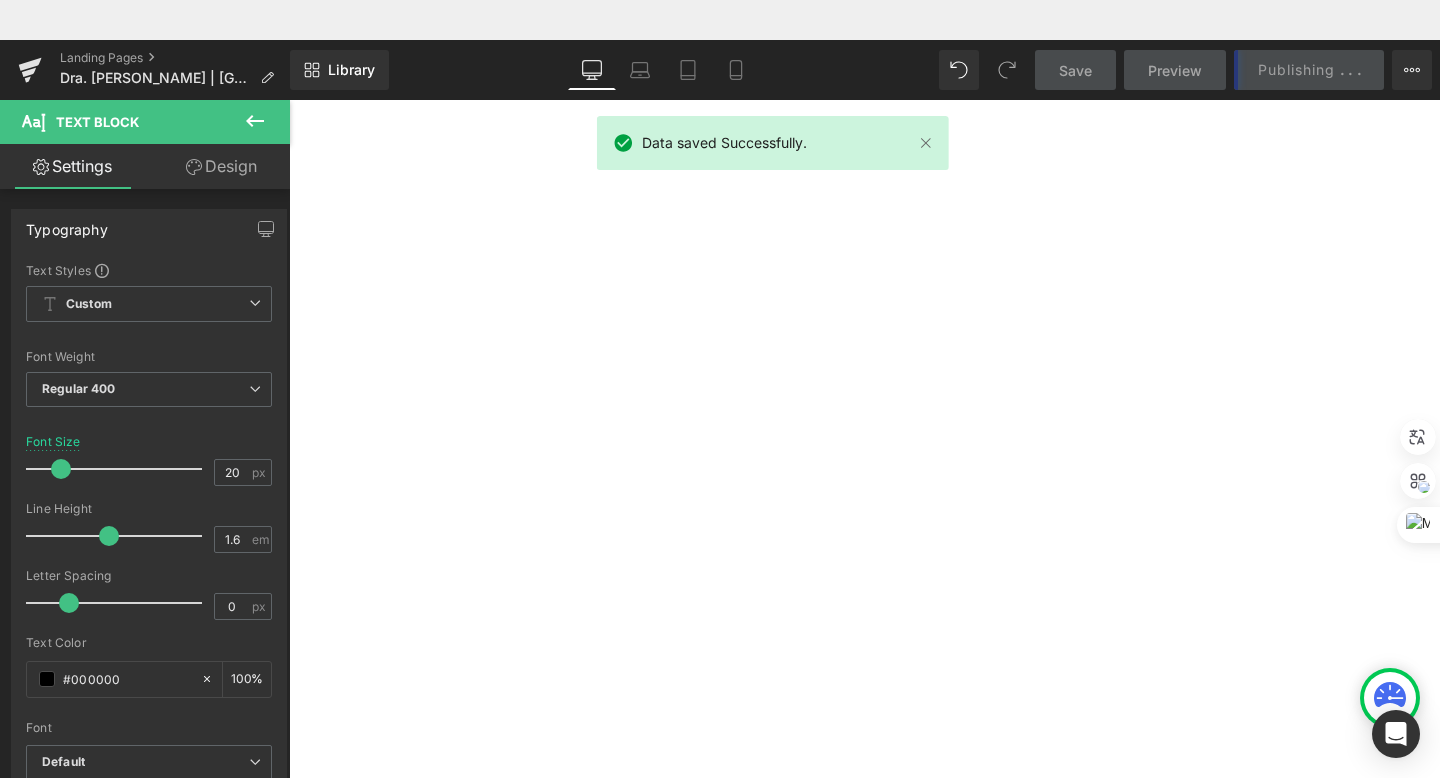 scroll, scrollTop: 69, scrollLeft: 0, axis: vertical 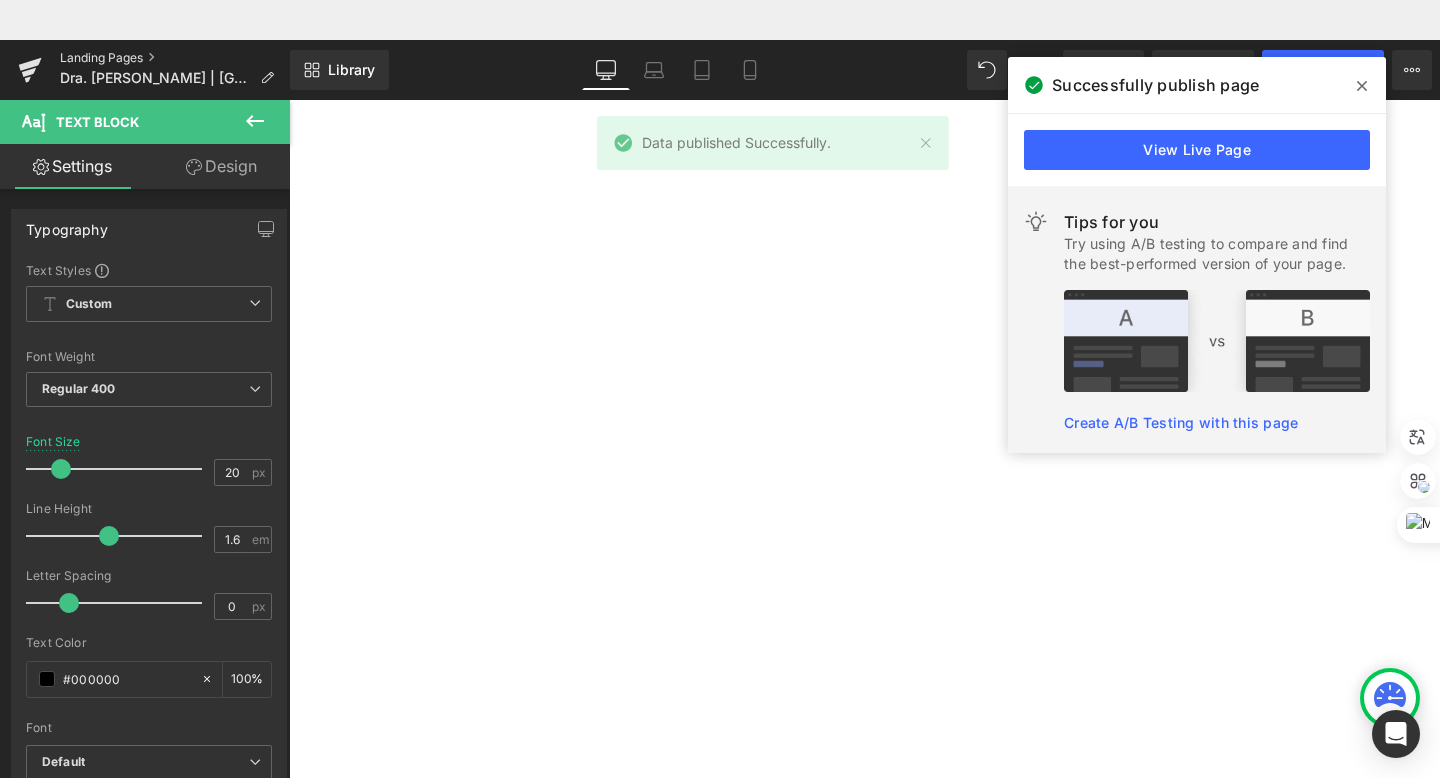click on "Landing Pages" at bounding box center (175, 58) 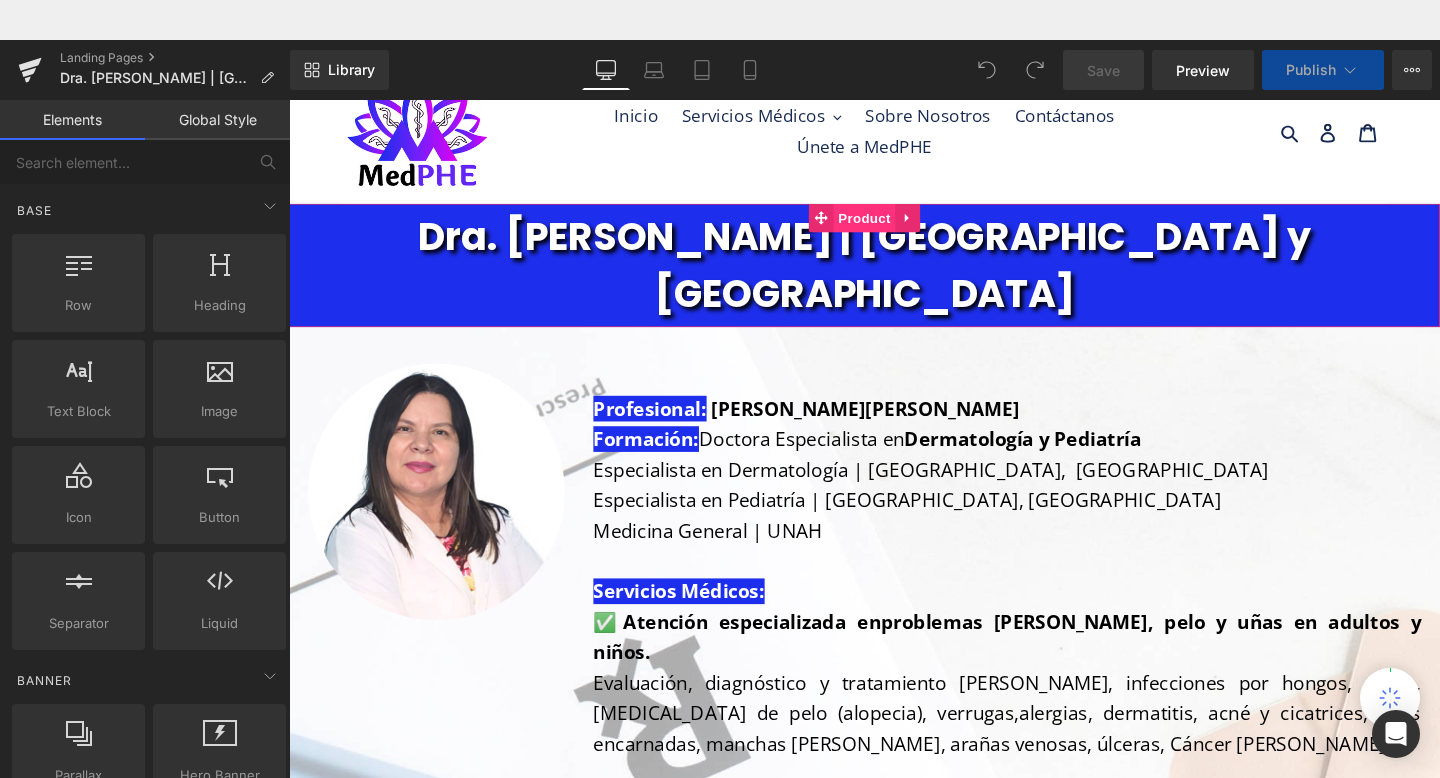 scroll, scrollTop: 0, scrollLeft: 0, axis: both 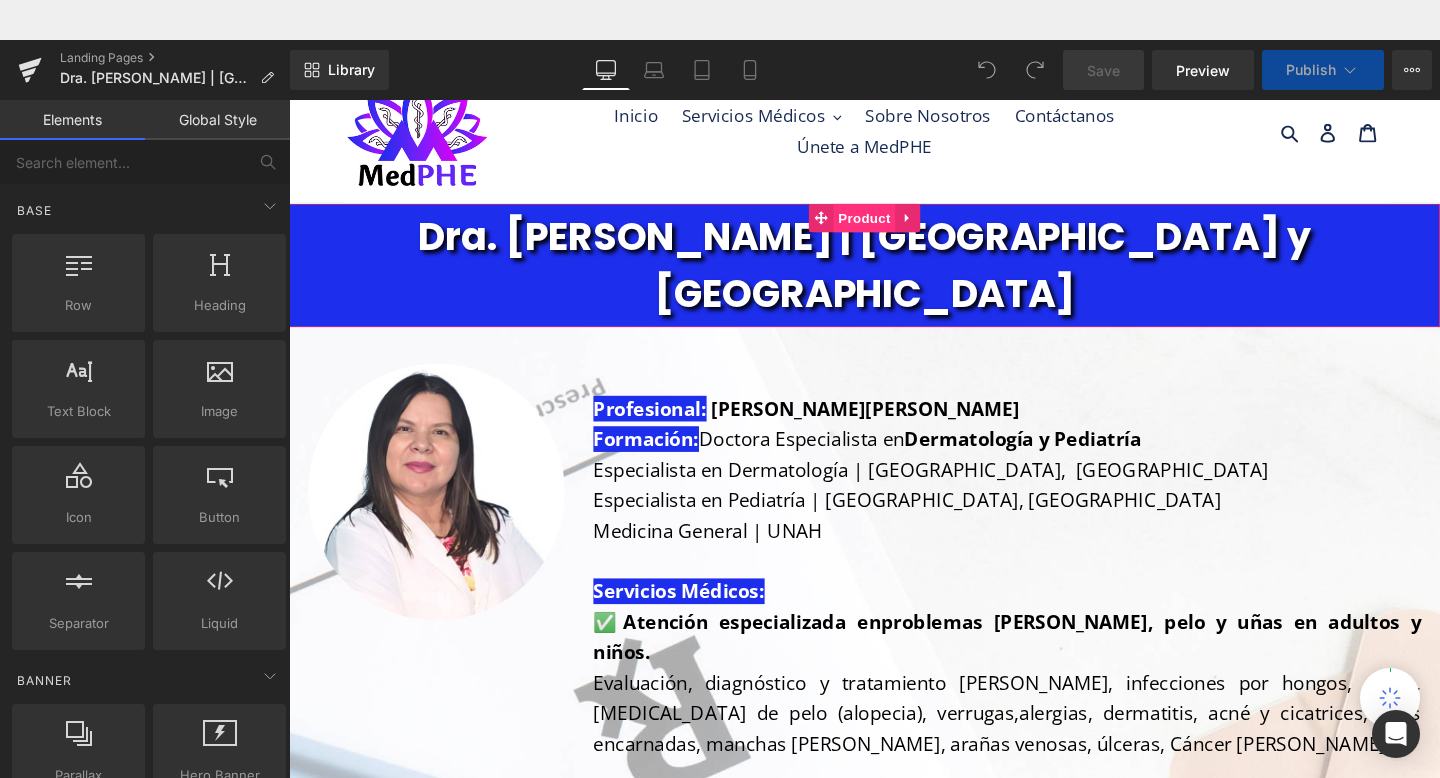 click on "Product" at bounding box center (894, 226) 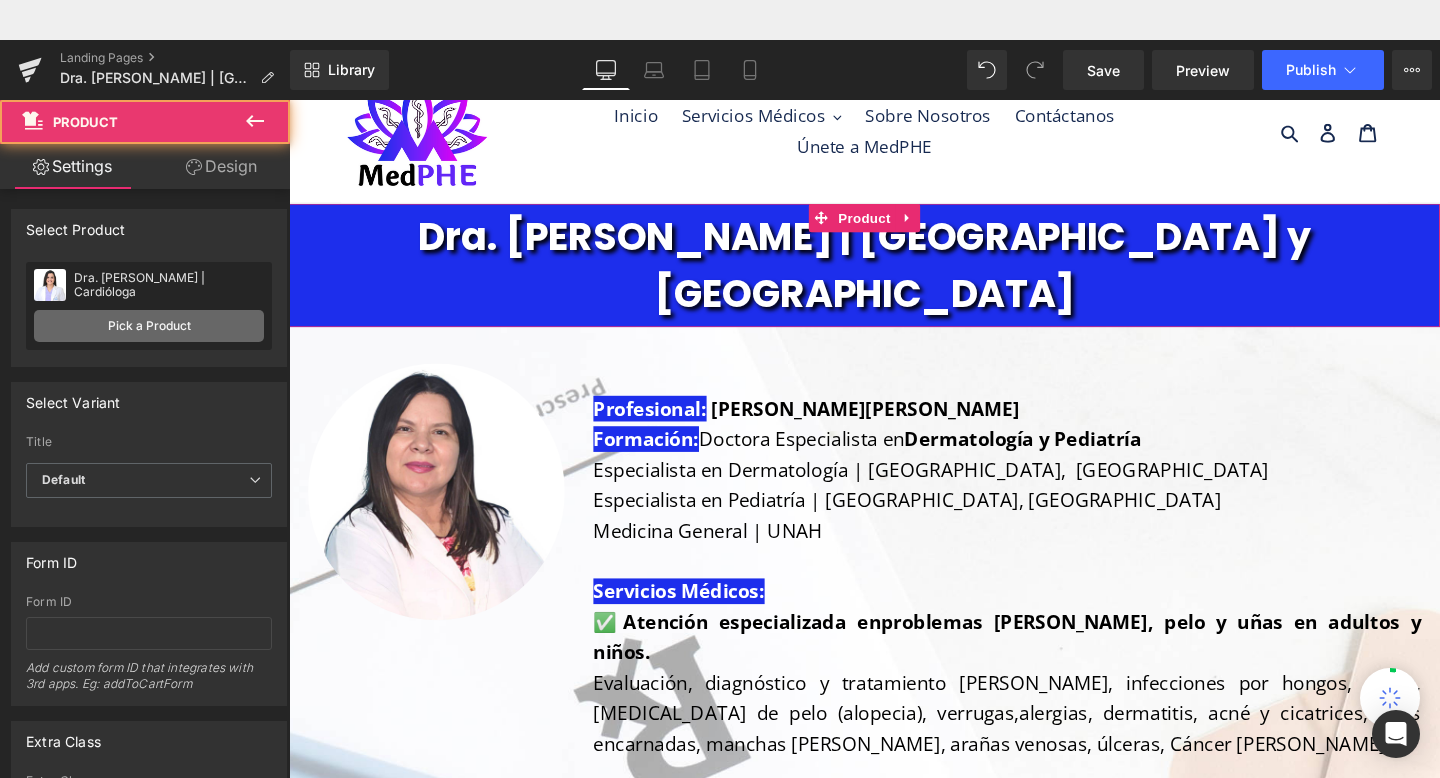 click on "Pick a Product" at bounding box center (149, 326) 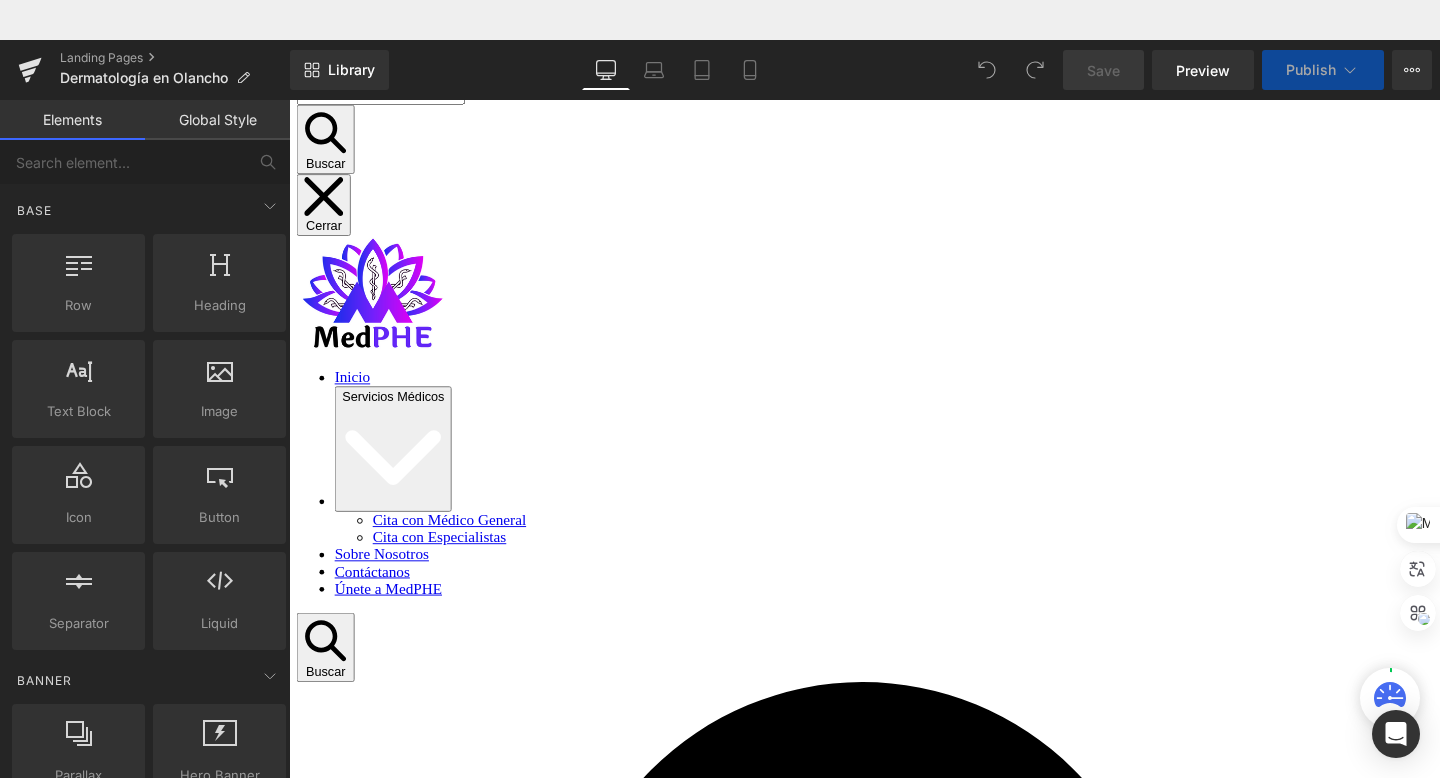 scroll, scrollTop: 0, scrollLeft: 0, axis: both 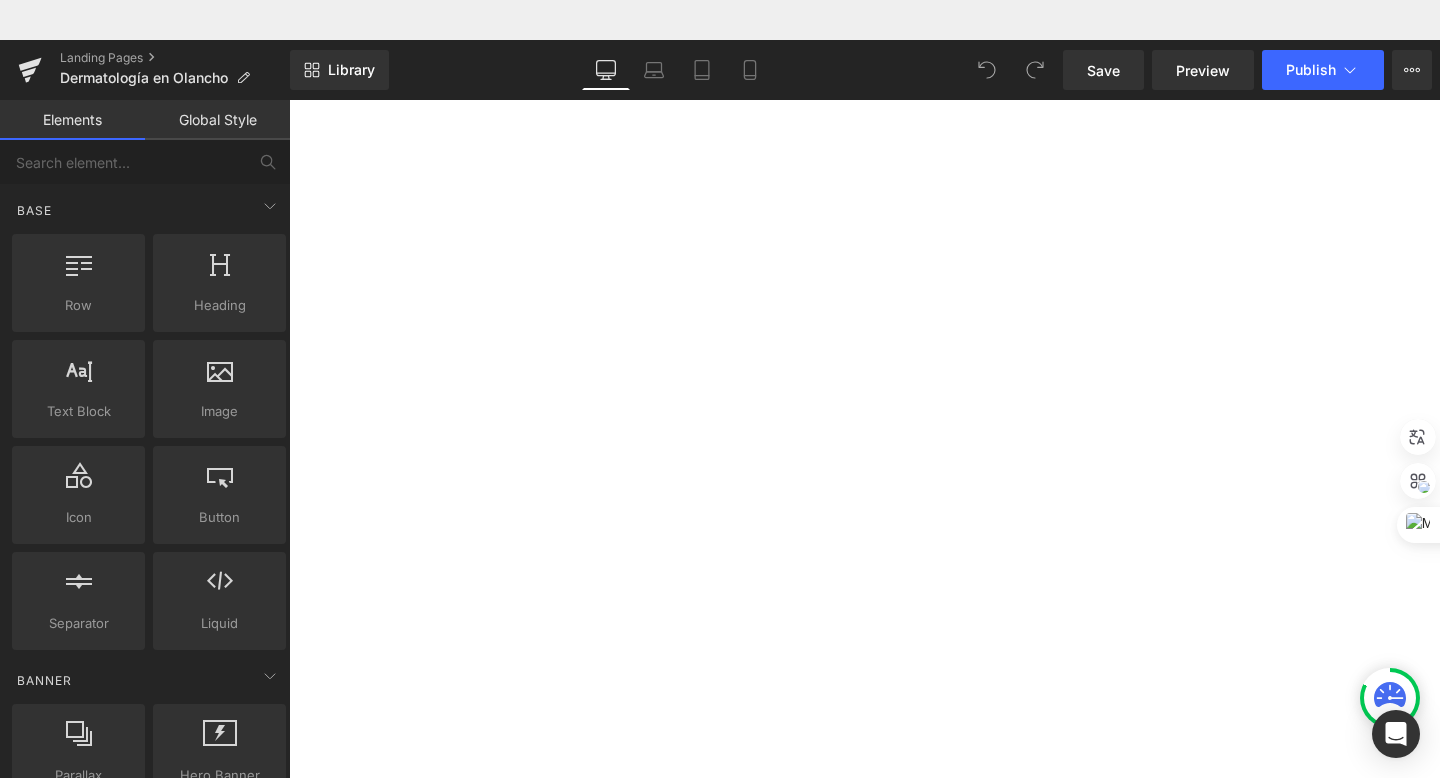 click at bounding box center (289, 60) 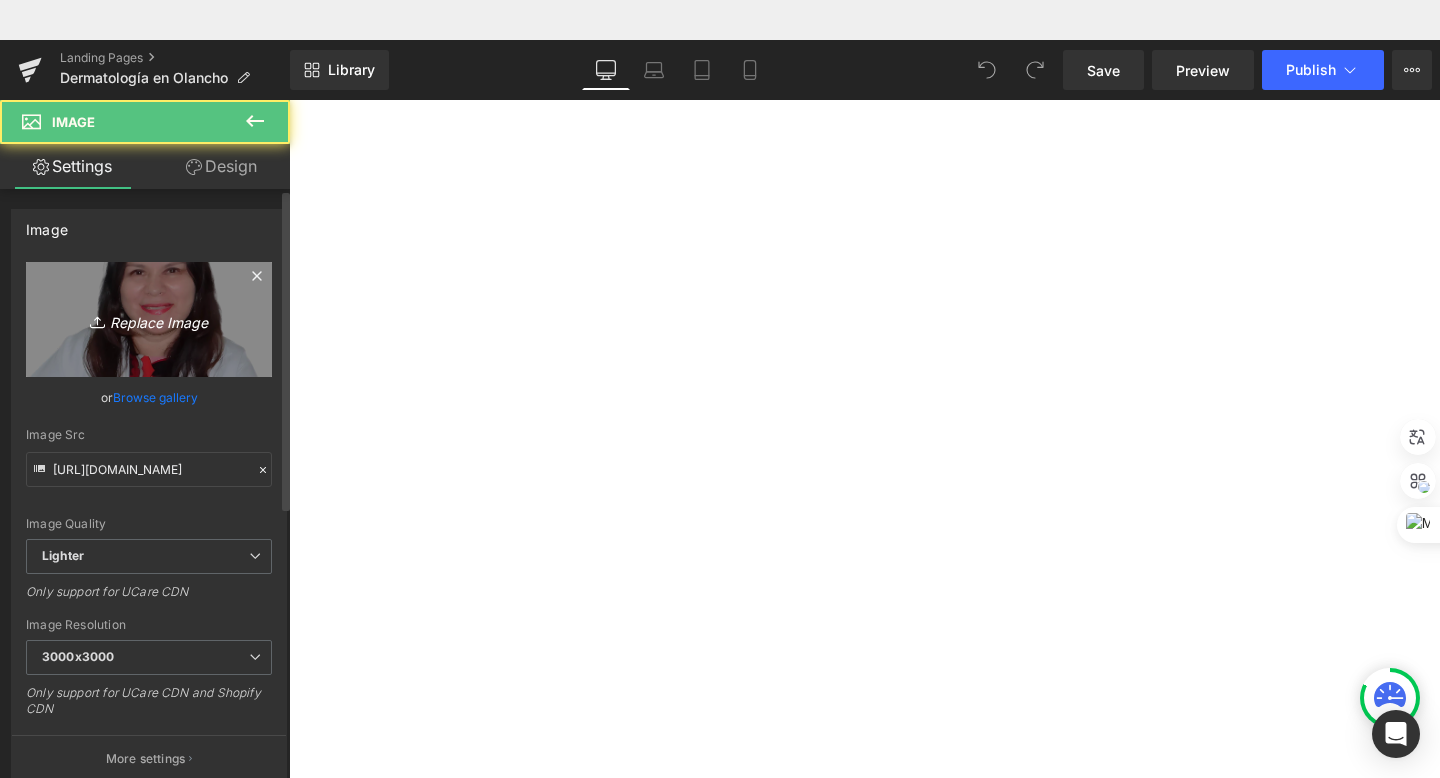 click on "Replace Image" at bounding box center [149, 319] 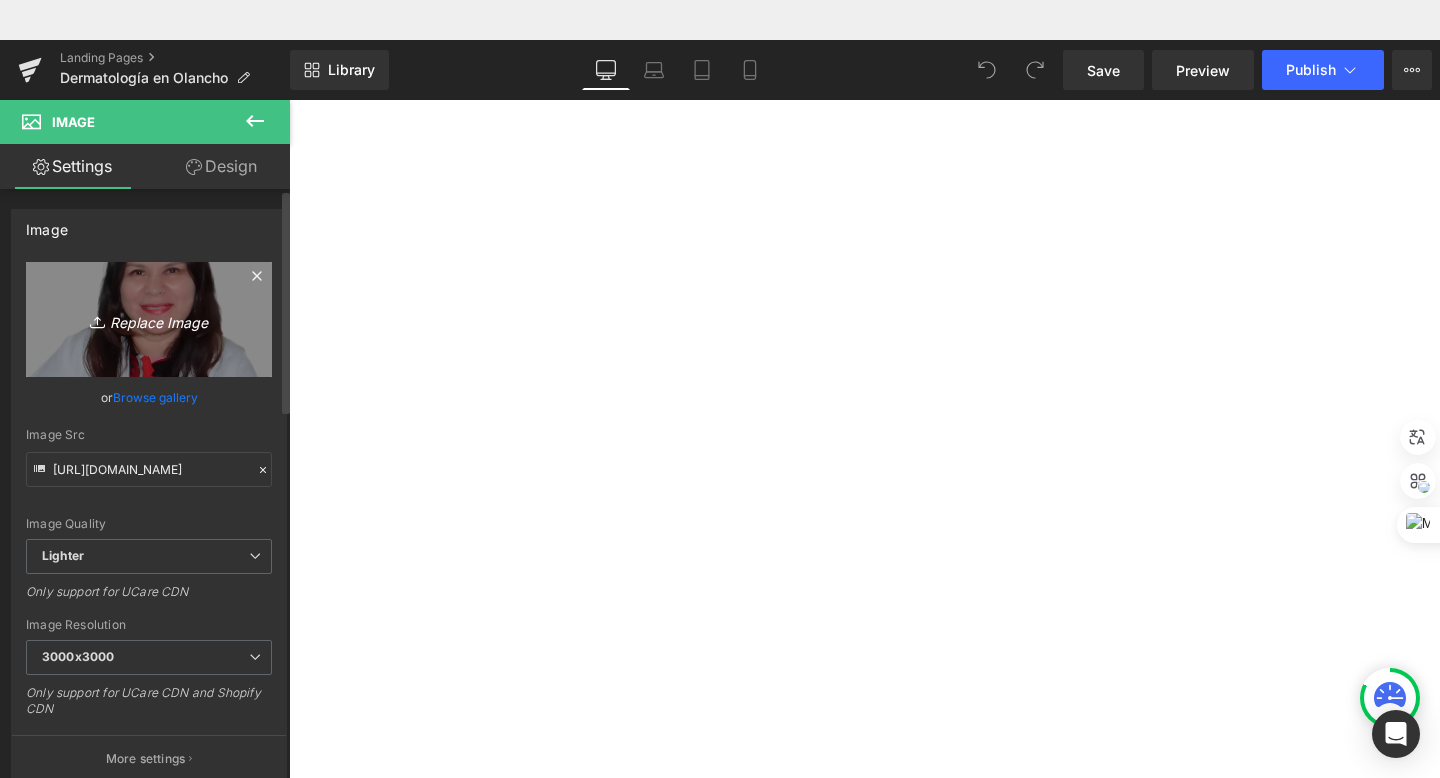 type on "C:\fakepath\Dra [PERSON_NAME] foto perfil.jpg" 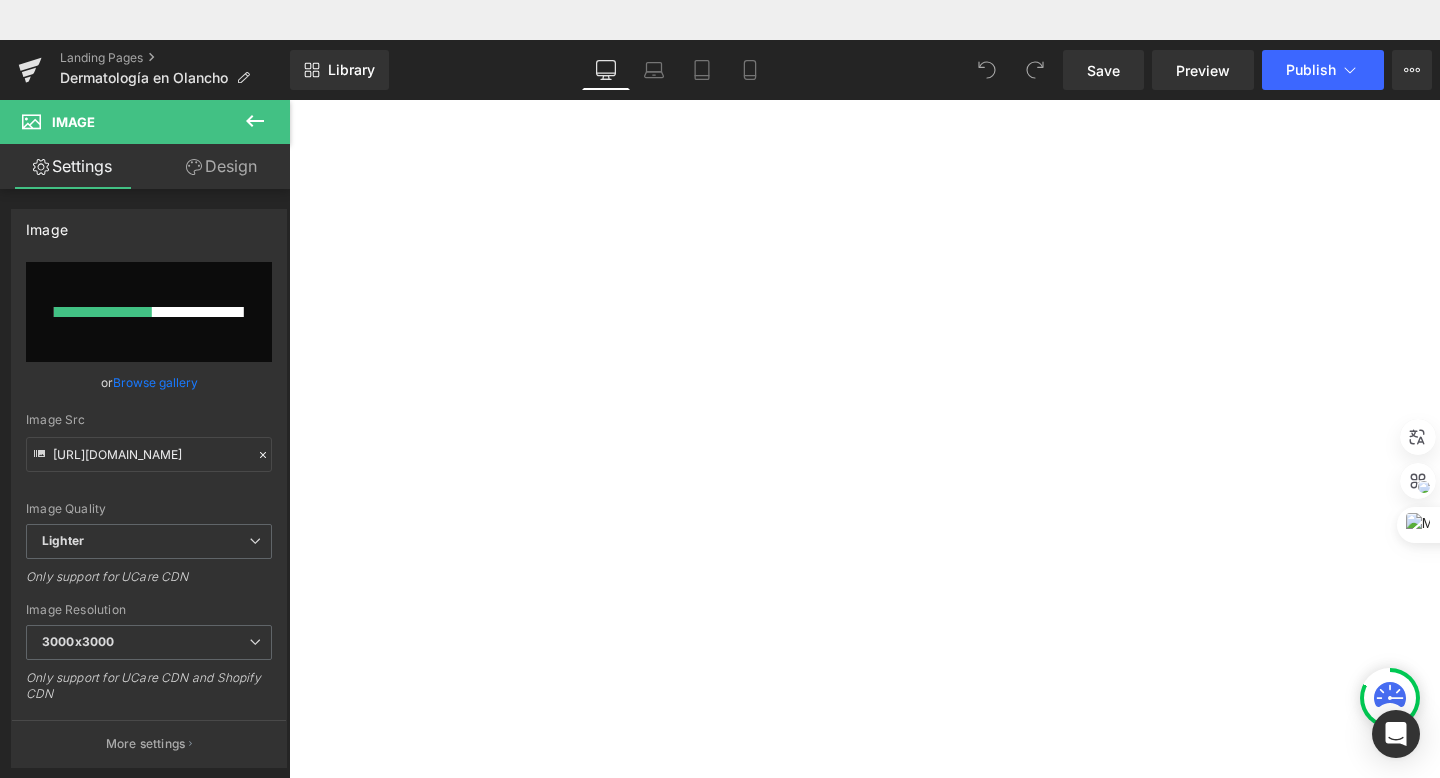 type 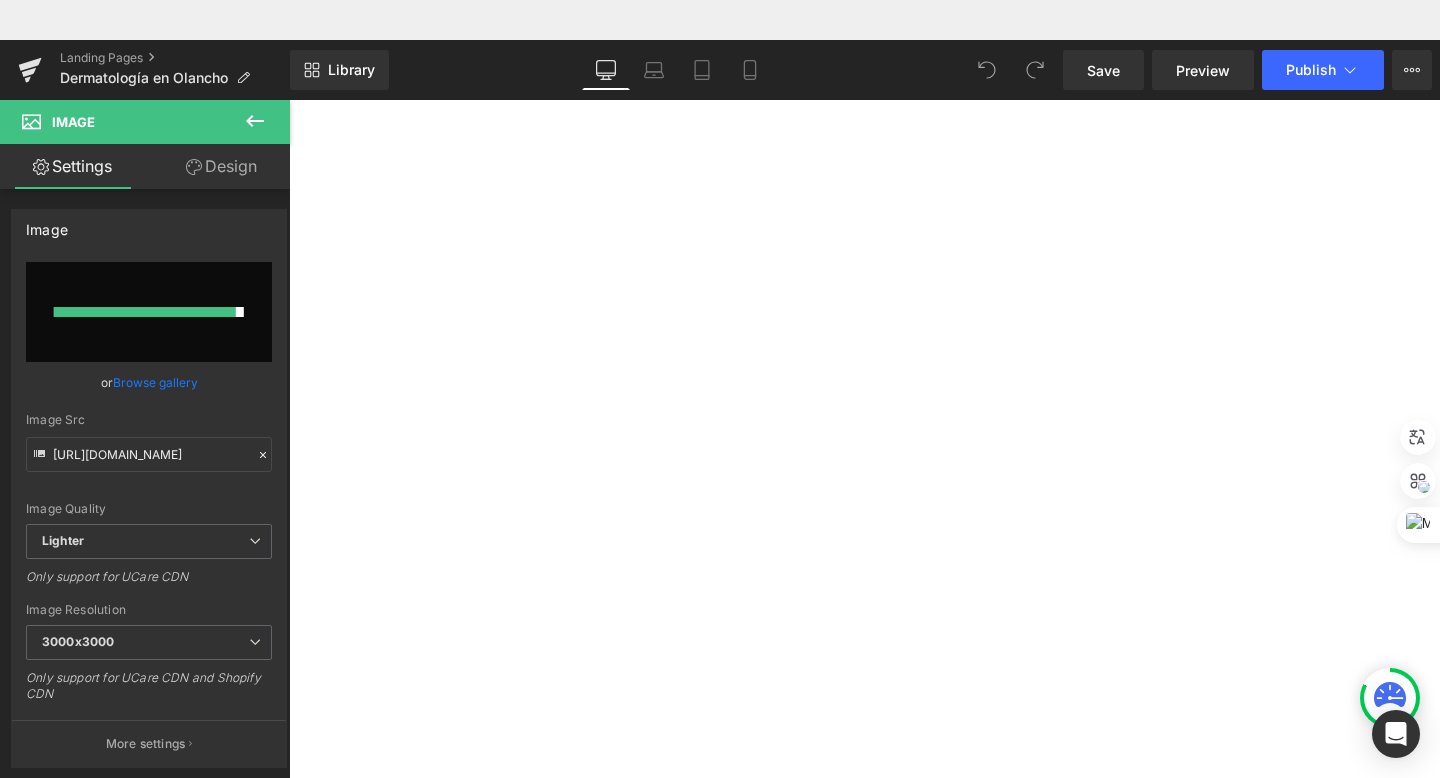 type on "https://ucarecdn.com/880a90cd-e547-41a6-9999-5825558b02d4/-/format/auto/-/preview/3000x3000/-/quality/lighter/Dra%20Ada%20Argueta%20foto%20perfil.jpg" 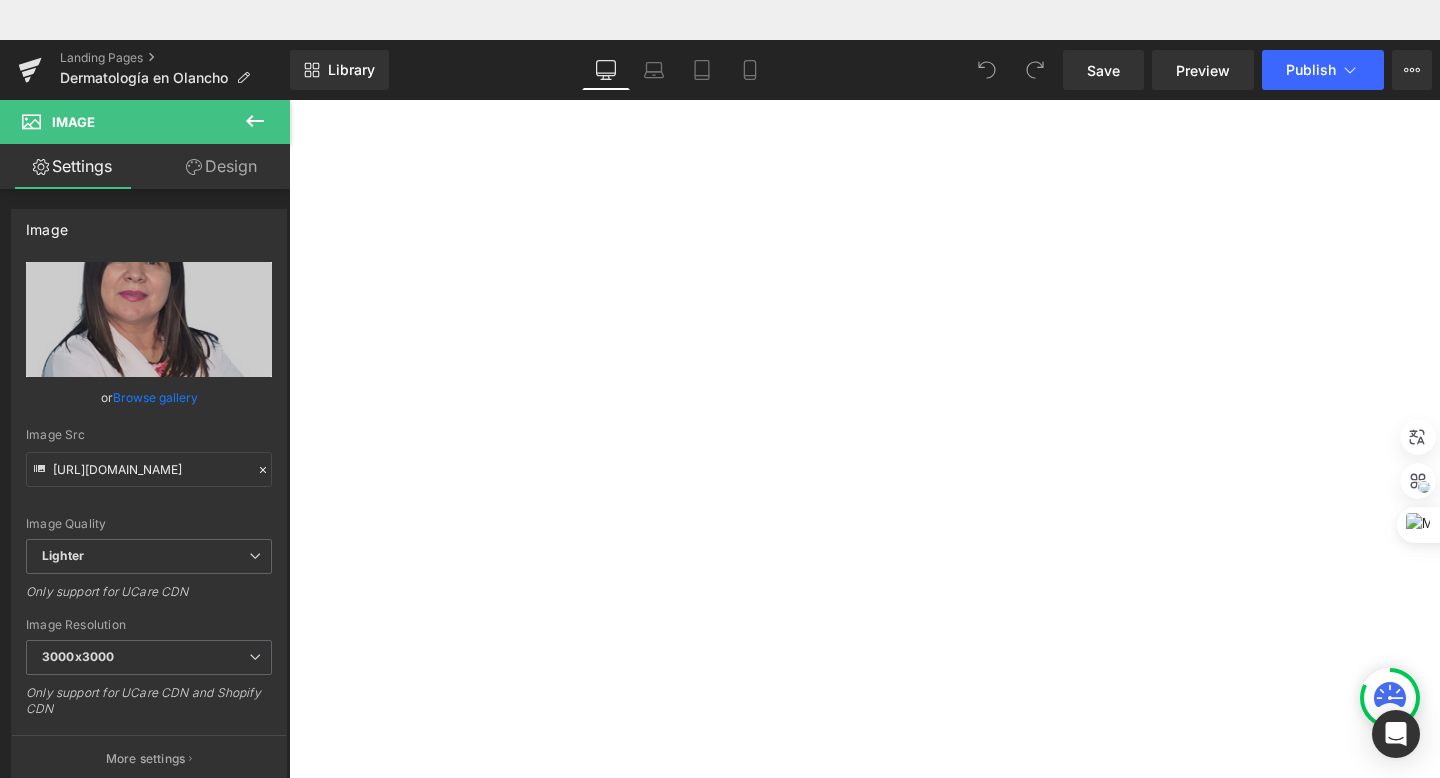 scroll, scrollTop: 189, scrollLeft: 0, axis: vertical 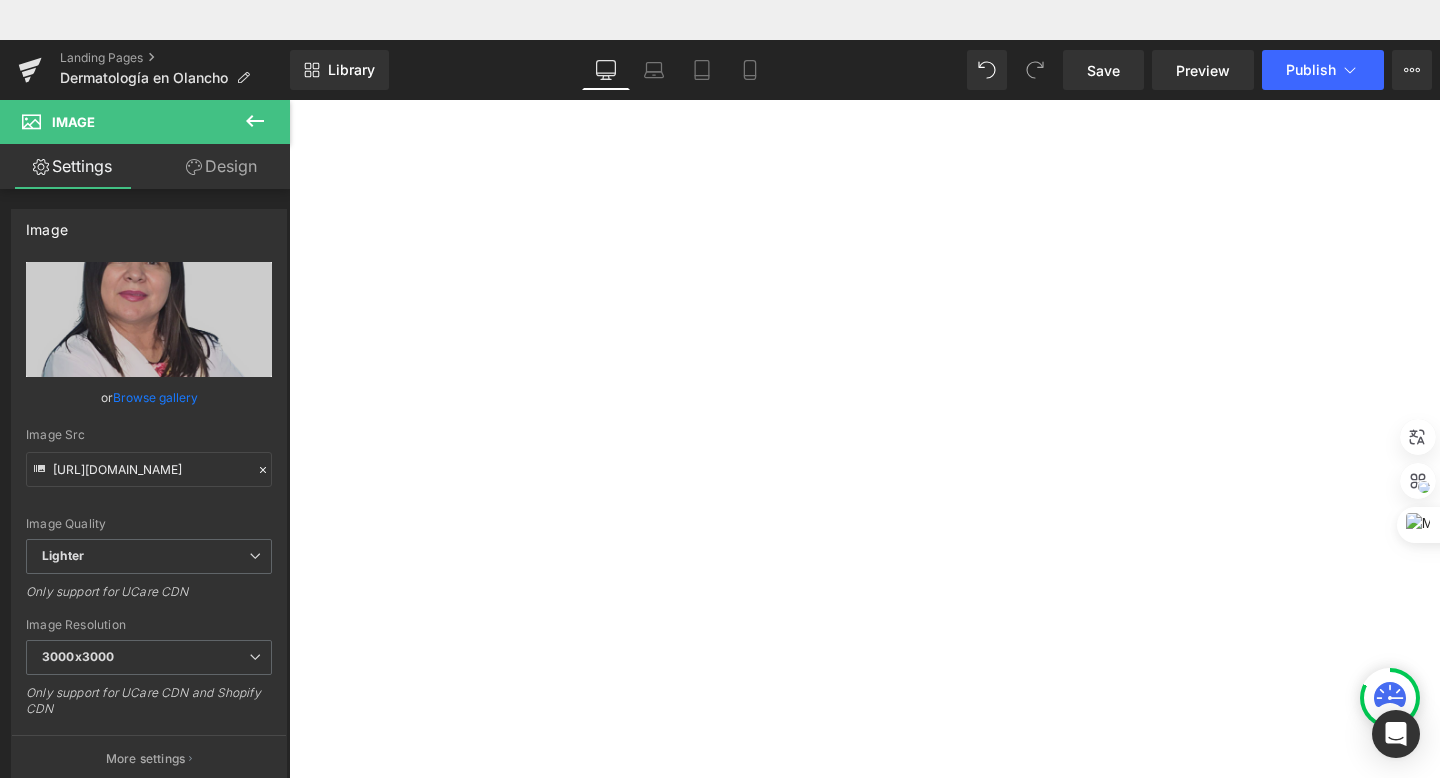 click on "Dermatóloga" at bounding box center (289, 60) 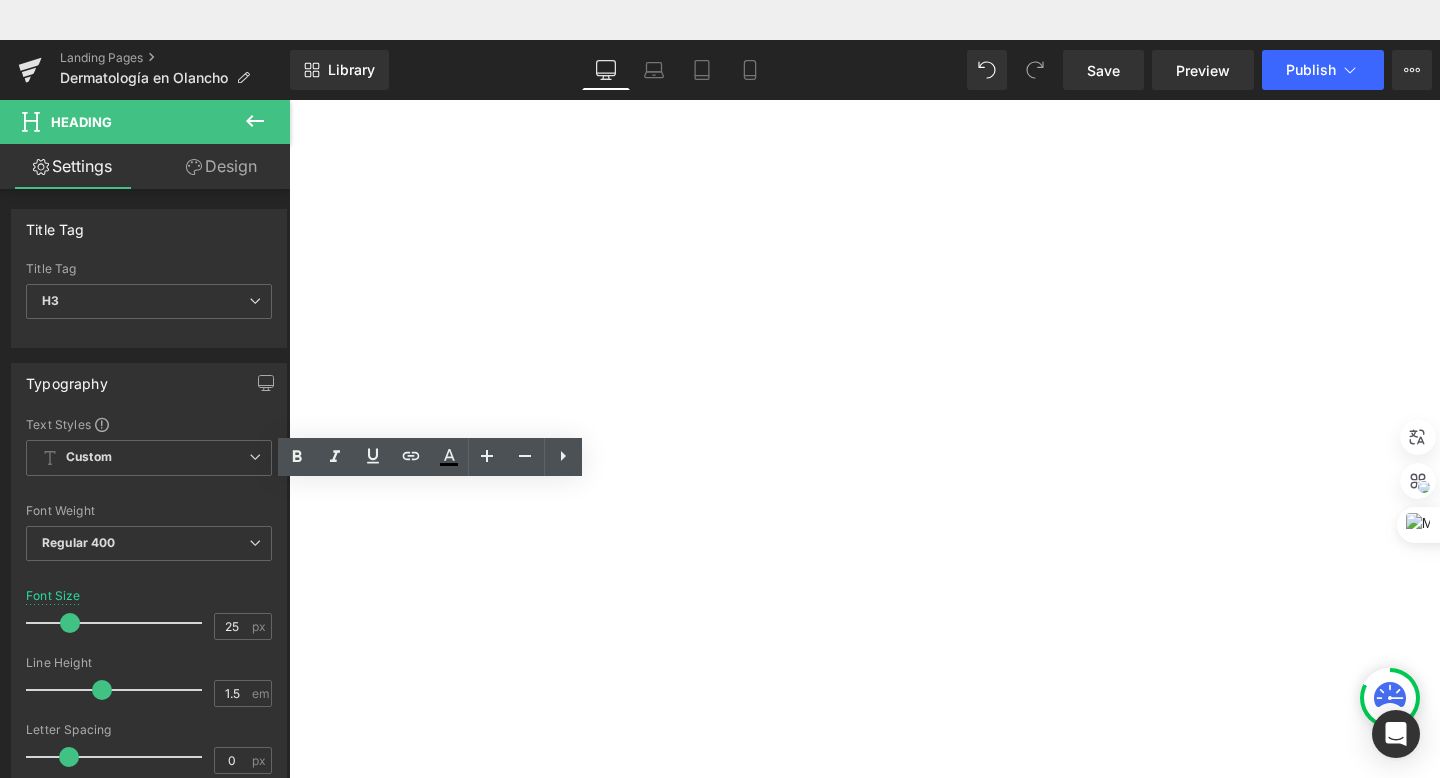 click on "Dermatóloga" at bounding box center (289, 60) 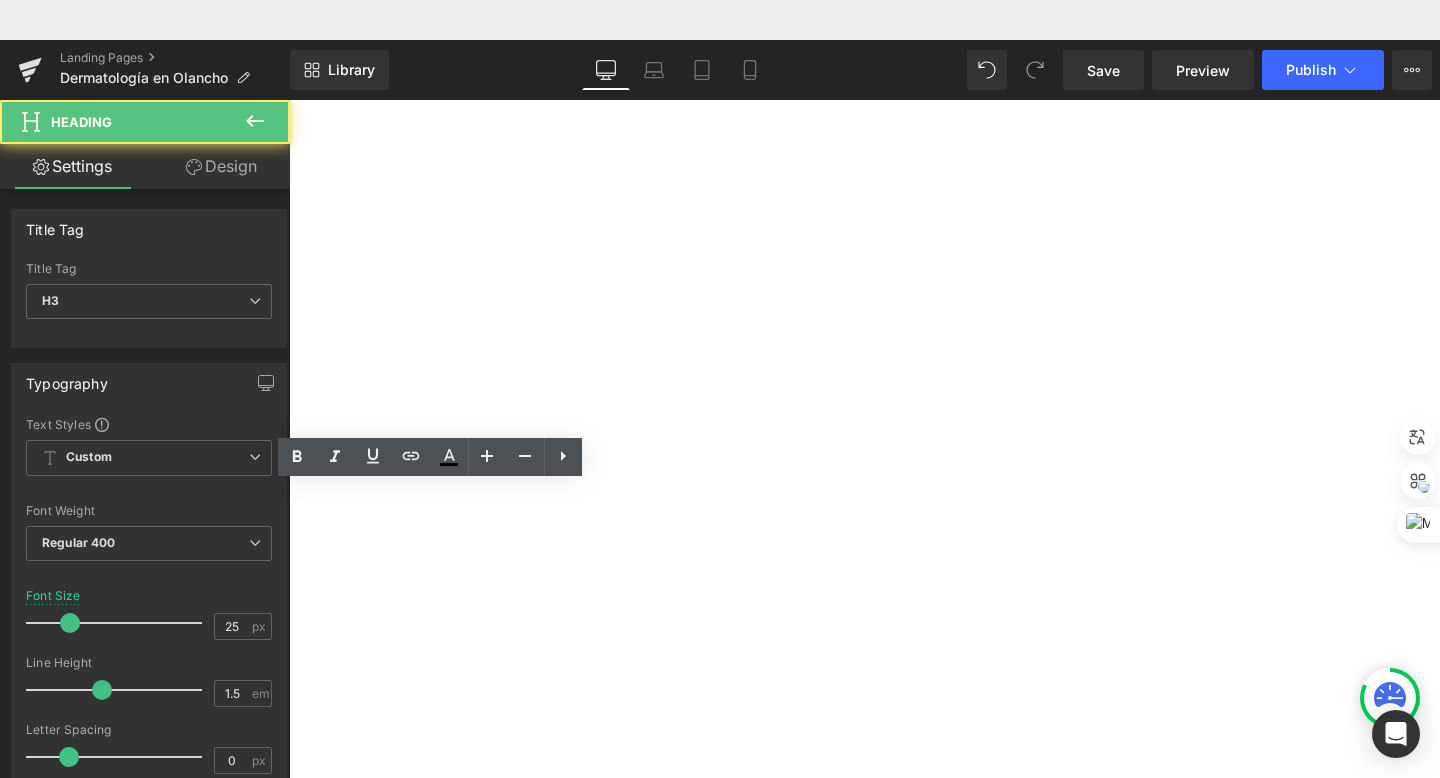 click on "Dermatóloga" at bounding box center (289, 60) 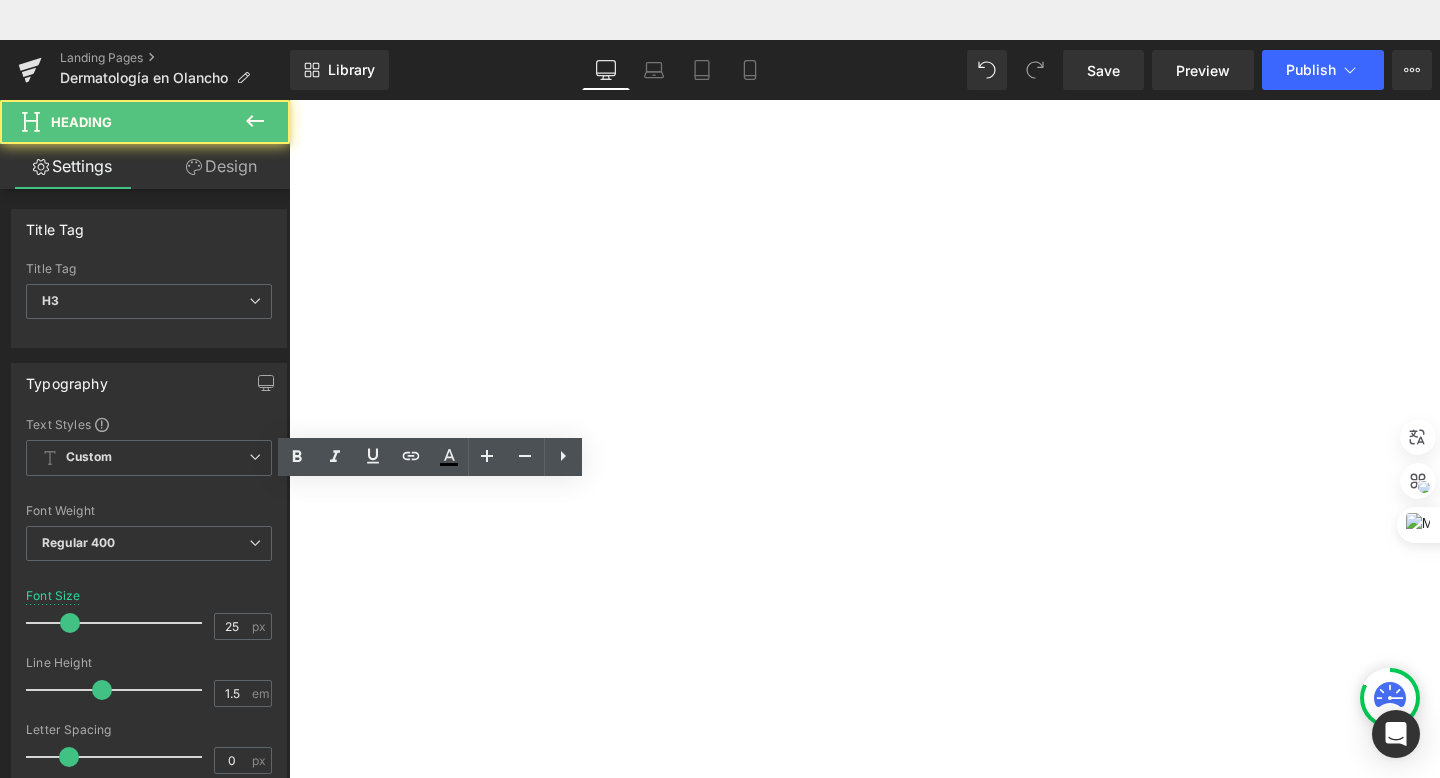 type 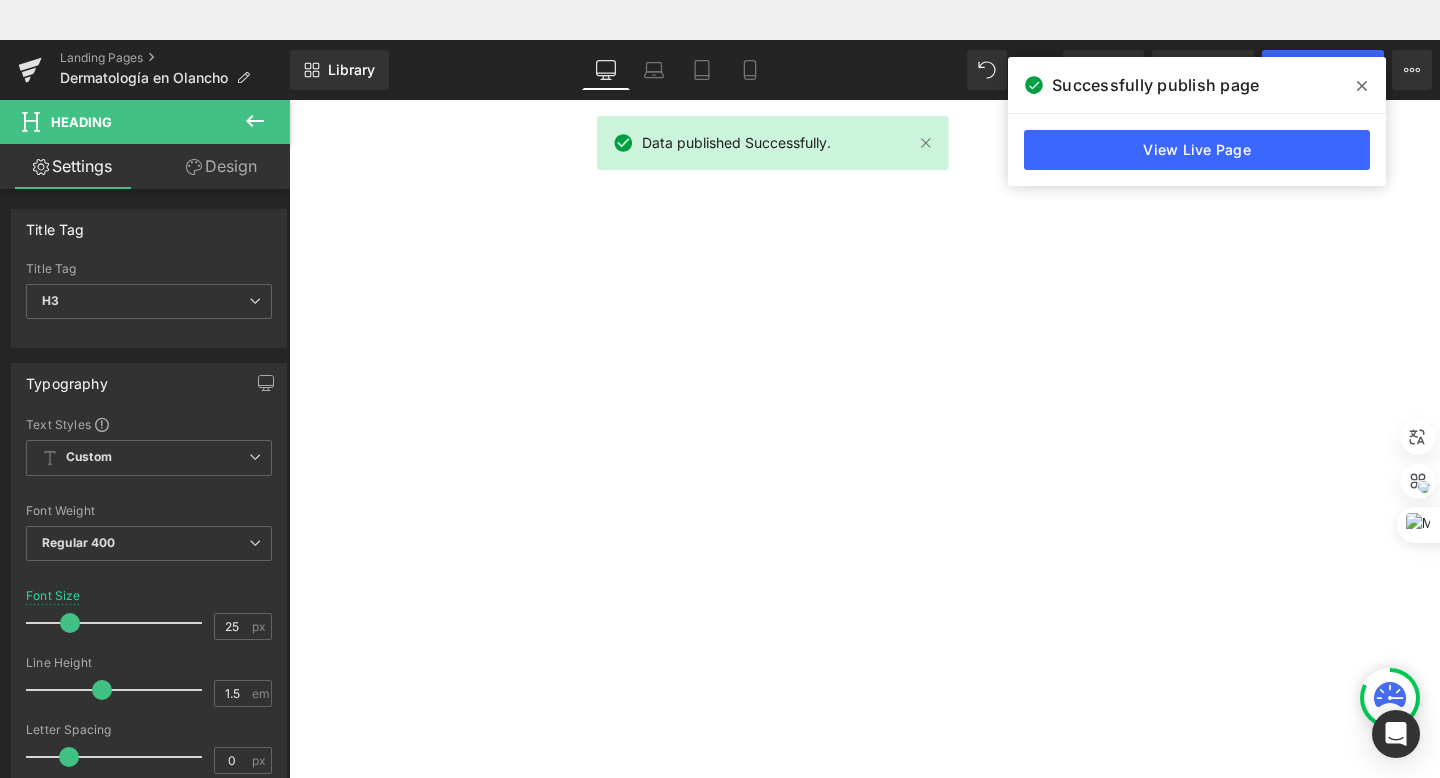scroll, scrollTop: 121, scrollLeft: 0, axis: vertical 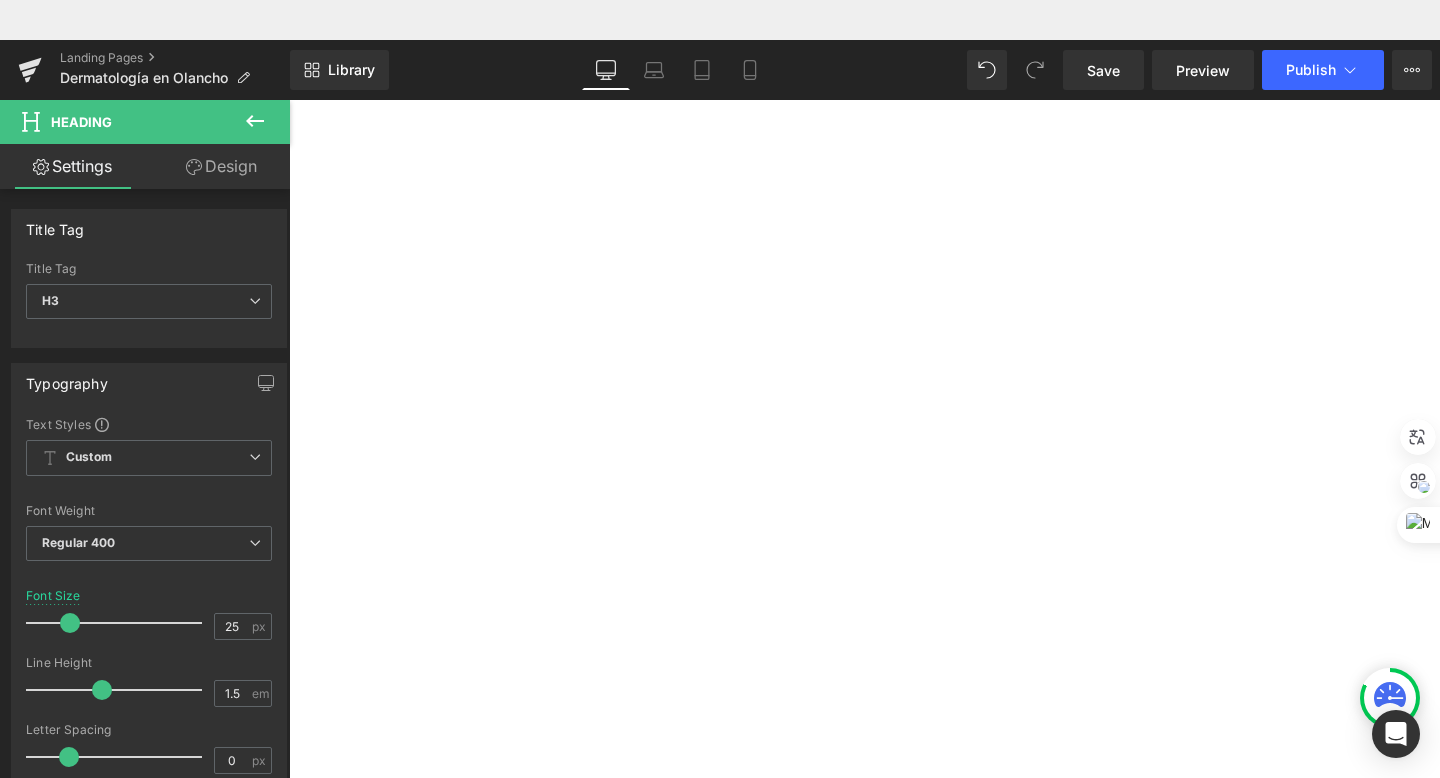 click on "Dra. K. Cerrato" at bounding box center [289, 60] 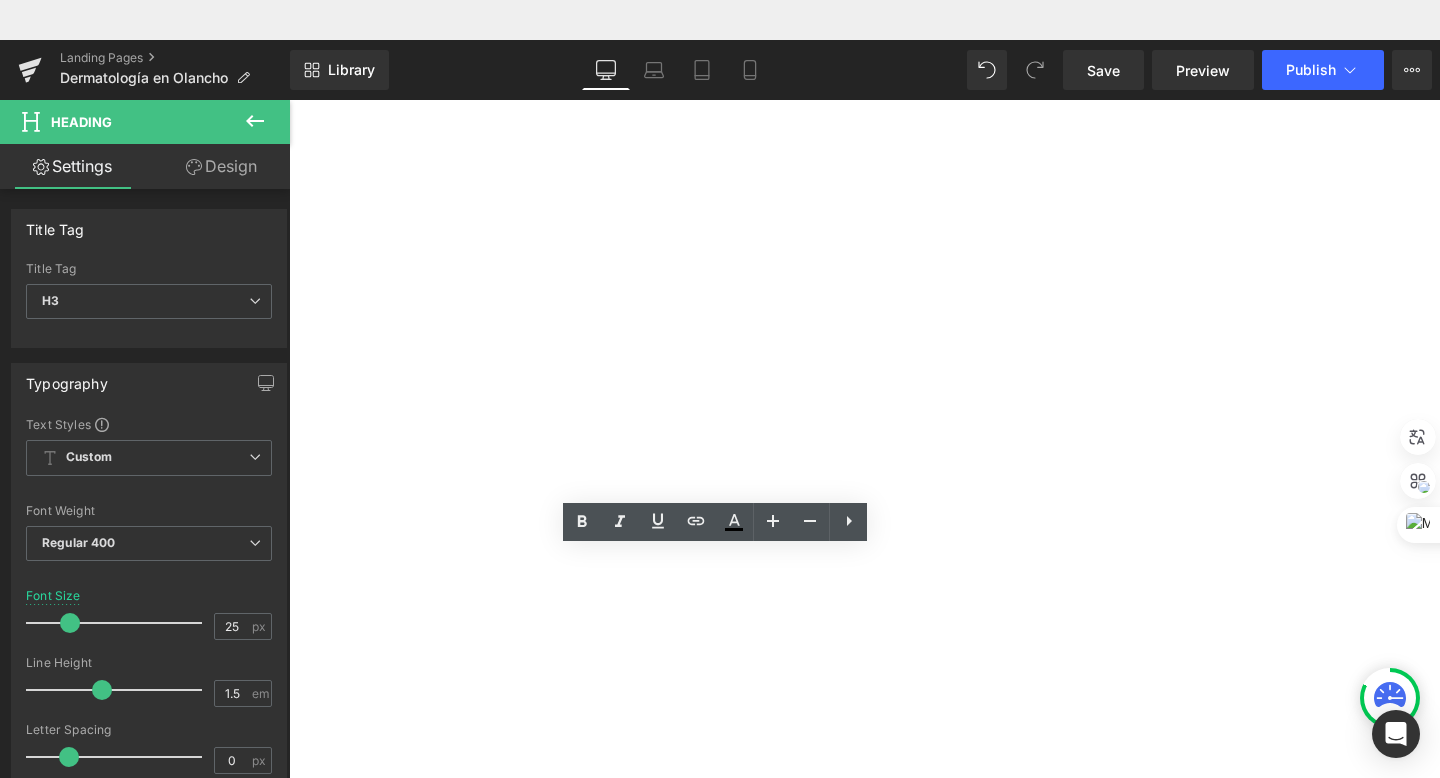 click on "Dermatóloga" at bounding box center (289, 60) 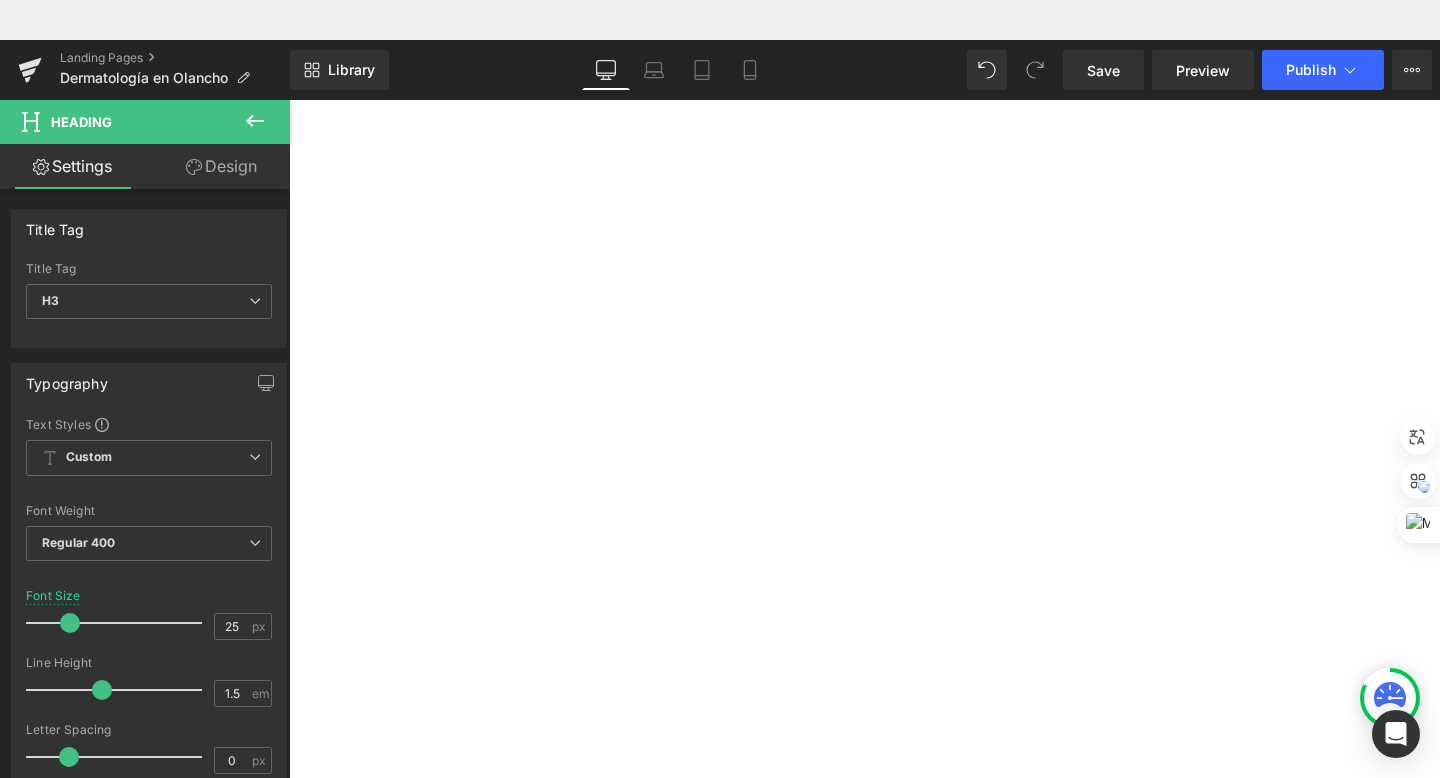 type 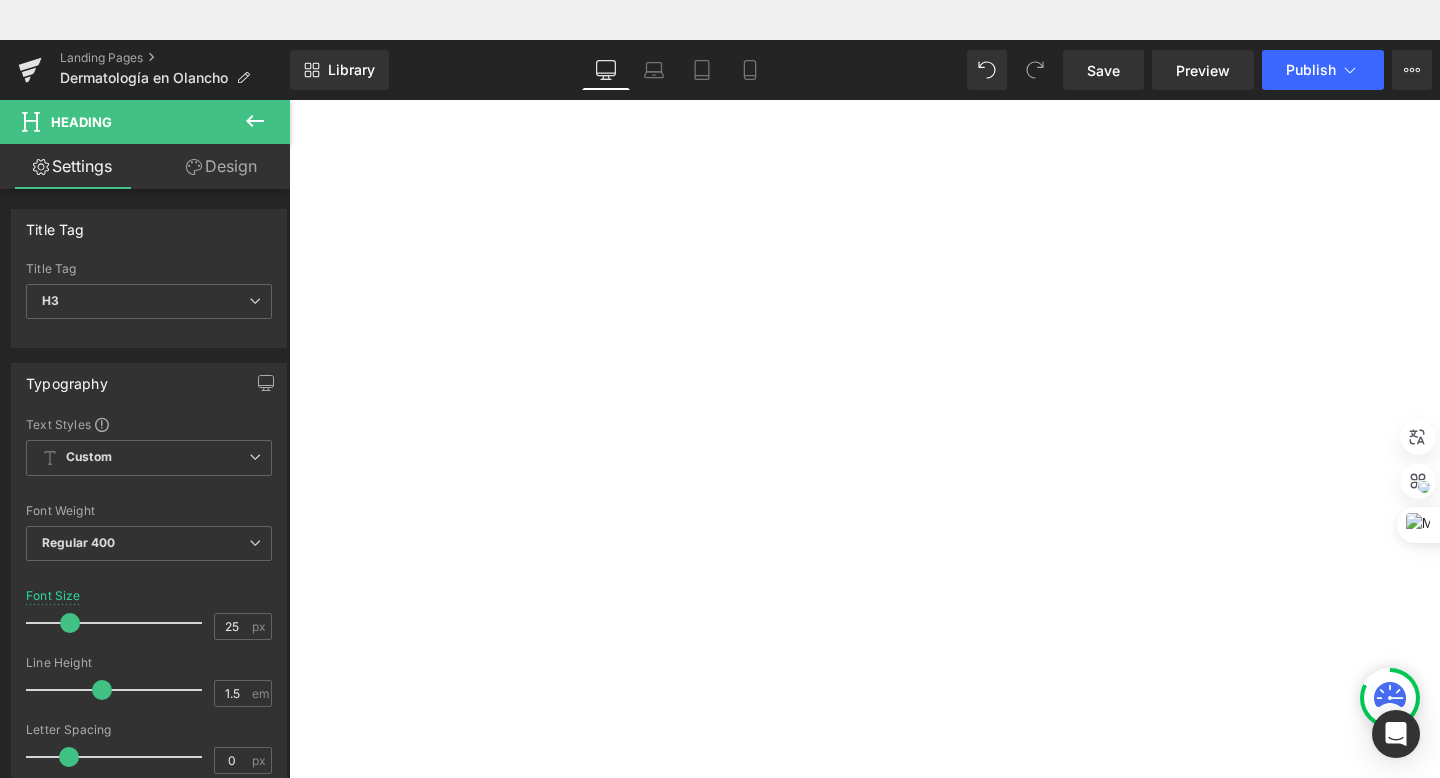 click on "Dermatólogo" at bounding box center (289, 60) 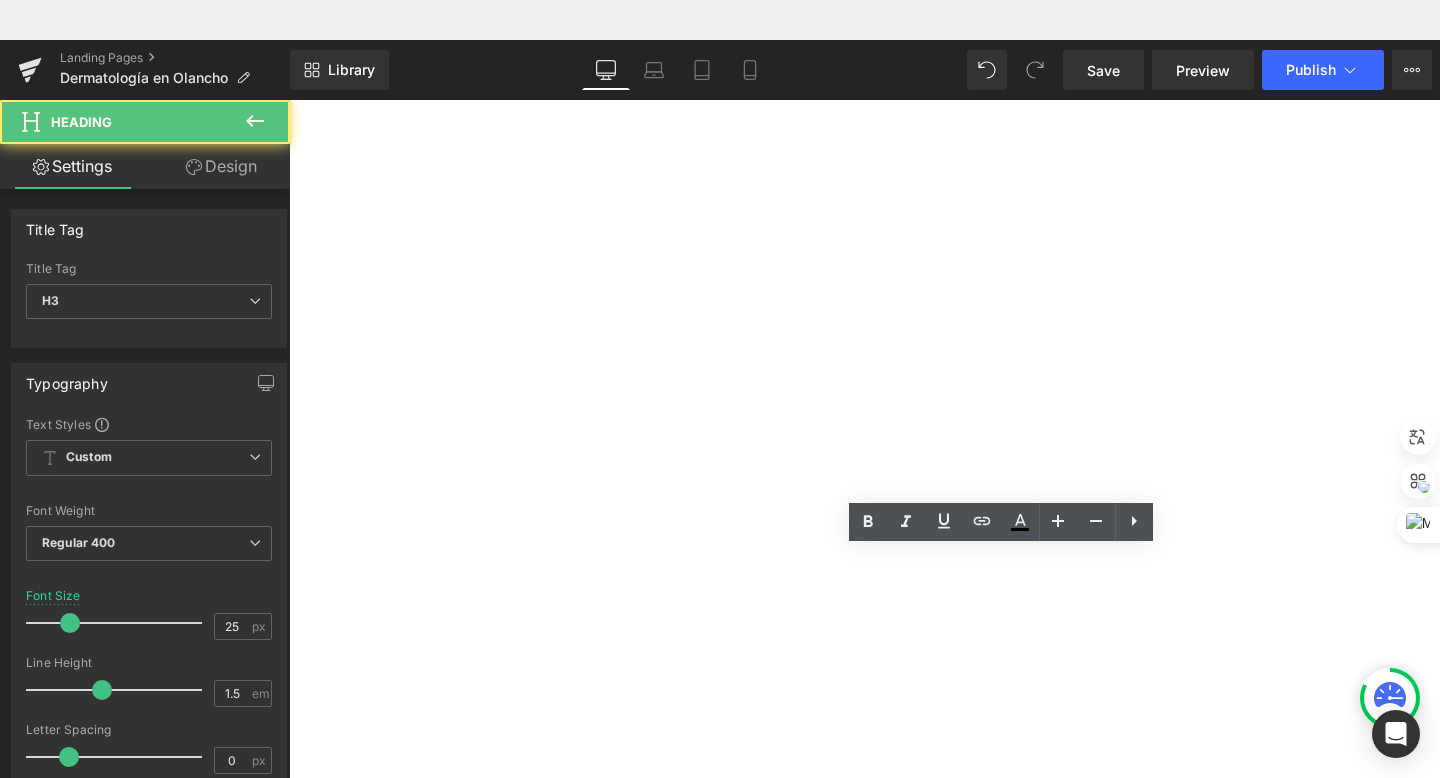 click on "Dermatólogo" at bounding box center [289, 60] 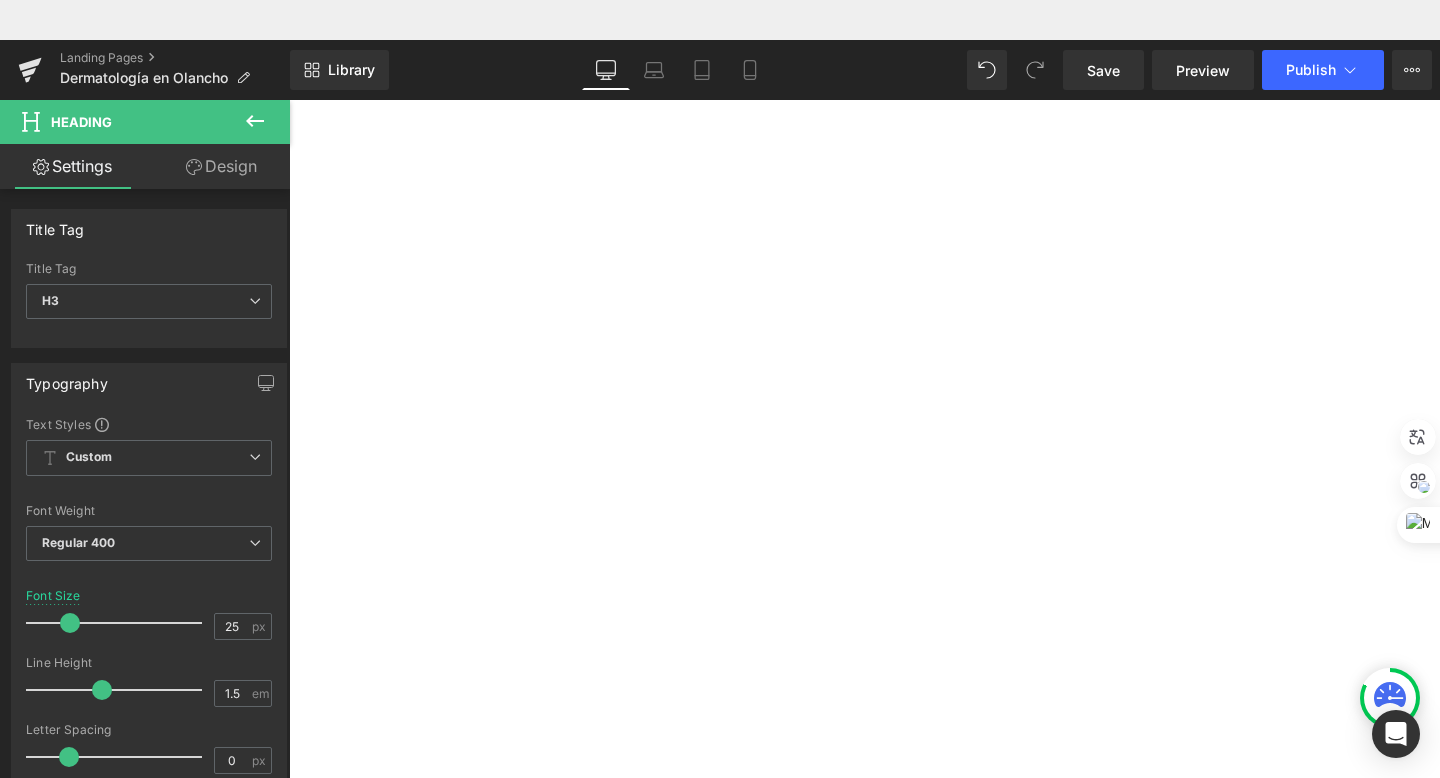 type 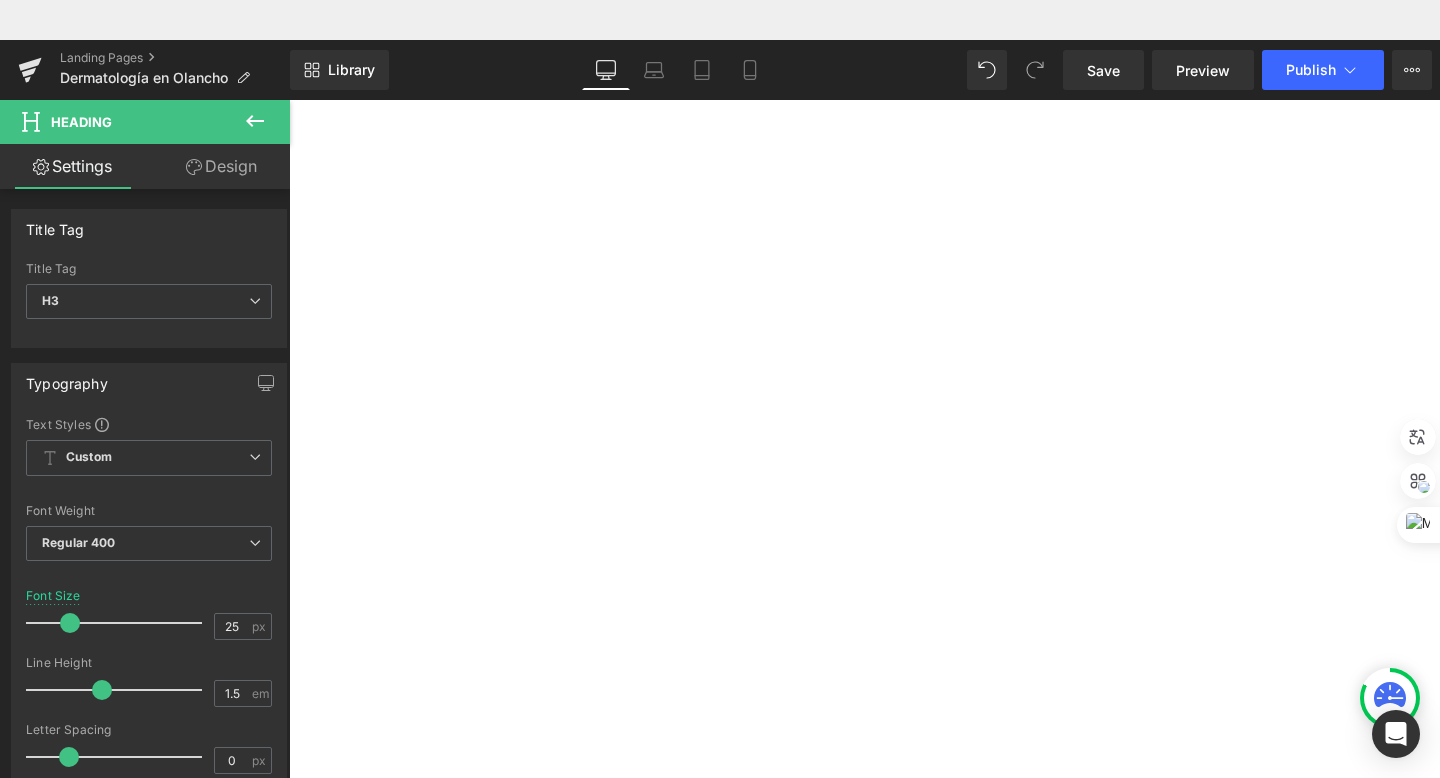 click on "Dermatóloga" at bounding box center (289, 60) 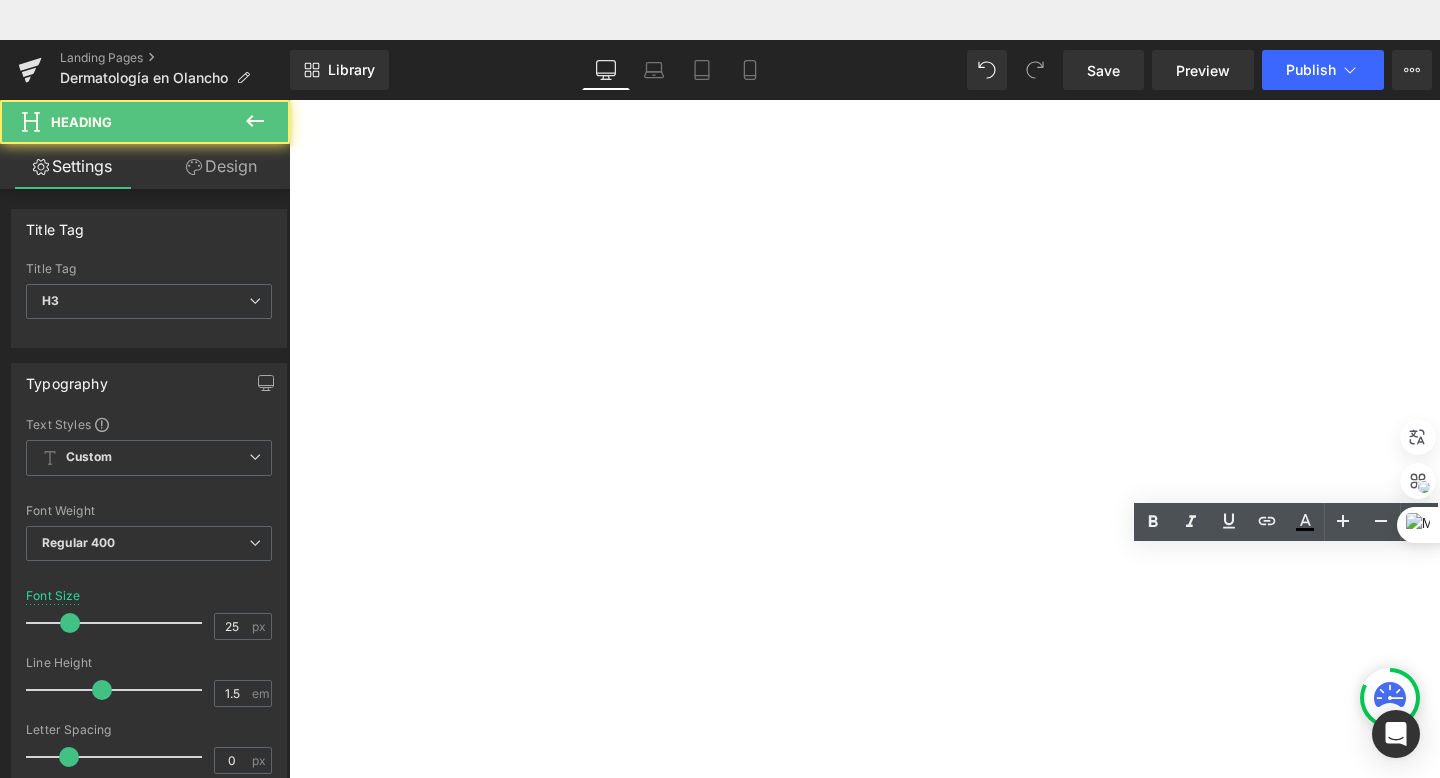 click on "Dermatóloga" at bounding box center (289, 60) 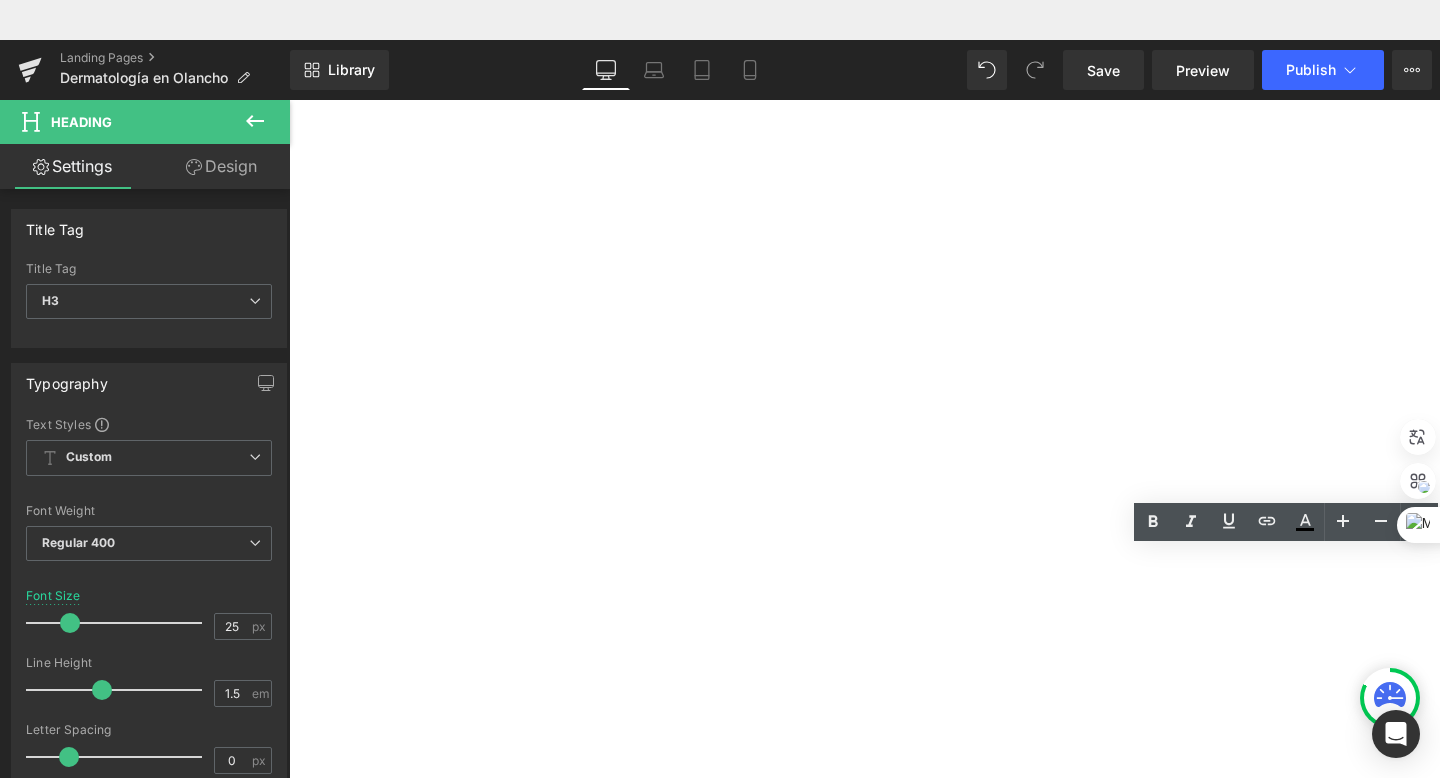 type 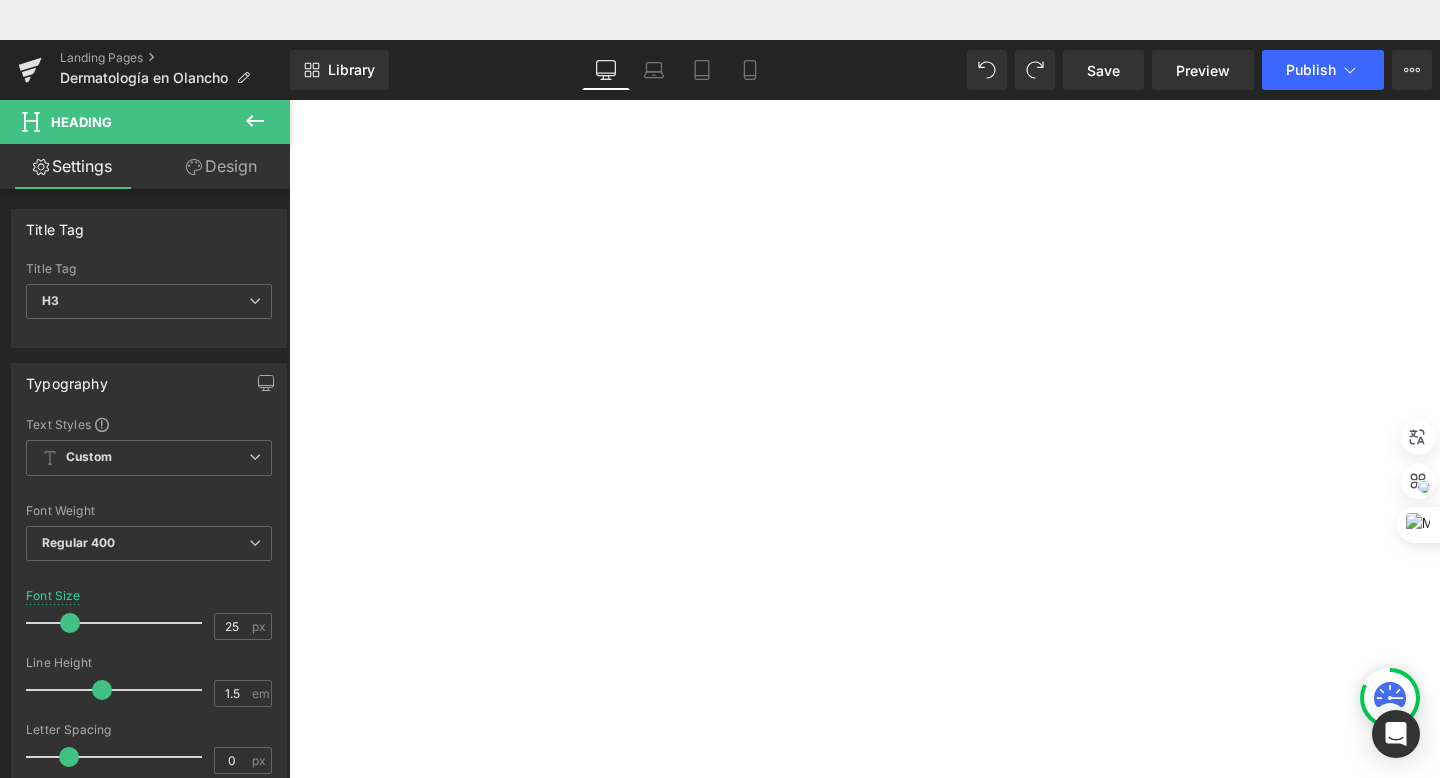 click on "Dermatóloga" at bounding box center [289, 60] 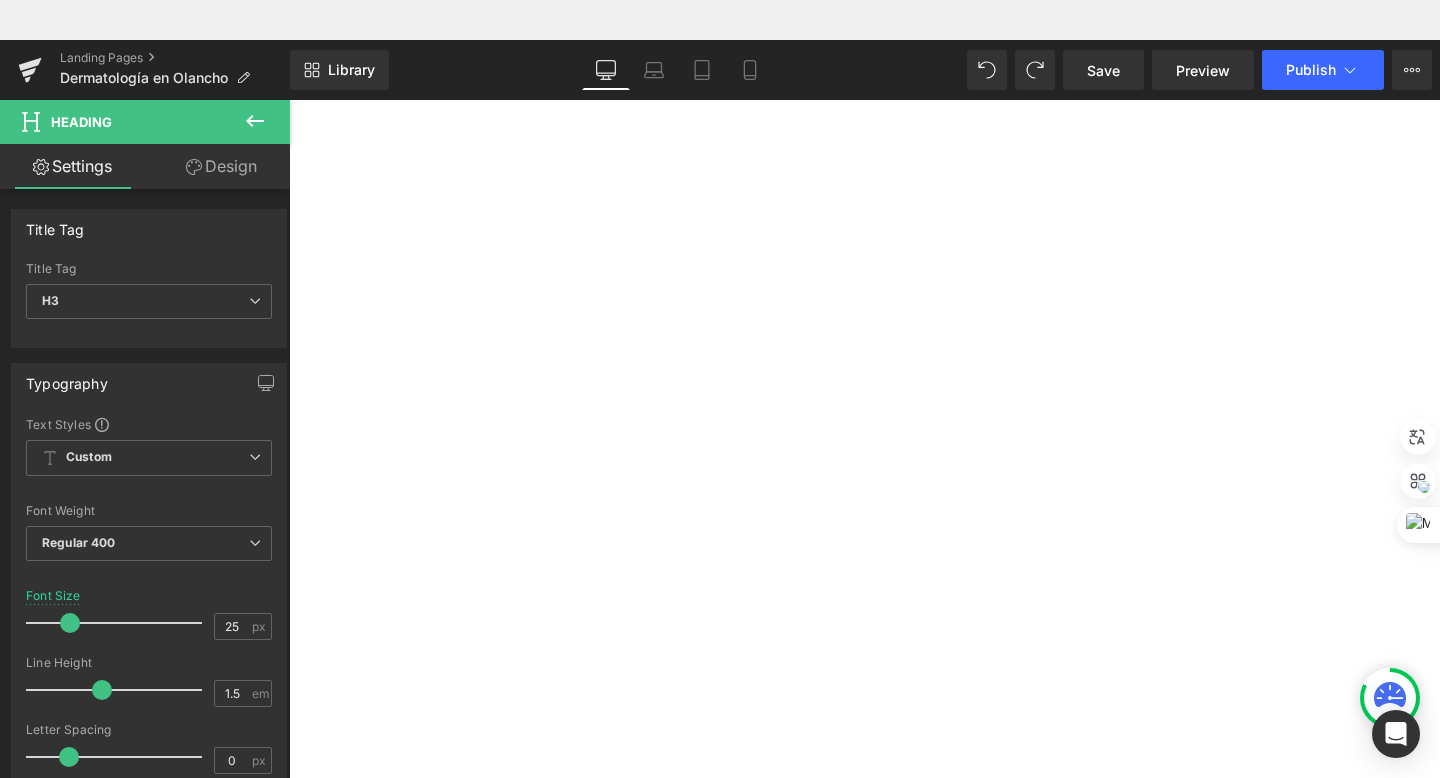 scroll, scrollTop: 547, scrollLeft: 0, axis: vertical 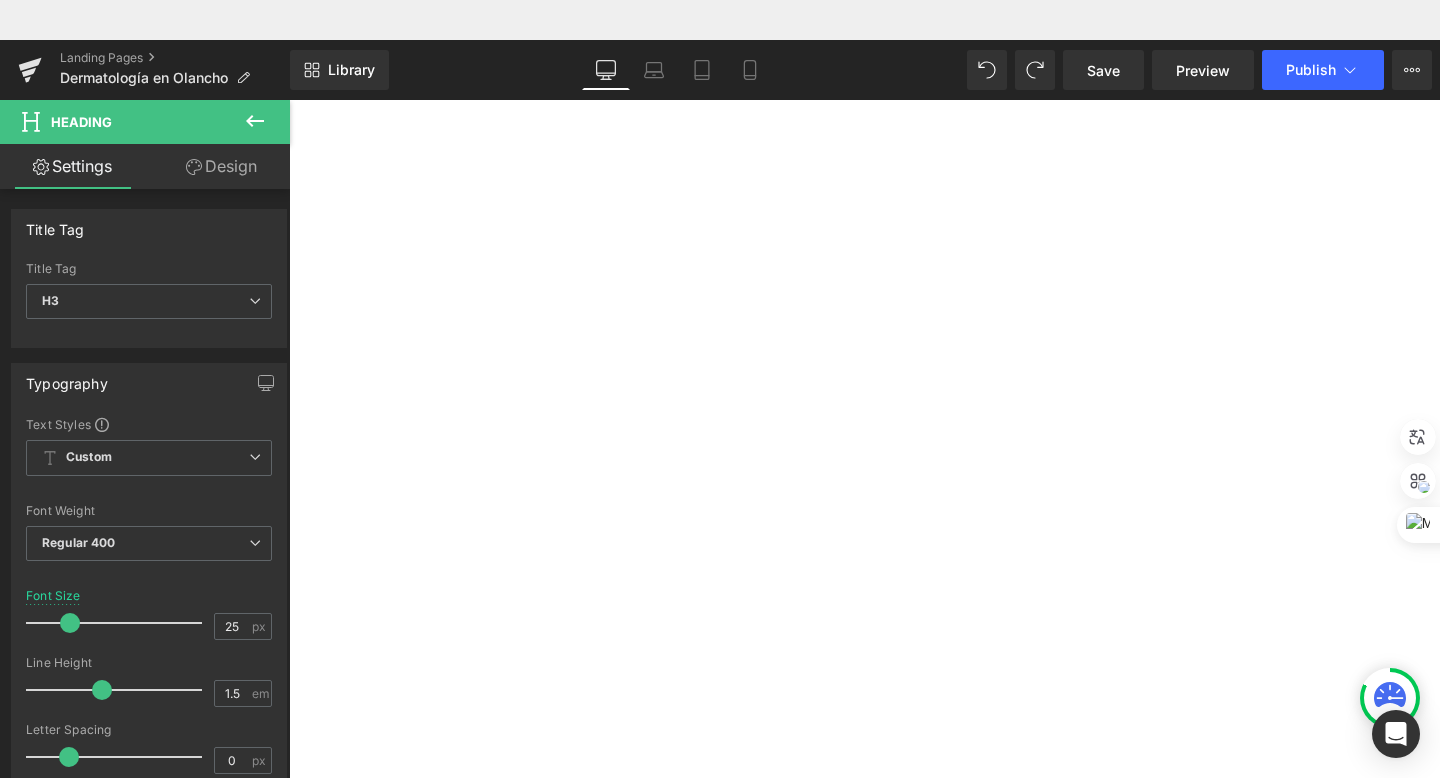 click on "Dermatóloga" at bounding box center (289, 60) 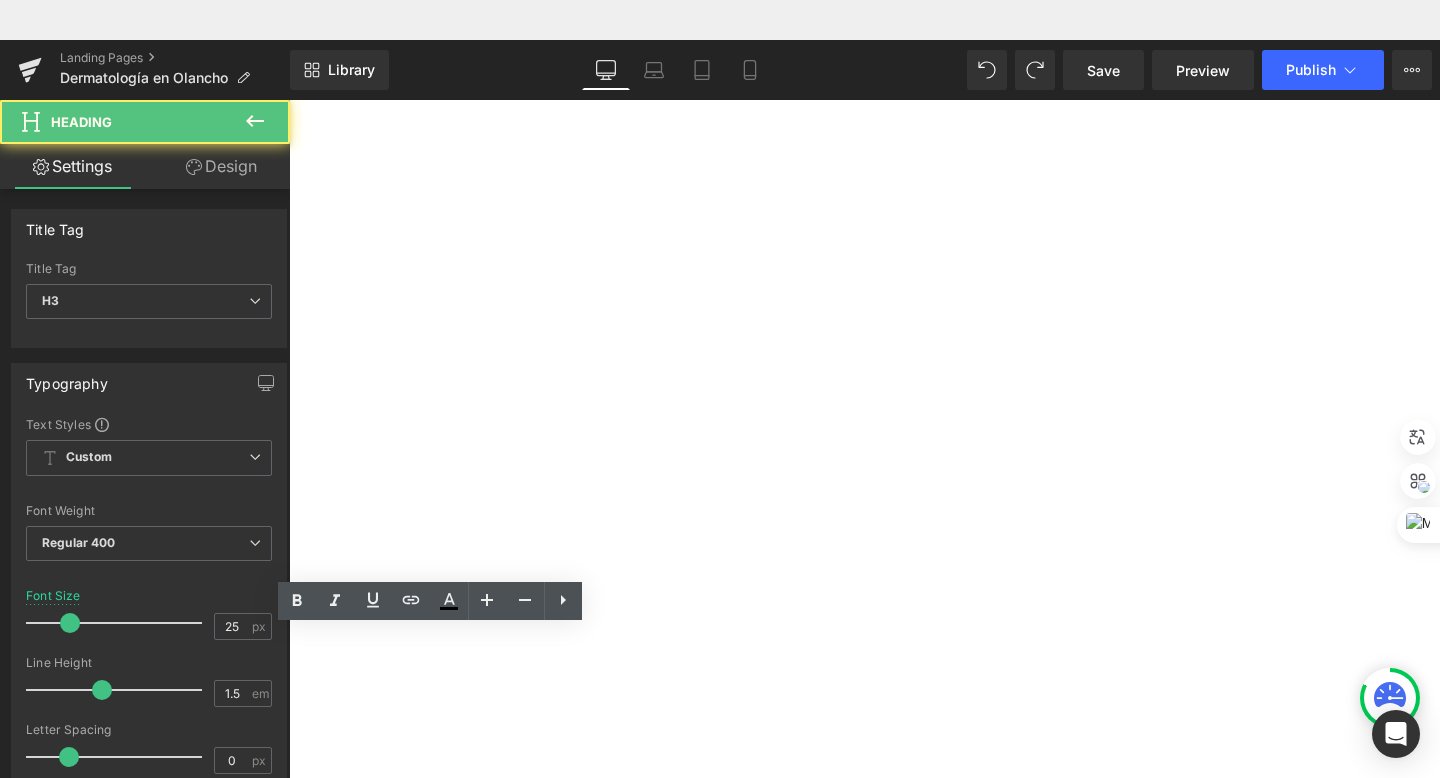 click on "Dermatóloga" at bounding box center [289, 60] 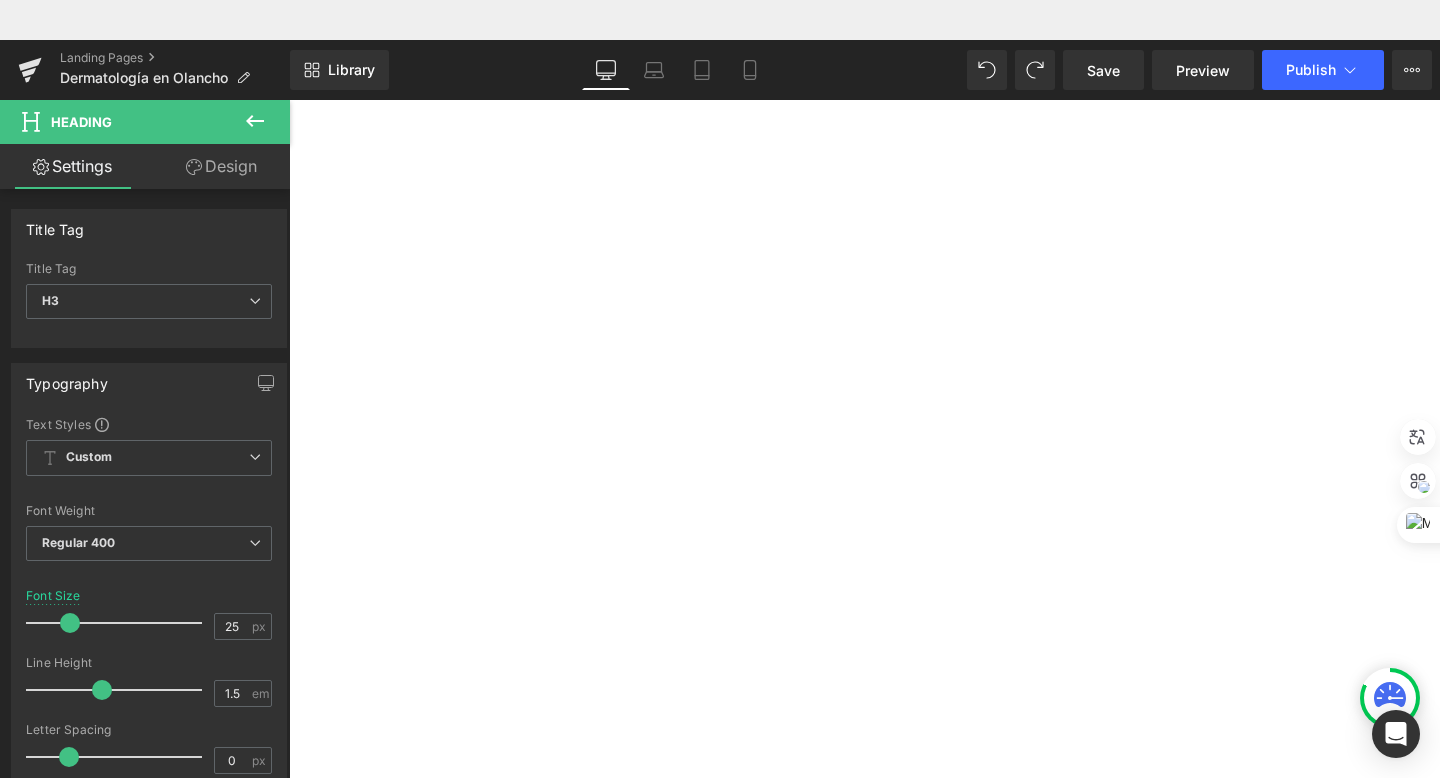 type 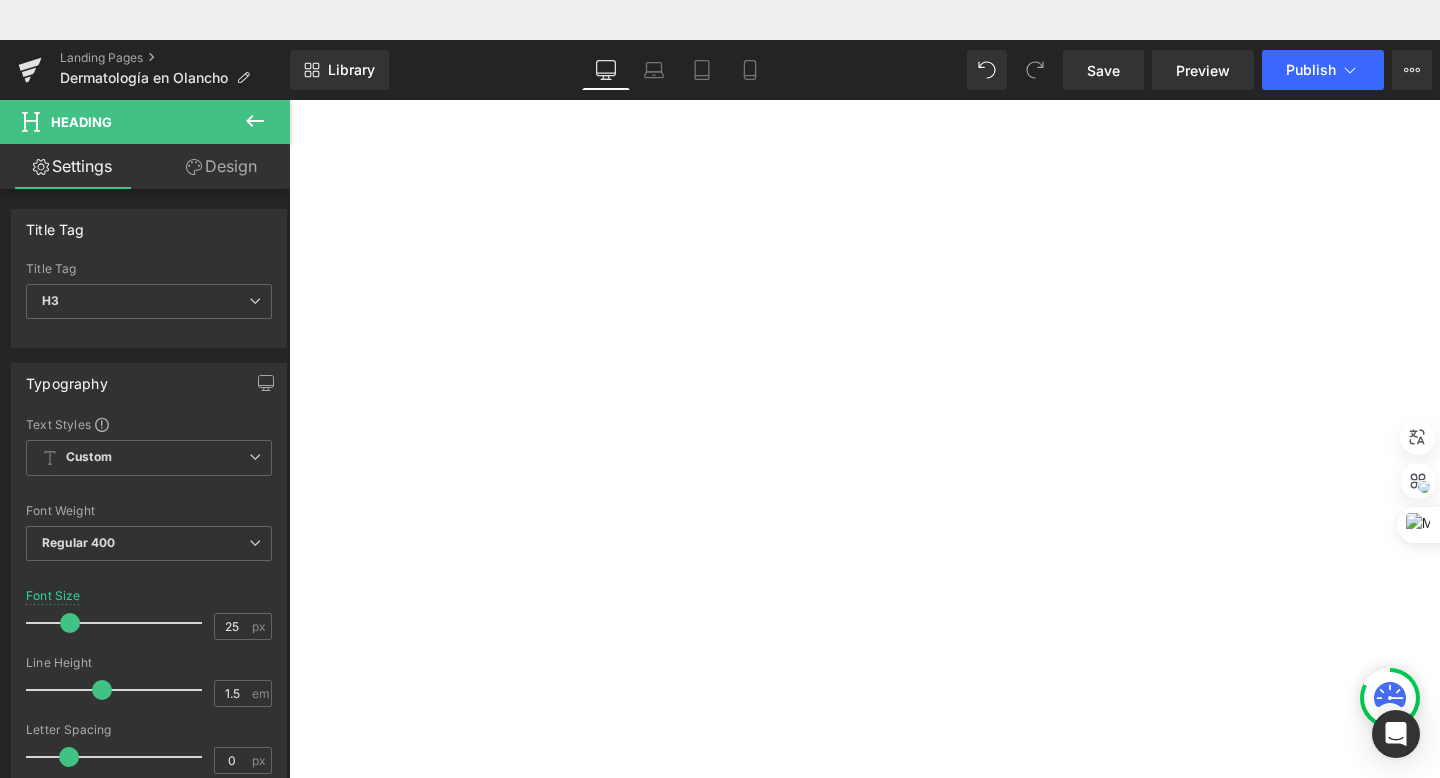 click on "Image           Product Reviews  - Star Badge Product Reviews         Dra. J. Carrasco Dermatóloga Heading         Agenda tu Cita Button
Product         Row" at bounding box center [289, 60] 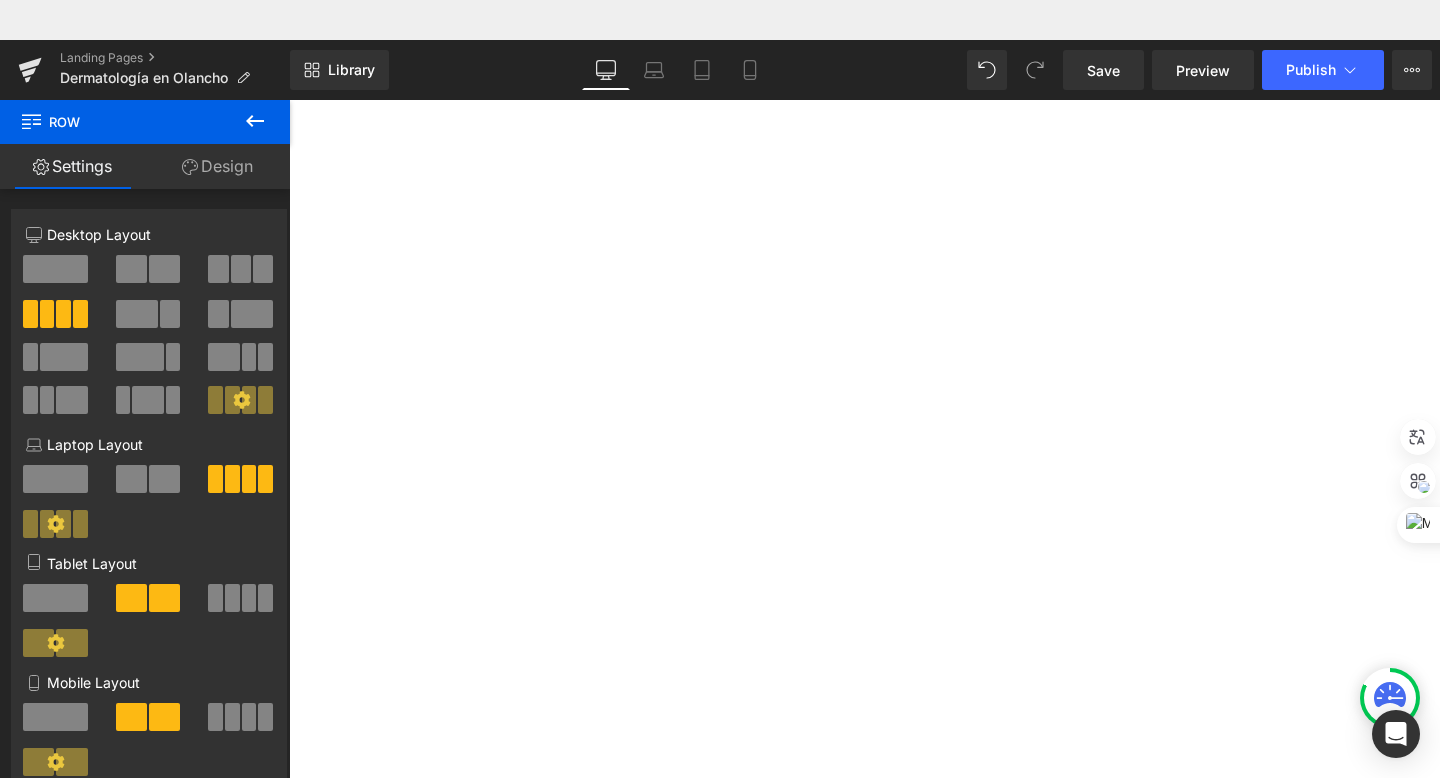 scroll, scrollTop: 47, scrollLeft: 0, axis: vertical 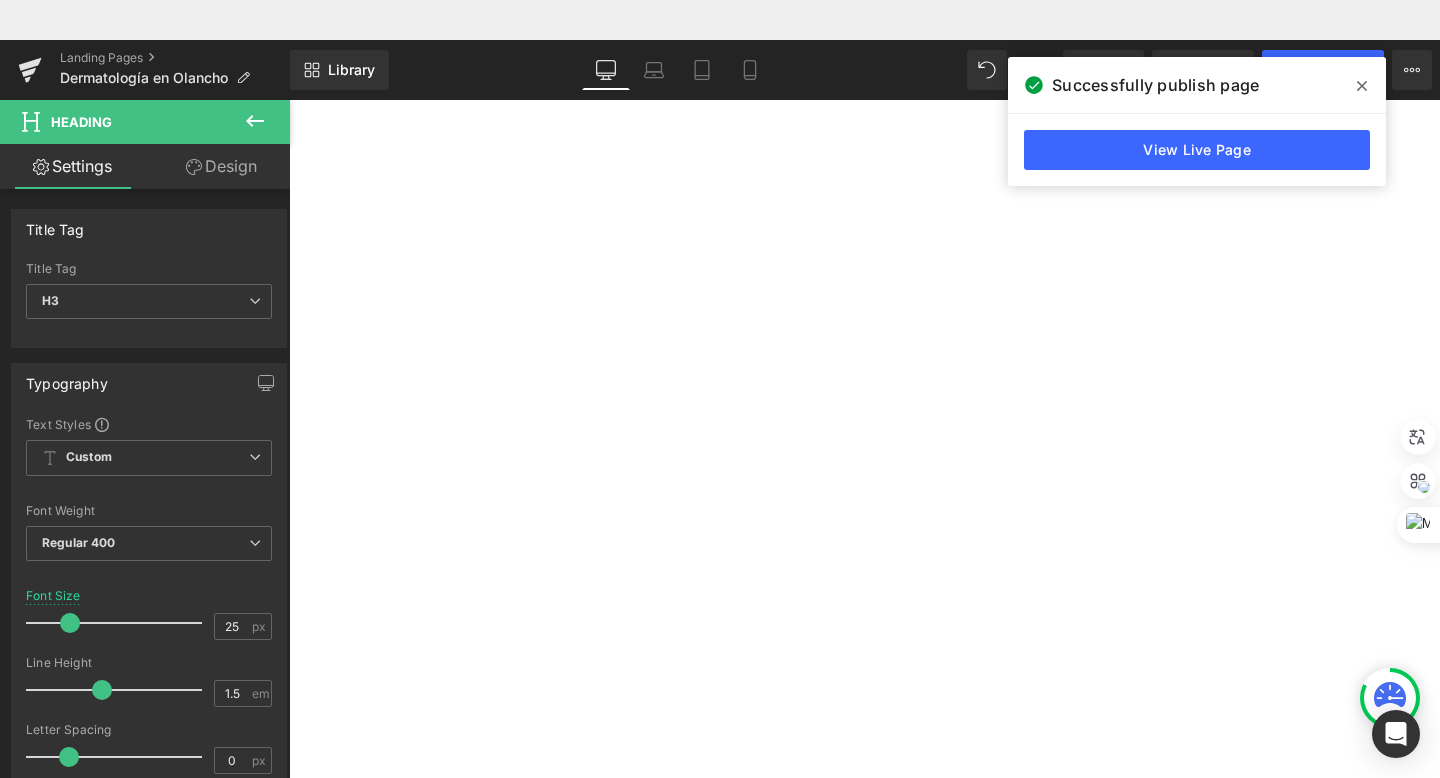 click on "Dra. A. Argueta" at bounding box center (289, 60) 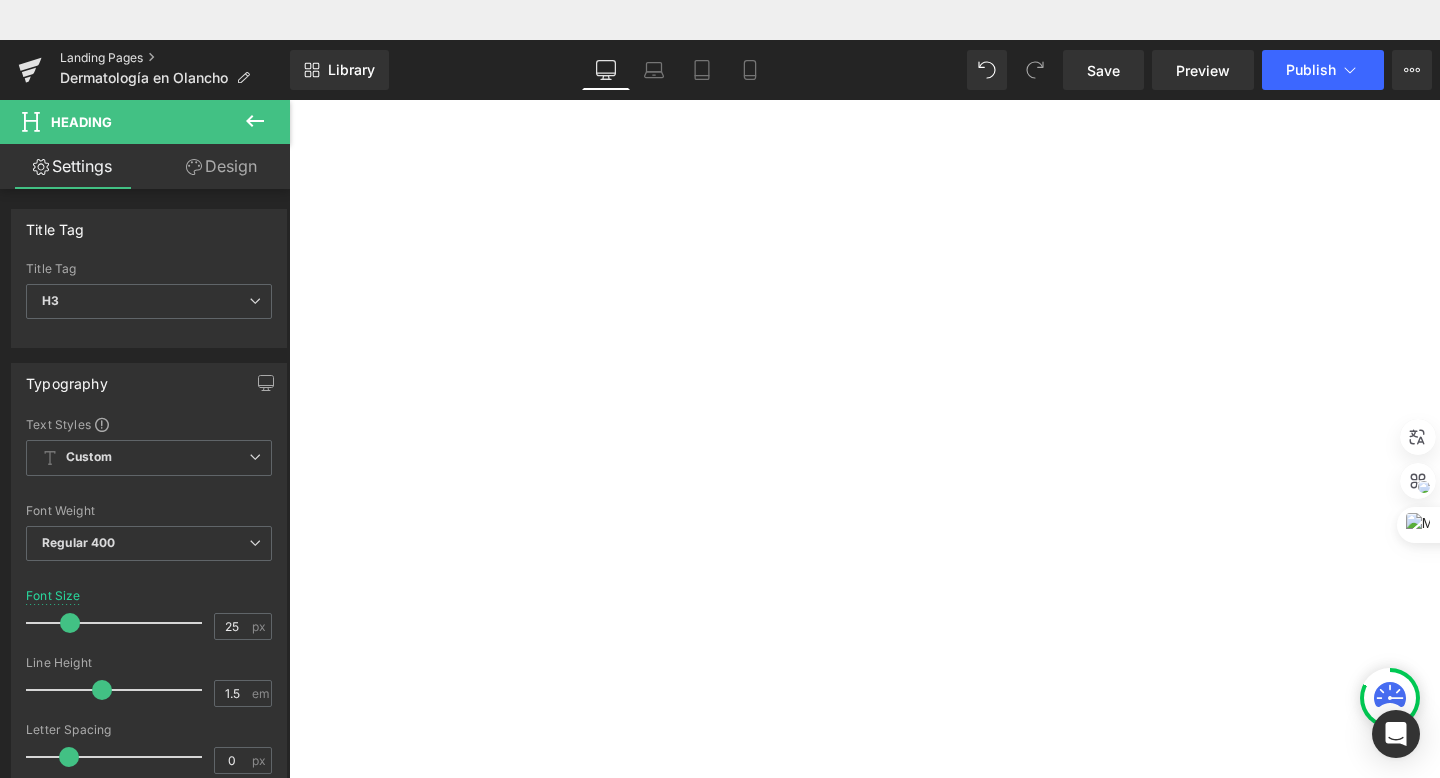 click on "Landing Pages" at bounding box center [175, 58] 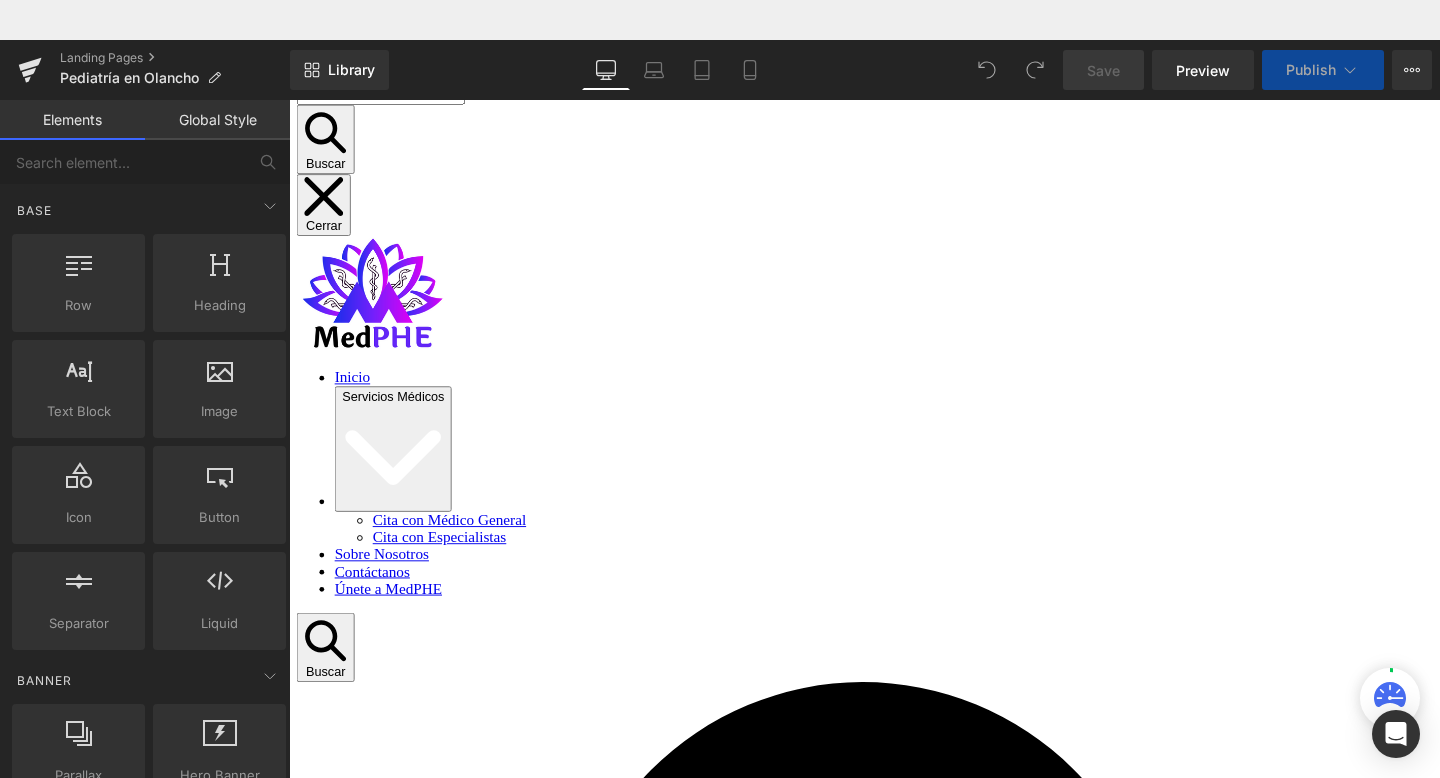 scroll, scrollTop: 0, scrollLeft: 0, axis: both 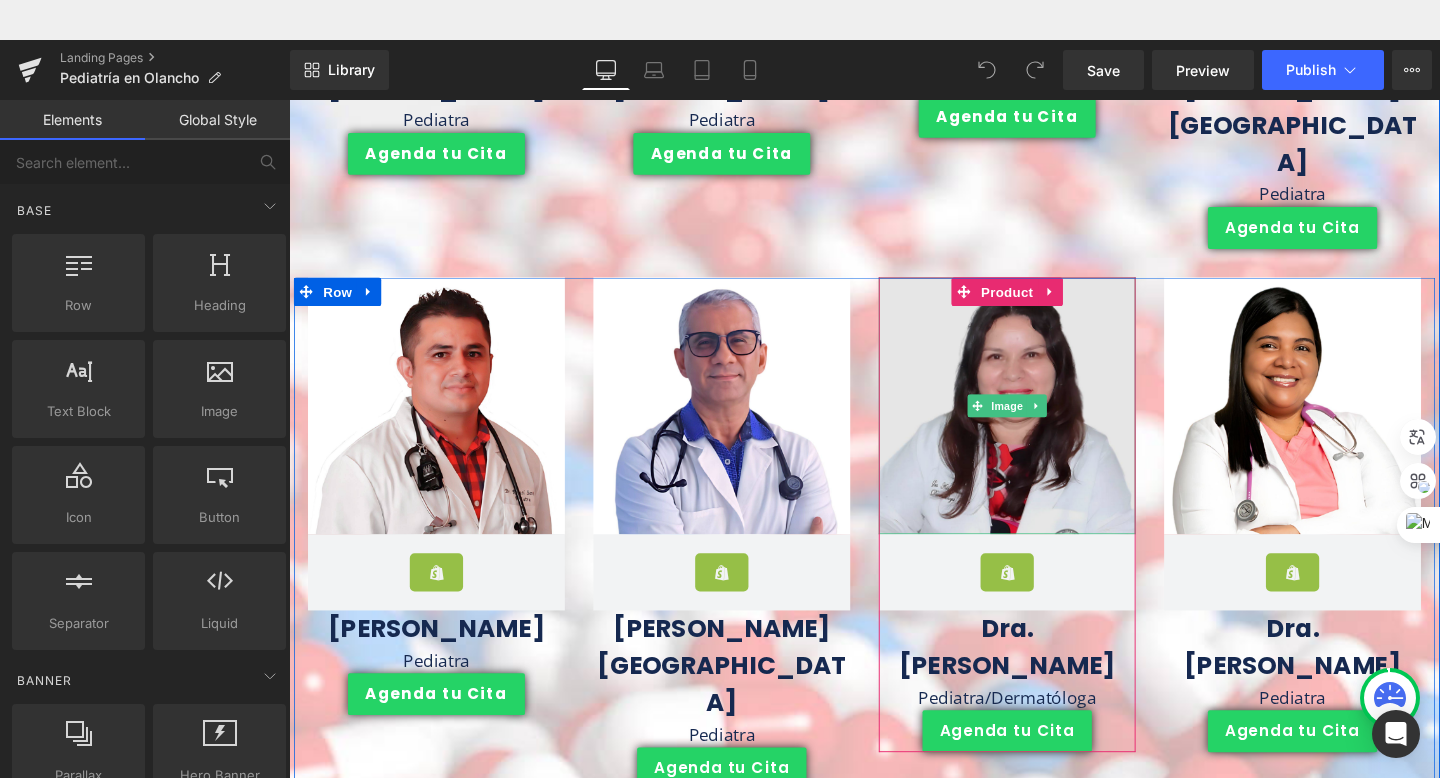 click at bounding box center [1044, 424] 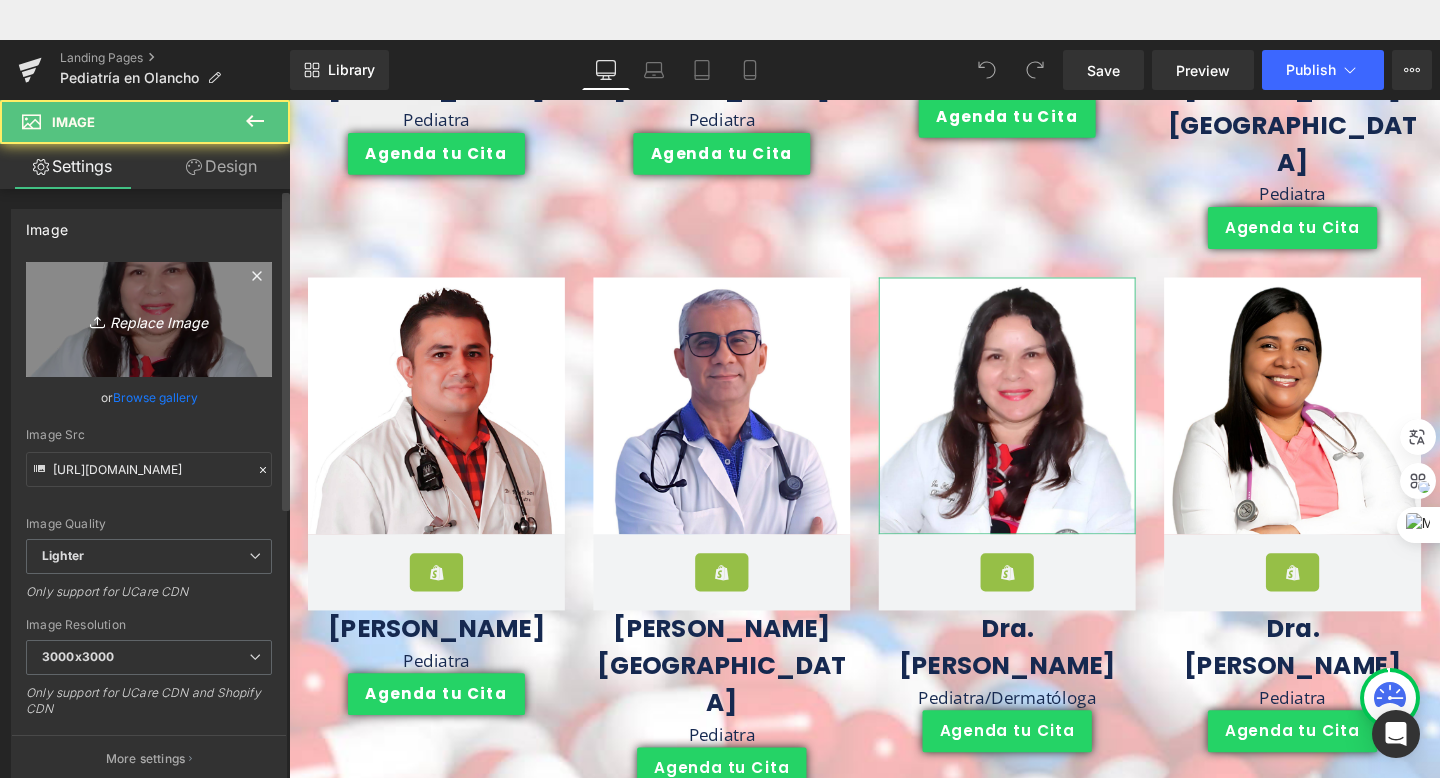 click on "Replace Image" at bounding box center [149, 319] 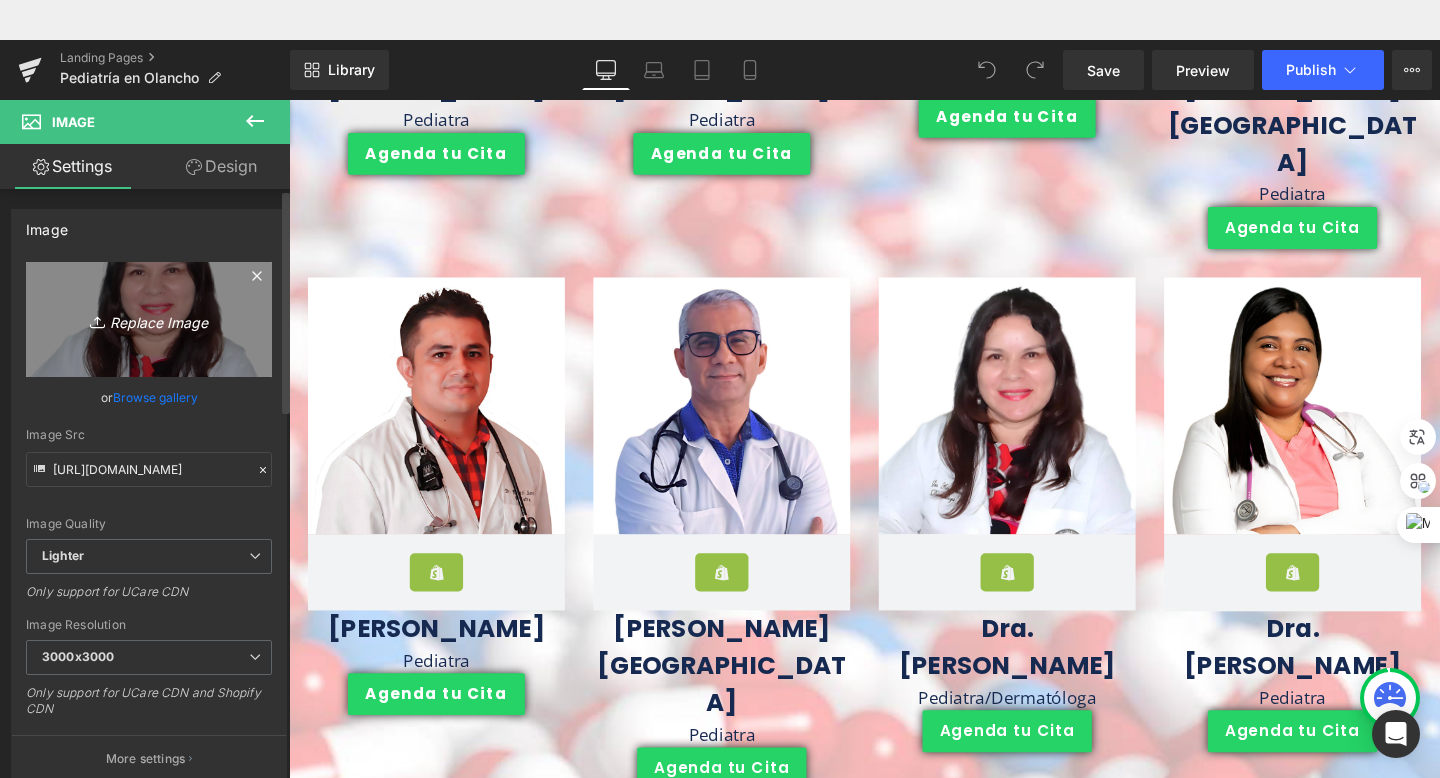type on "C:\fakepath\Dra [PERSON_NAME] foto perfil.jpg" 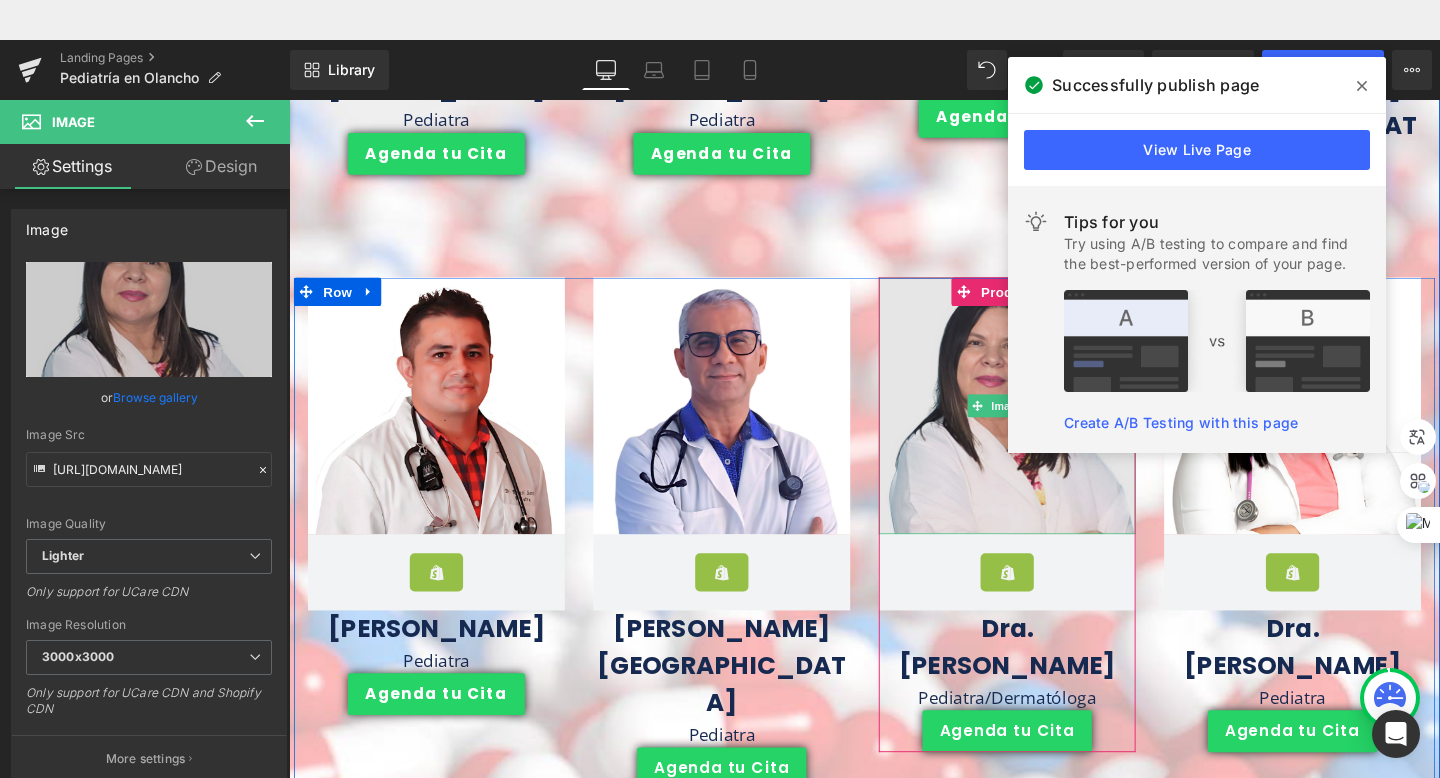 click at bounding box center (1044, 424) 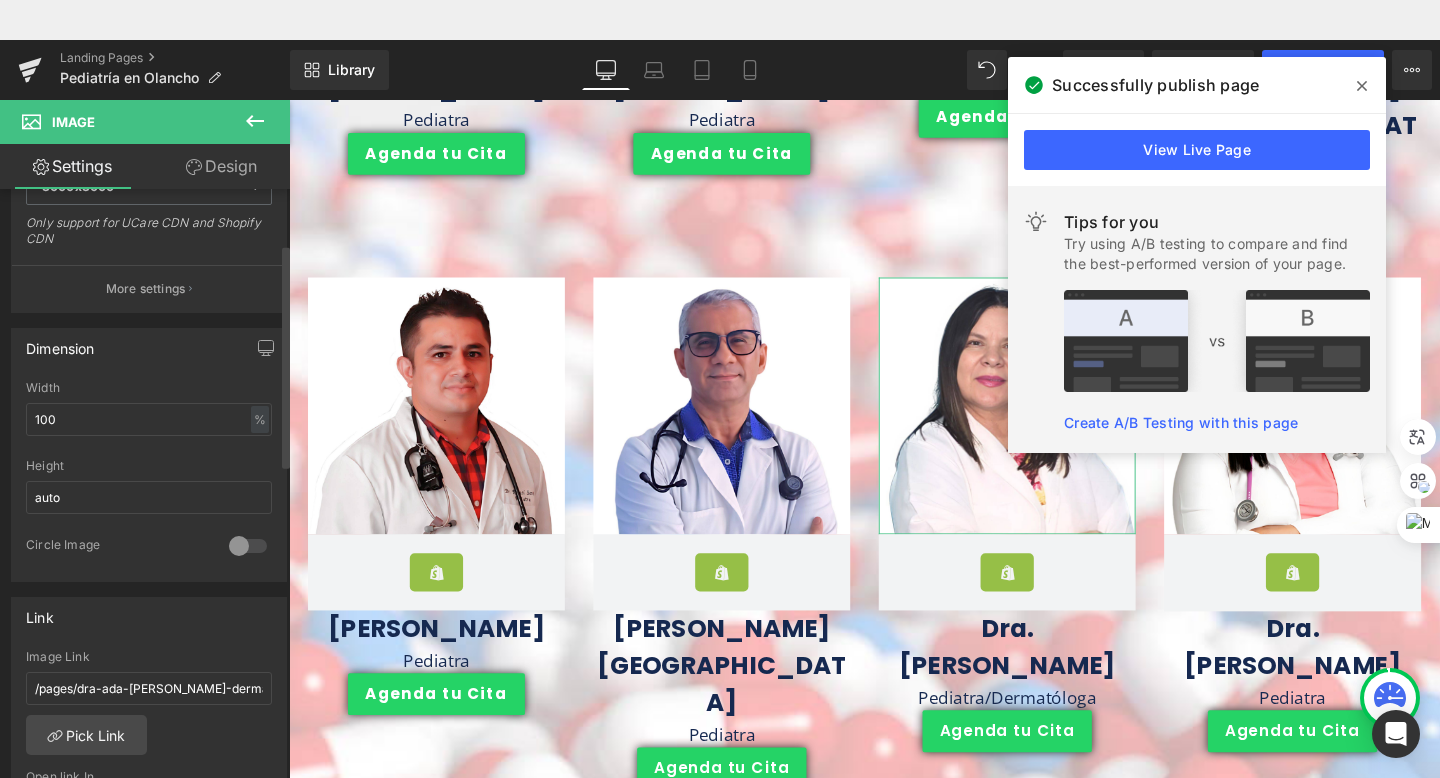 scroll, scrollTop: 550, scrollLeft: 0, axis: vertical 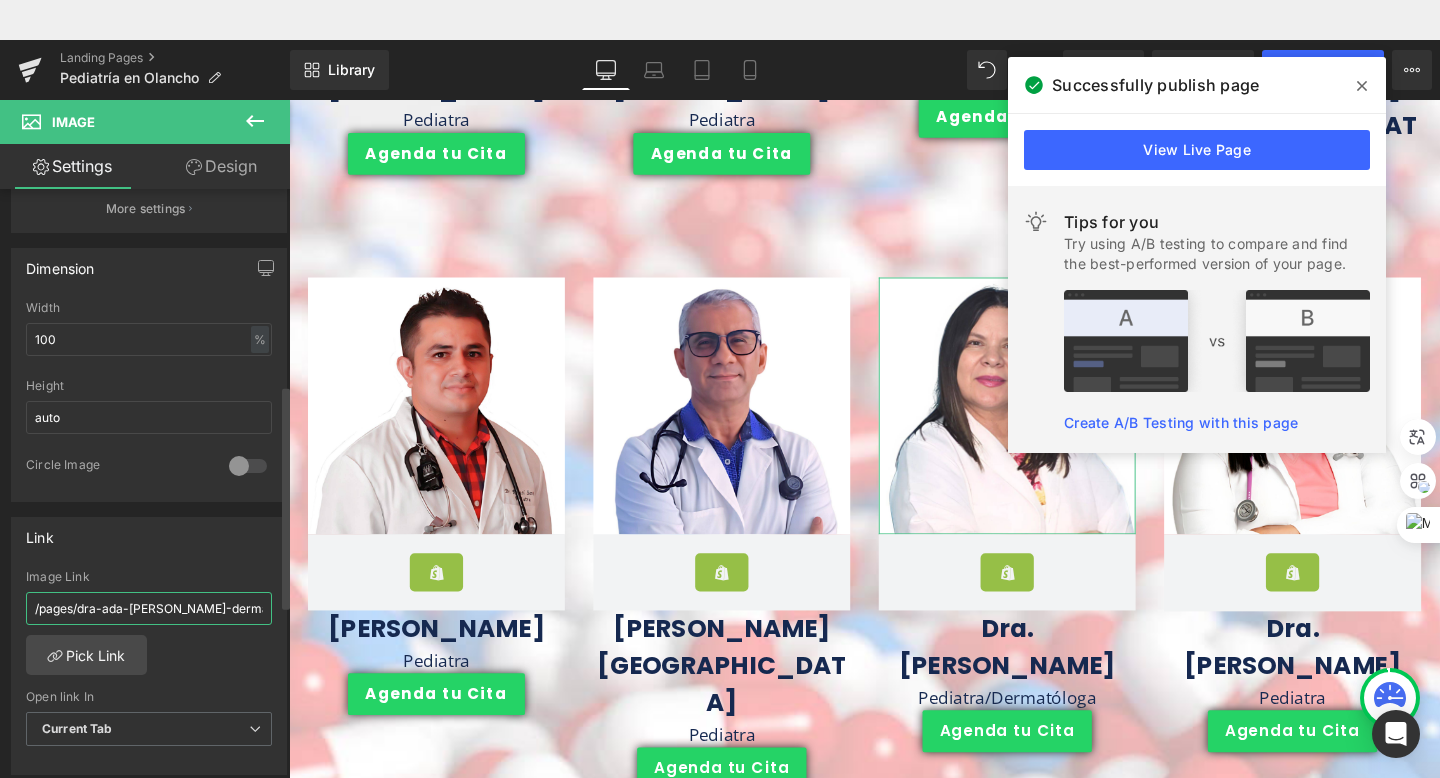click on "/pages/dra-ada-argueta-dermatologa-y-pediatra" at bounding box center [149, 608] 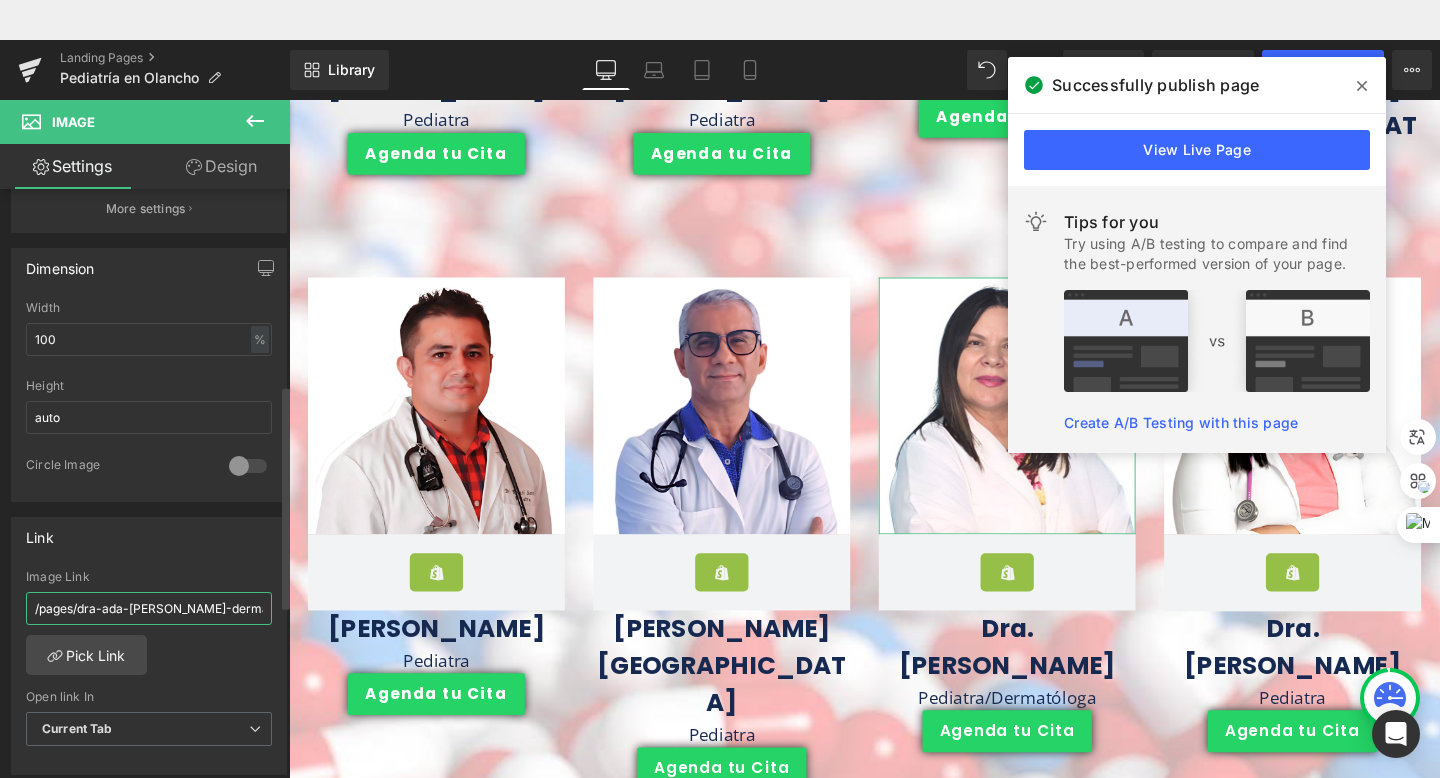 scroll, scrollTop: 0, scrollLeft: 59, axis: horizontal 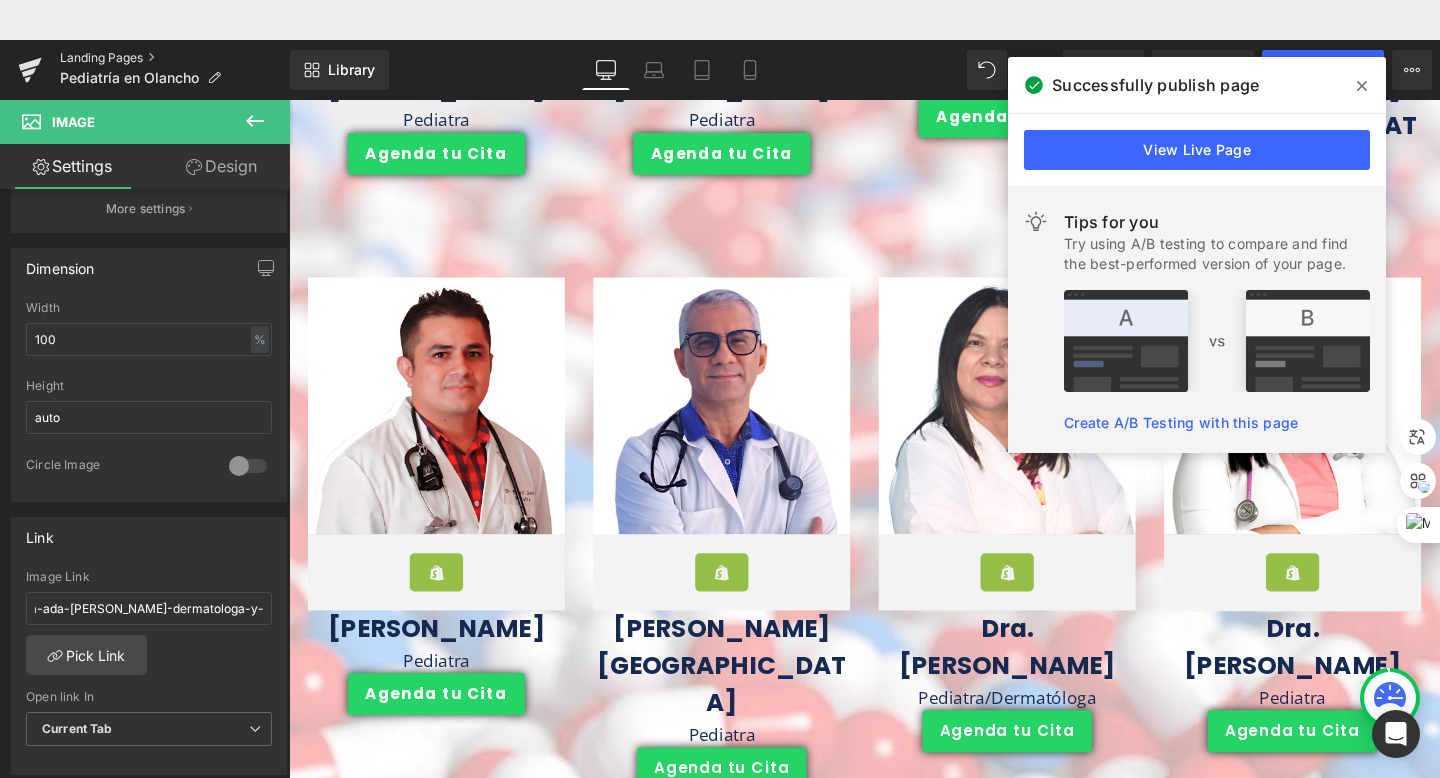 click on "Landing Pages" at bounding box center [175, 58] 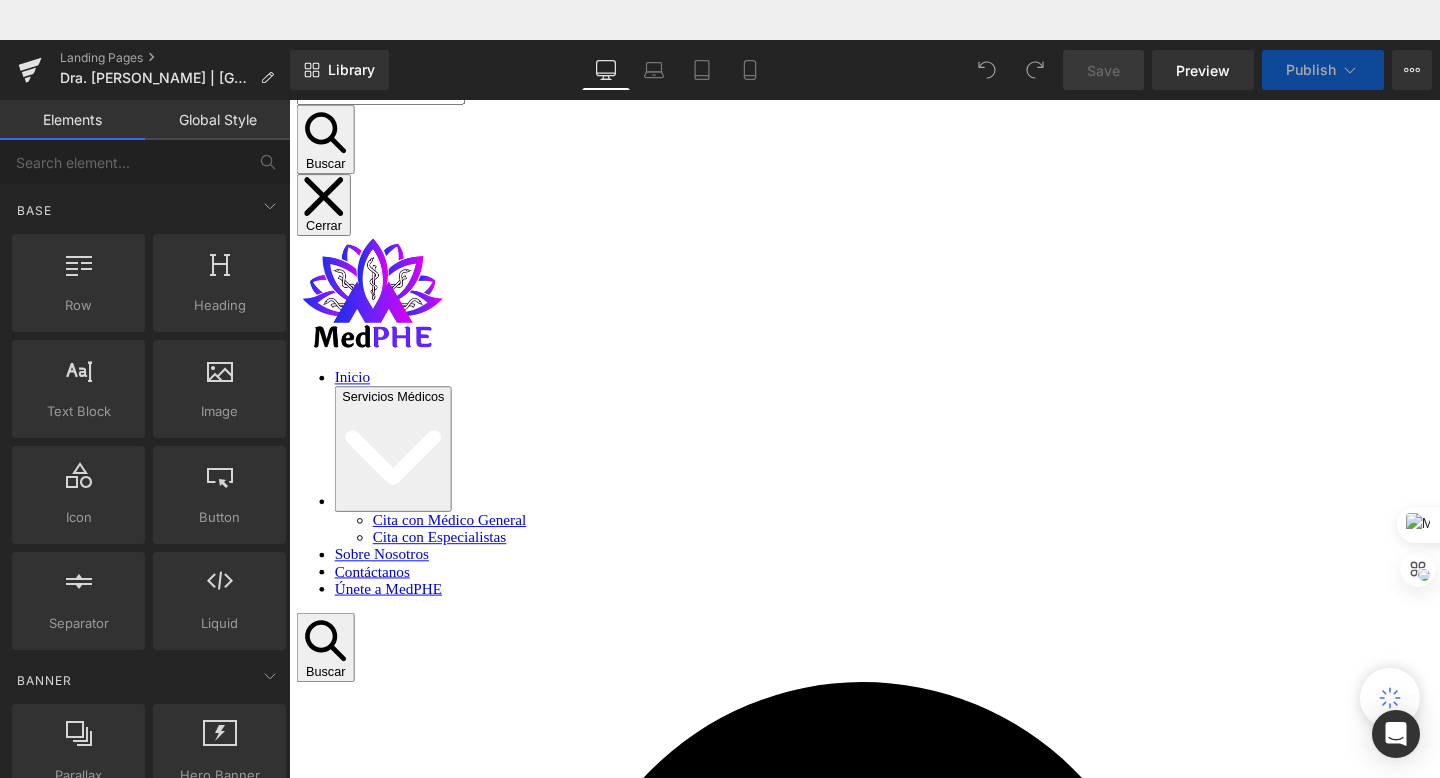 scroll, scrollTop: 829, scrollLeft: 0, axis: vertical 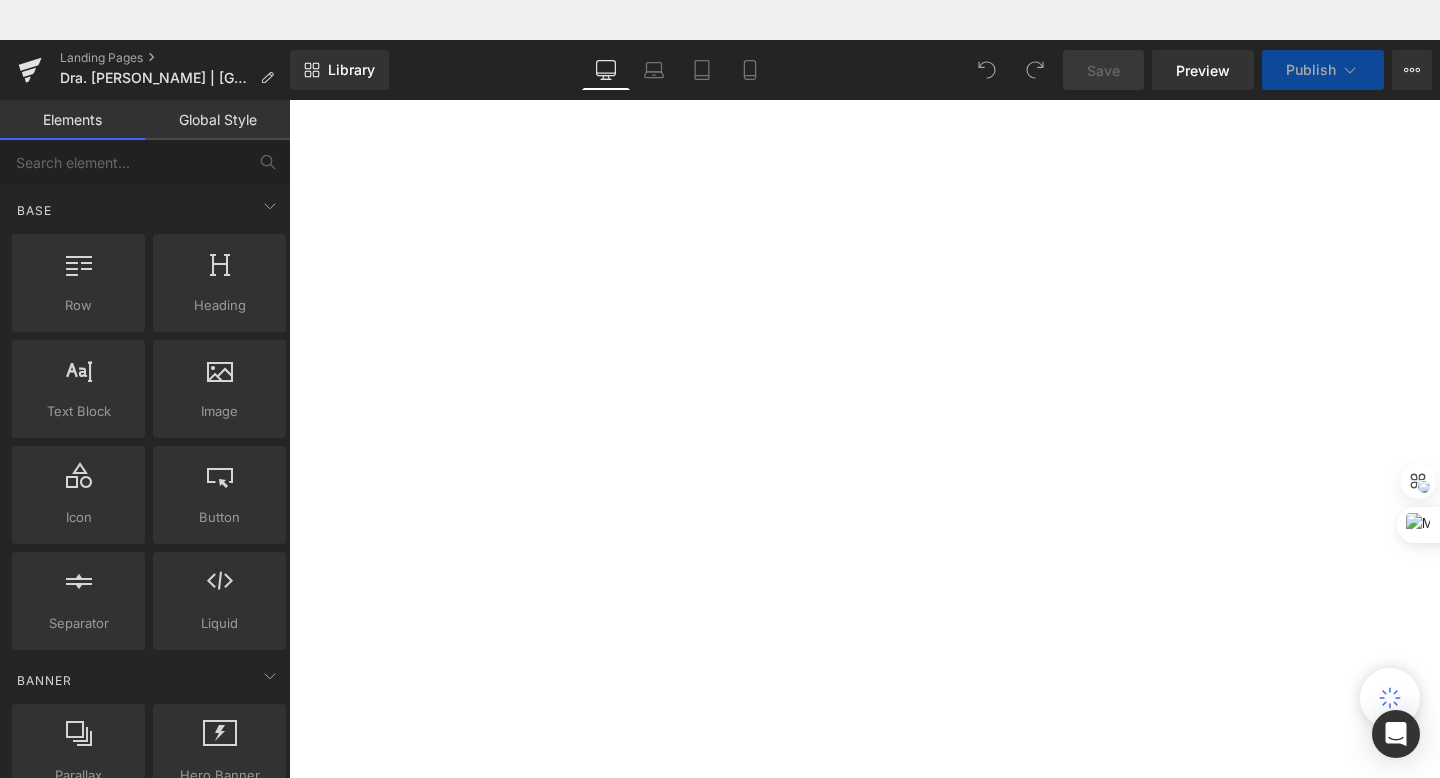 click on "📲 9774-3648 | 9762-7443" at bounding box center [289, 60] 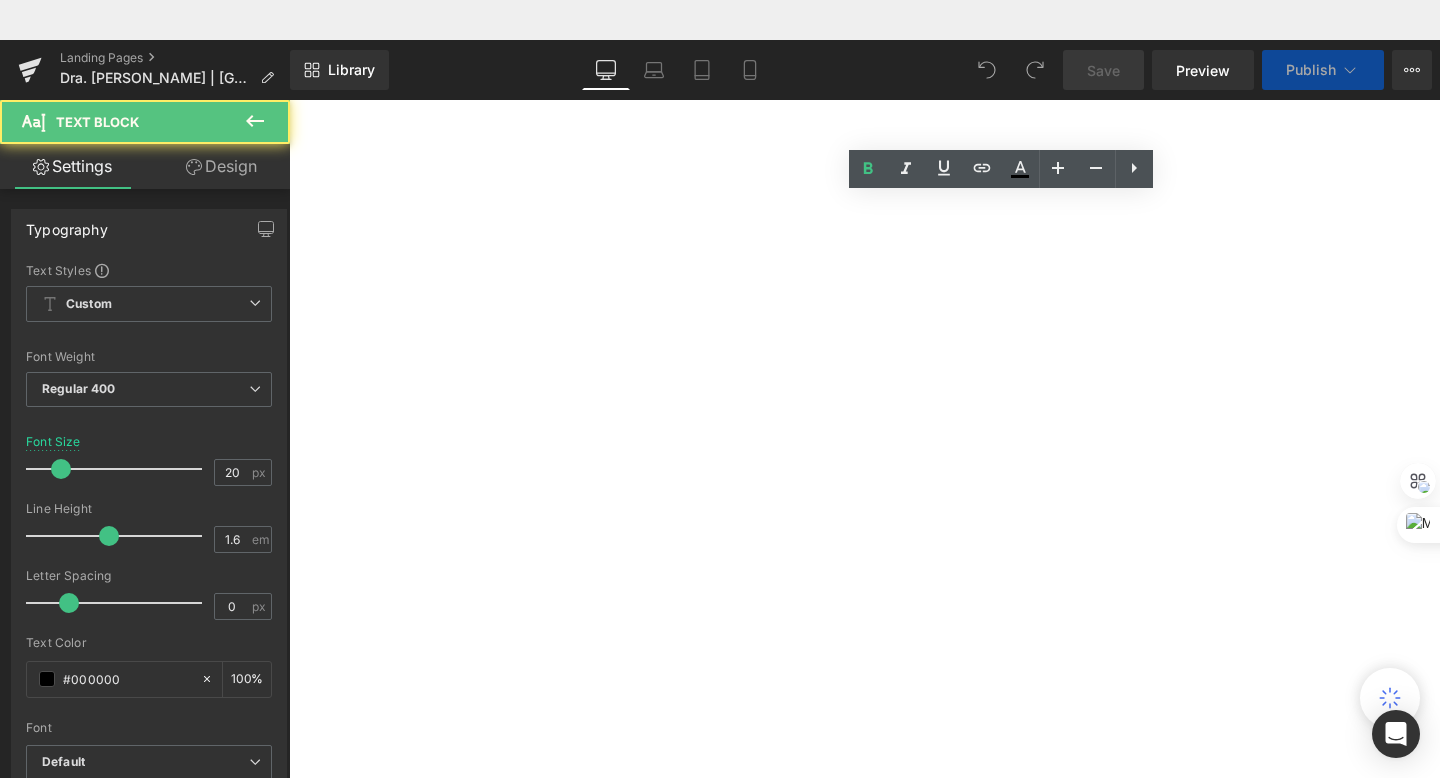 click on "📲 9774-3648 | 9762-7443" at bounding box center [289, 60] 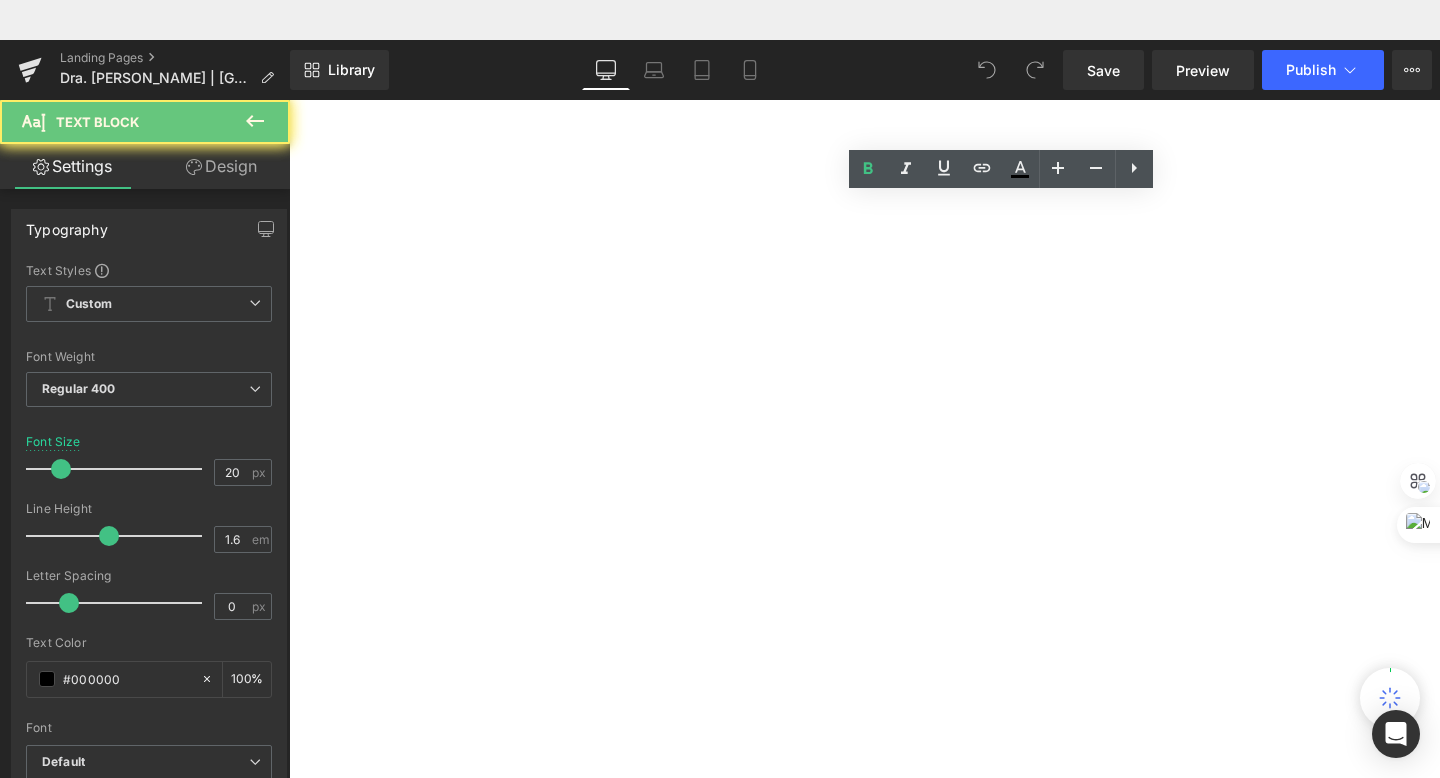 scroll, scrollTop: 922, scrollLeft: 0, axis: vertical 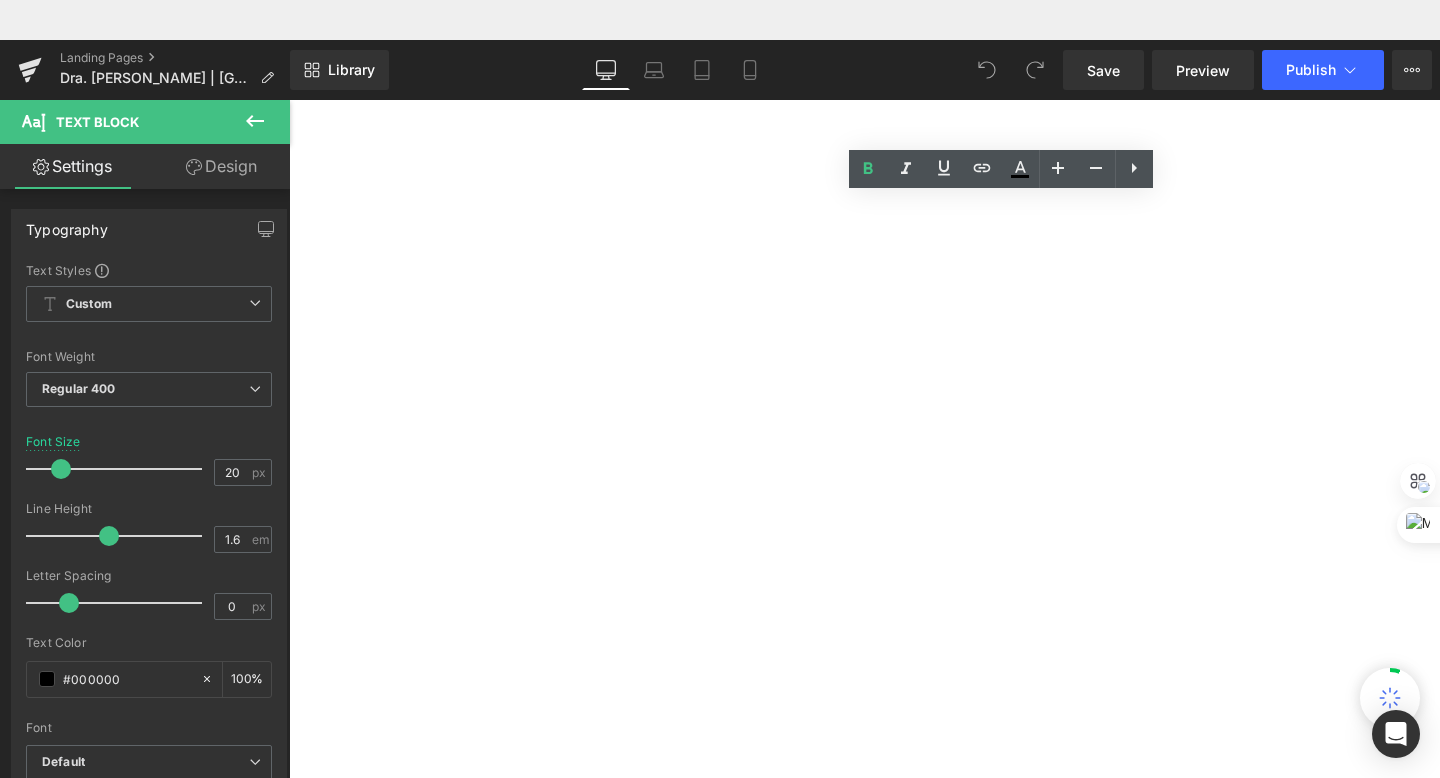 type 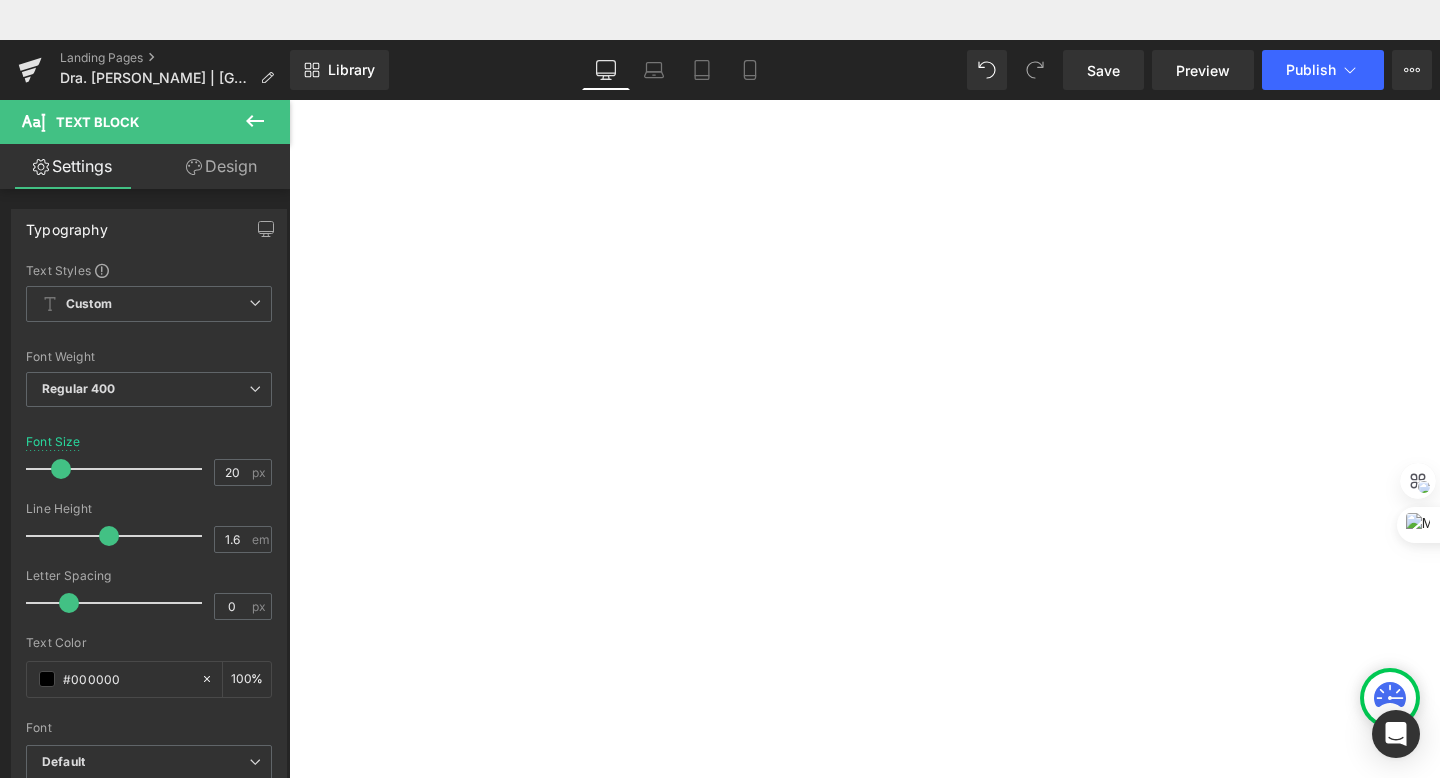 scroll, scrollTop: 1011, scrollLeft: 0, axis: vertical 